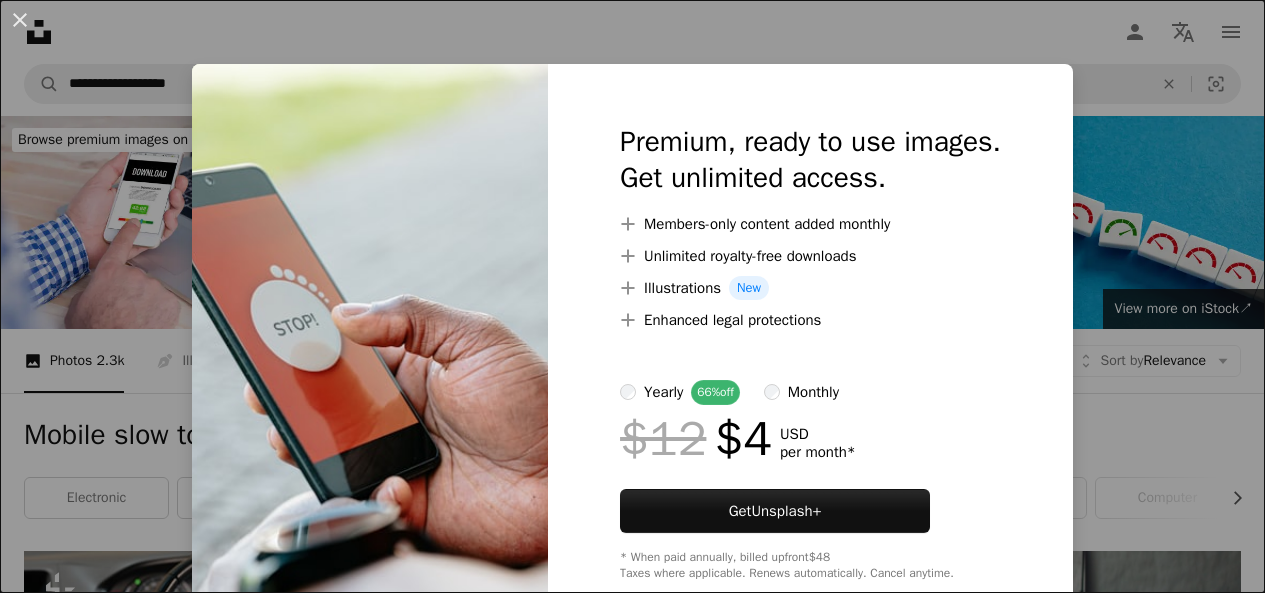 scroll, scrollTop: 3500, scrollLeft: 0, axis: vertical 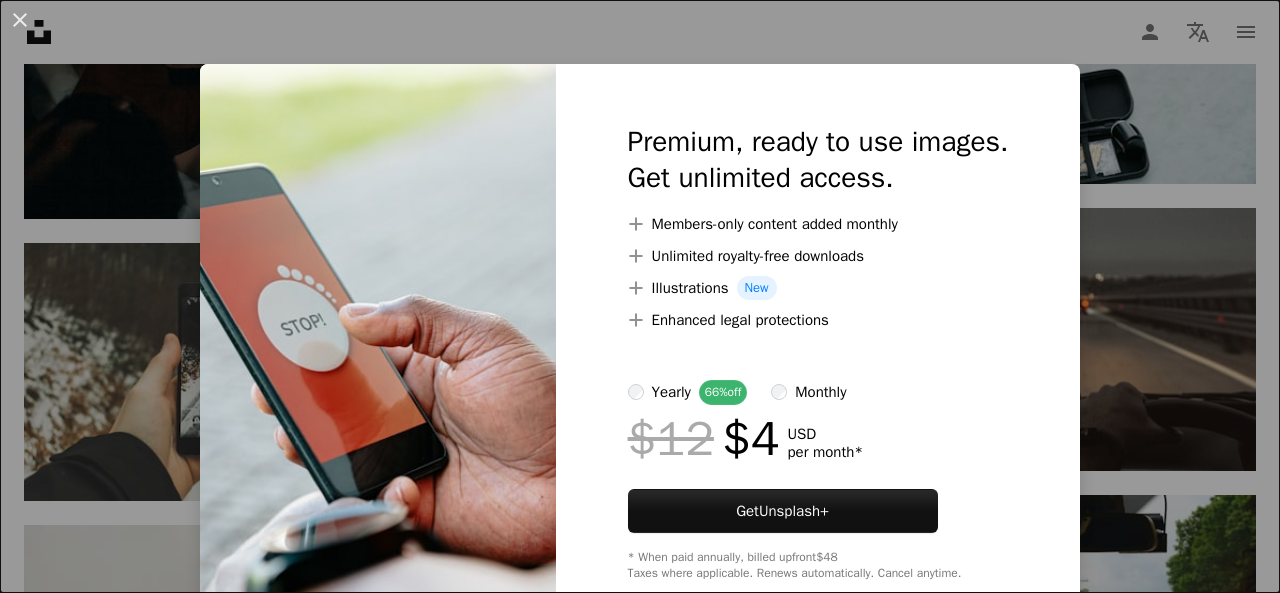click on "An X shape Premium, ready to use images. Get unlimited access. A plus sign Members-only content added monthly A plus sign Unlimited royalty-free downloads A plus sign Illustrations  New A plus sign Enhanced legal protections yearly 66%  off monthly $12   $4 USD per month * Get  Unsplash+ * When paid annually, billed upfront  $48 Taxes where applicable. Renews automatically. Cancel anytime." at bounding box center (640, 296) 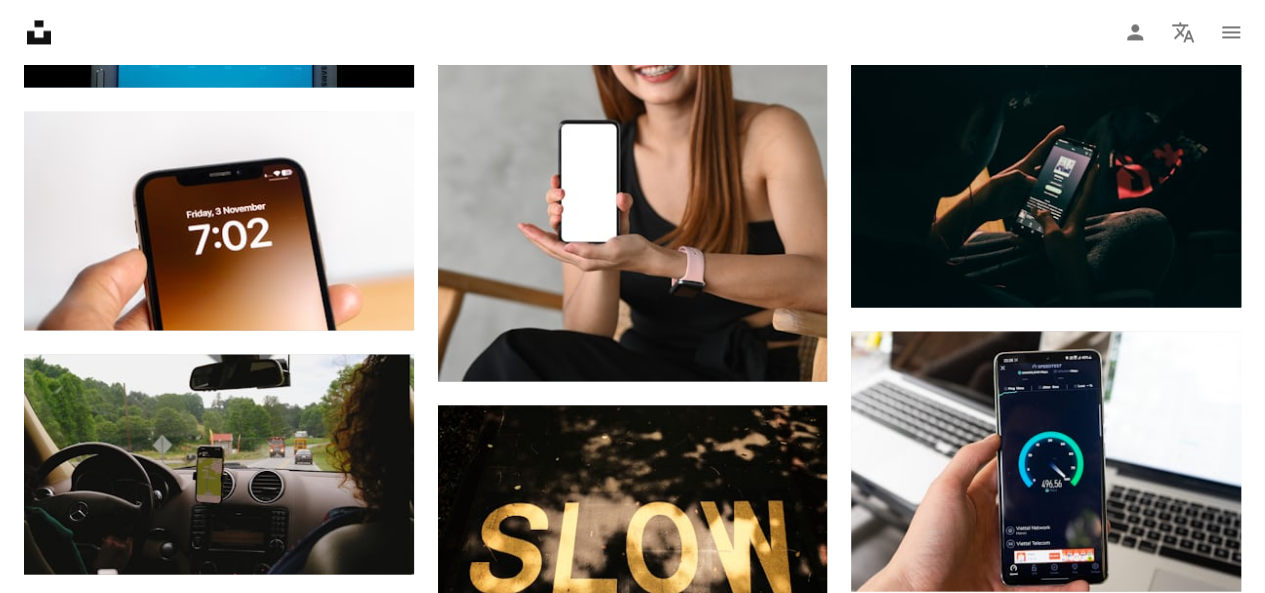 scroll, scrollTop: 1400, scrollLeft: 0, axis: vertical 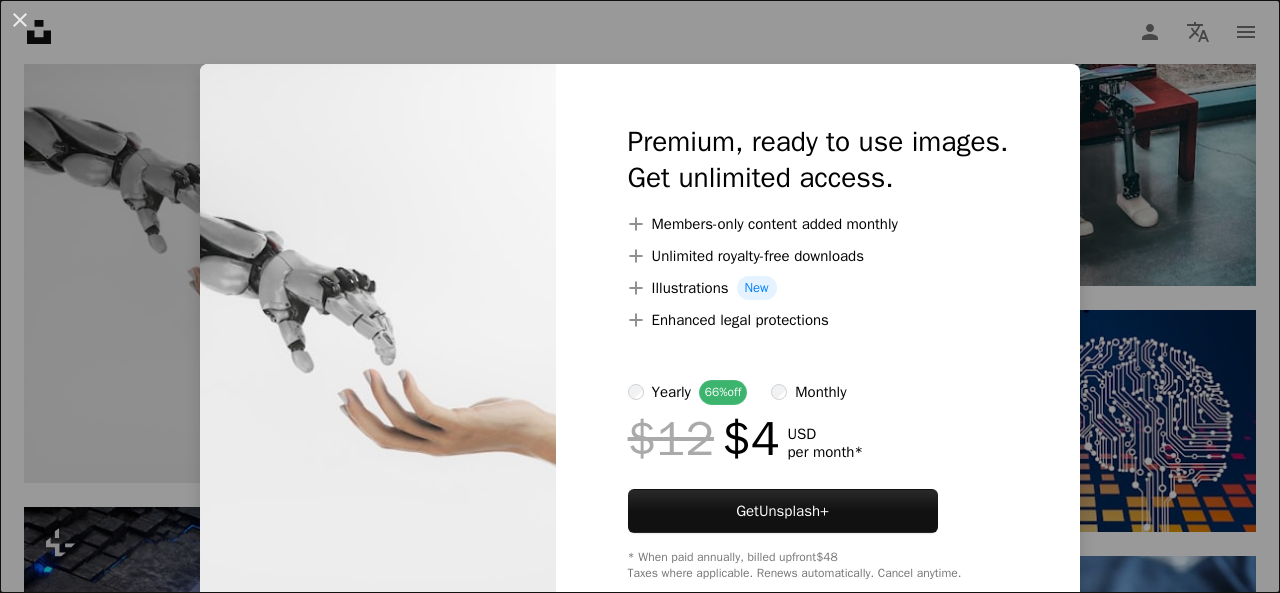 click on "An X shape Premium, ready to use images. Get unlimited access. A plus sign Members-only content added monthly A plus sign Unlimited royalty-free downloads A plus sign Illustrations  New A plus sign Enhanced legal protections yearly 66%  off monthly $12   $4 USD per month * Get  Unsplash+ * When paid annually, billed upfront  $48 Taxes where applicable. Renews automatically. Cancel anytime." at bounding box center [640, 296] 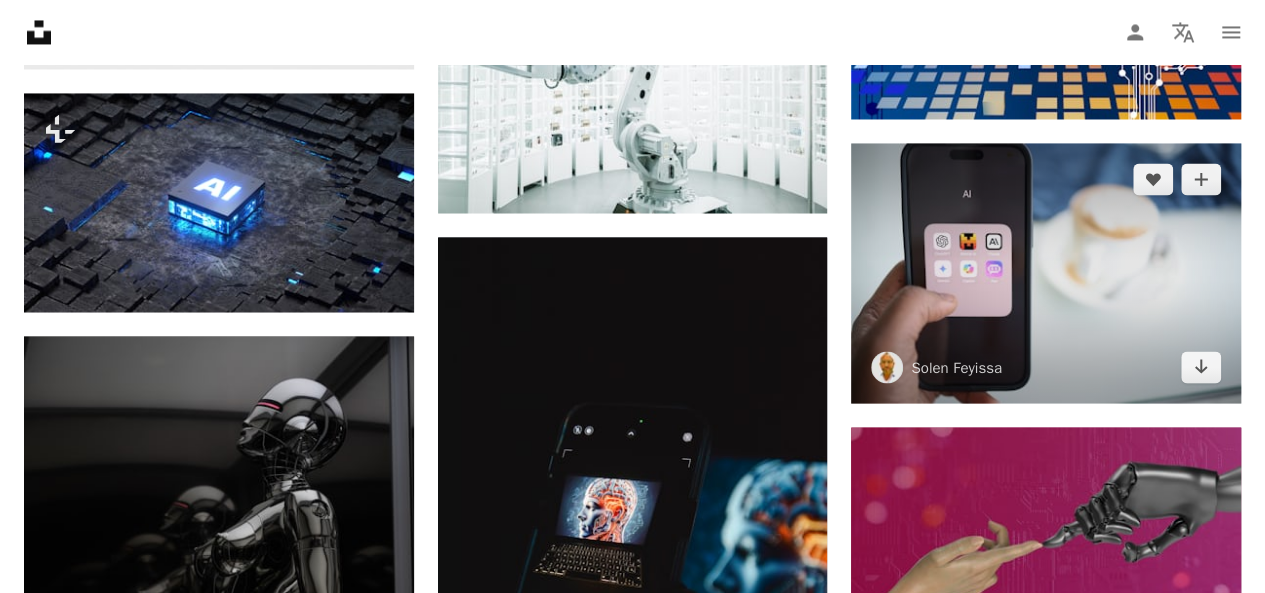 scroll, scrollTop: 1700, scrollLeft: 0, axis: vertical 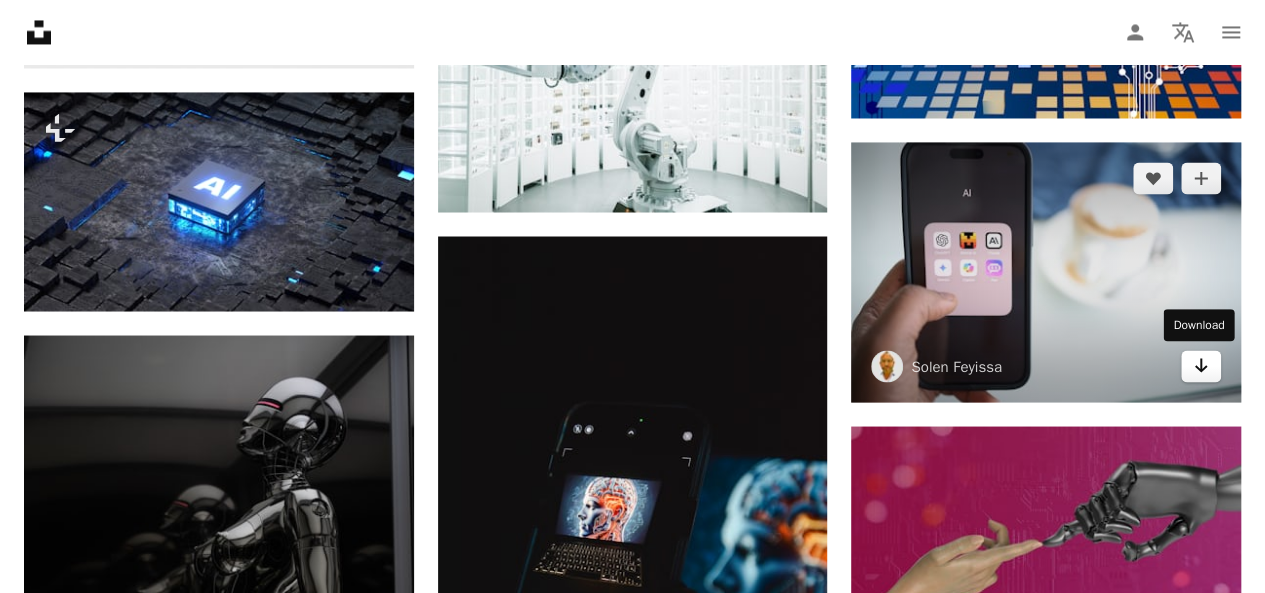 click 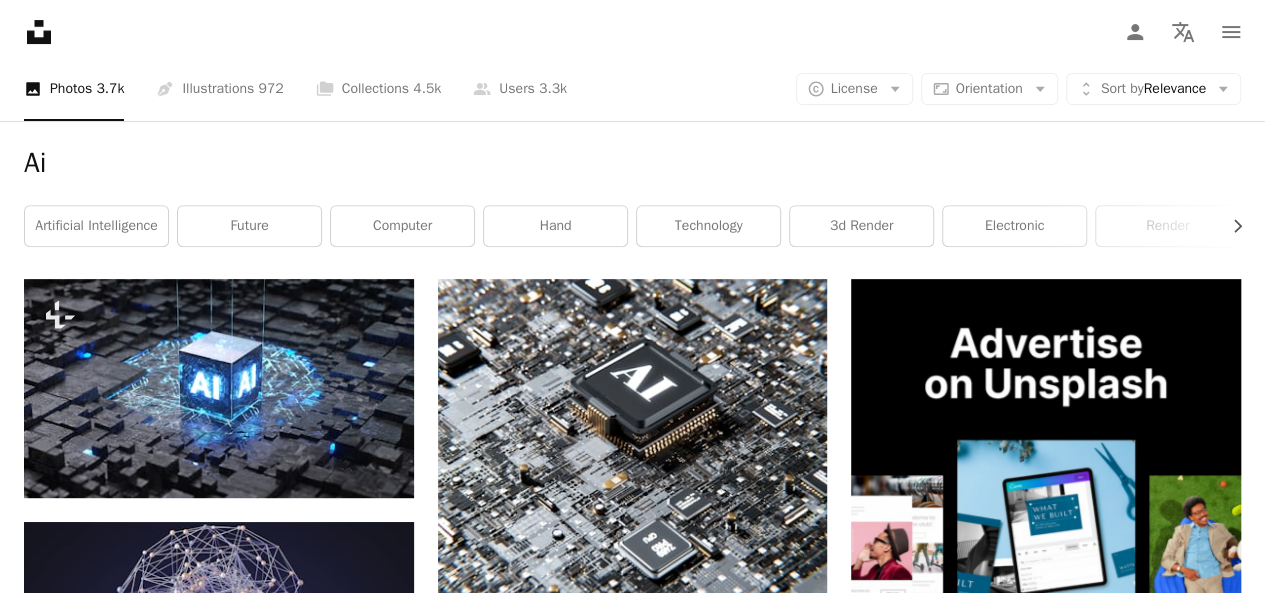 scroll, scrollTop: 0, scrollLeft: 0, axis: both 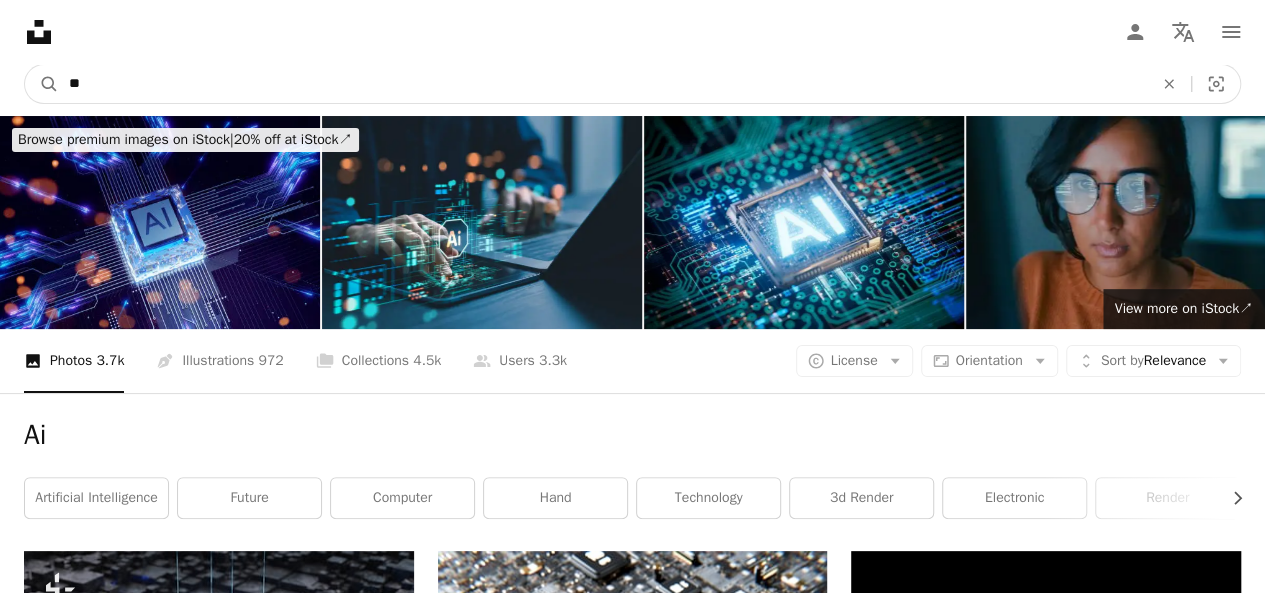 click on "**" at bounding box center [603, 84] 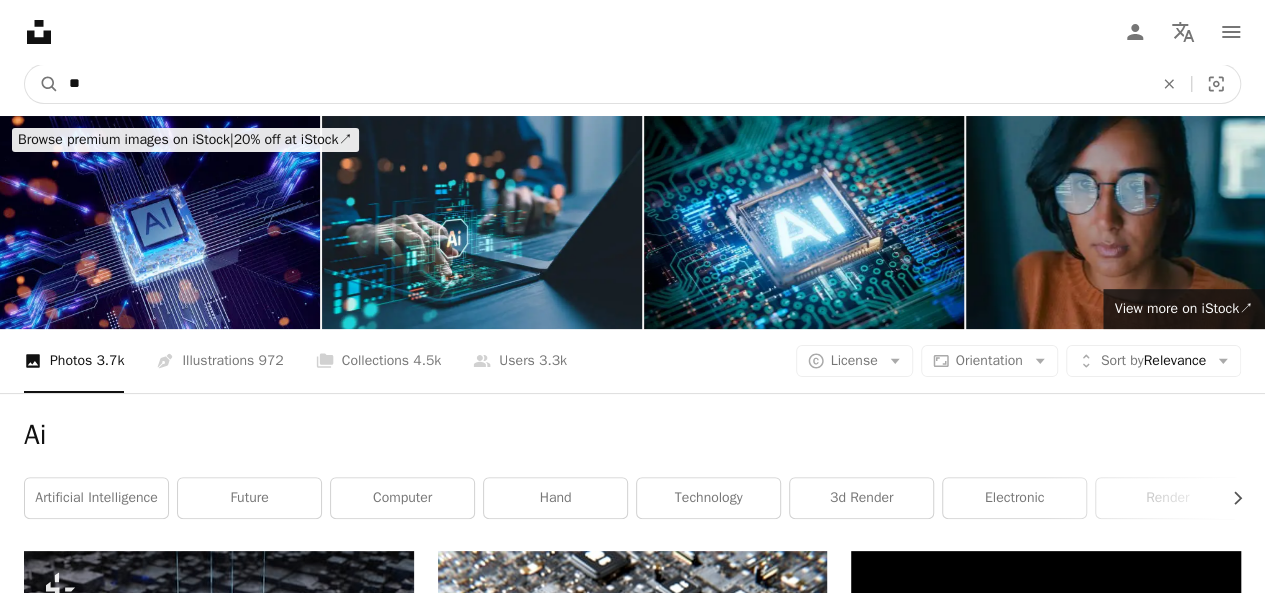 type on "*" 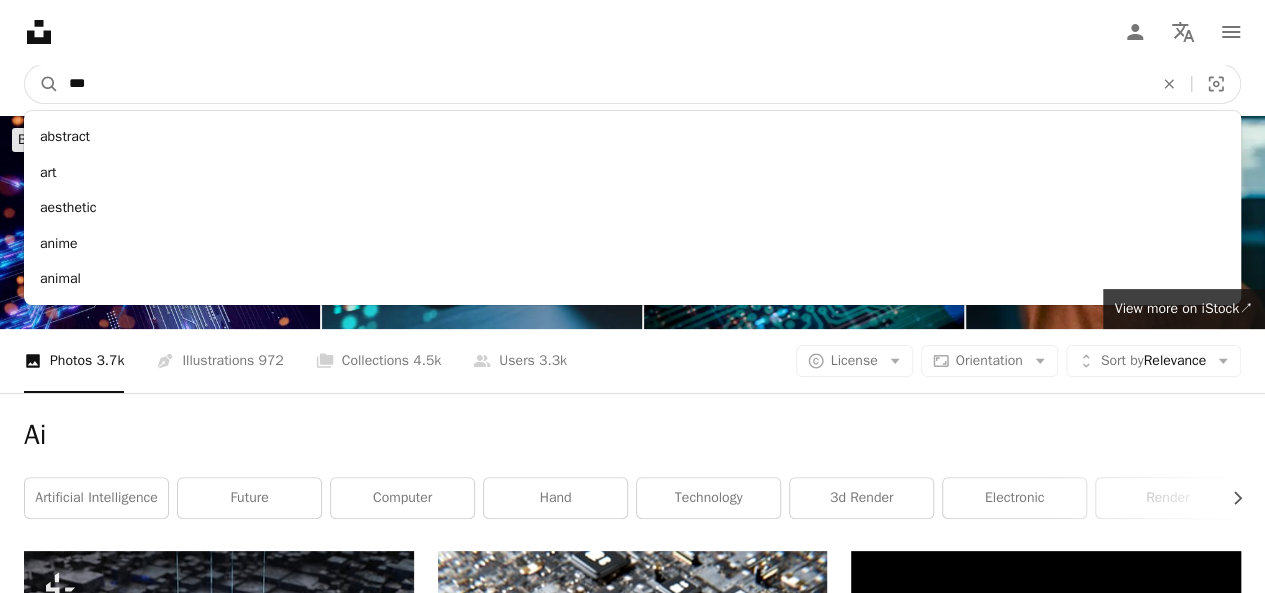 type on "***" 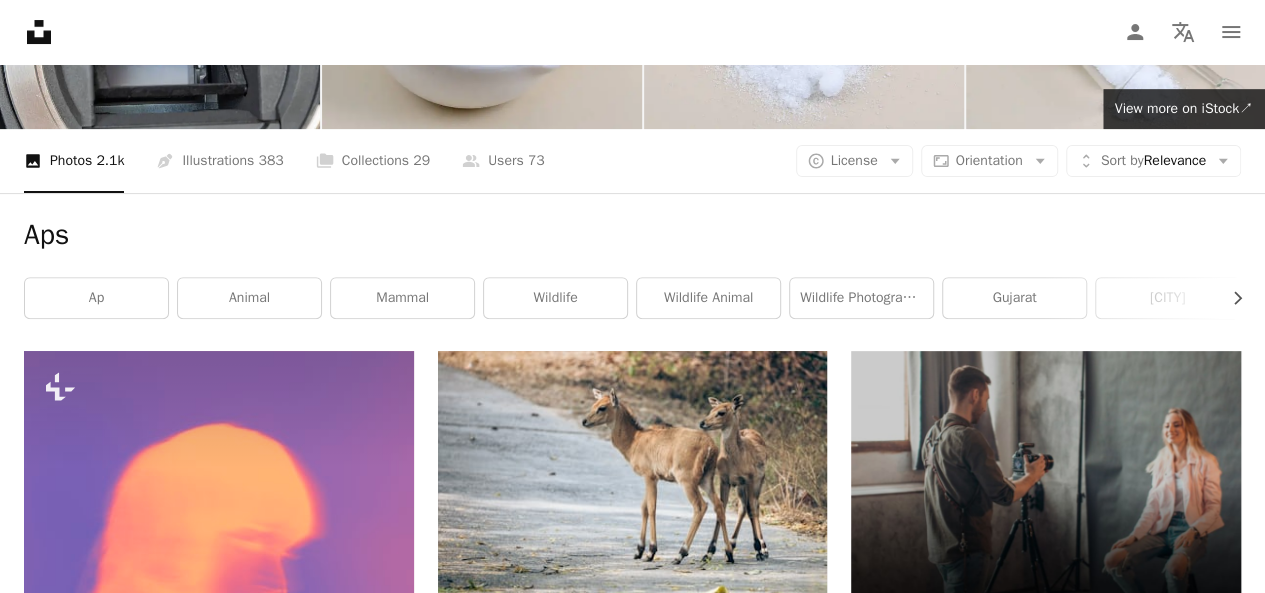 scroll, scrollTop: 0, scrollLeft: 0, axis: both 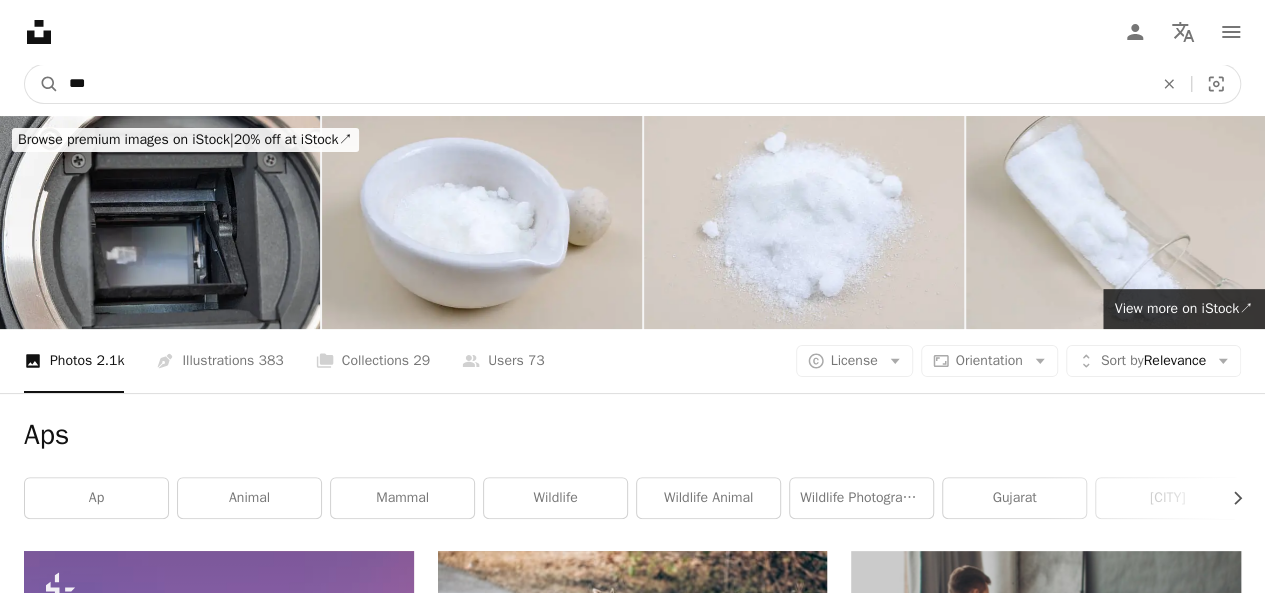 click on "***" at bounding box center [603, 84] 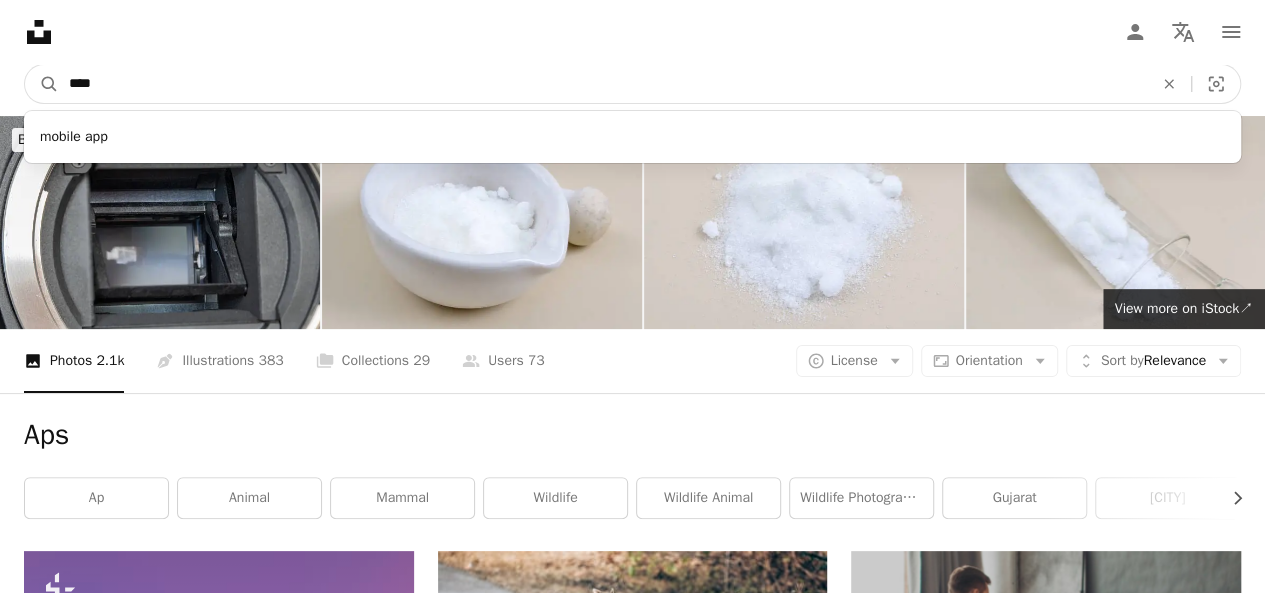 type on "***" 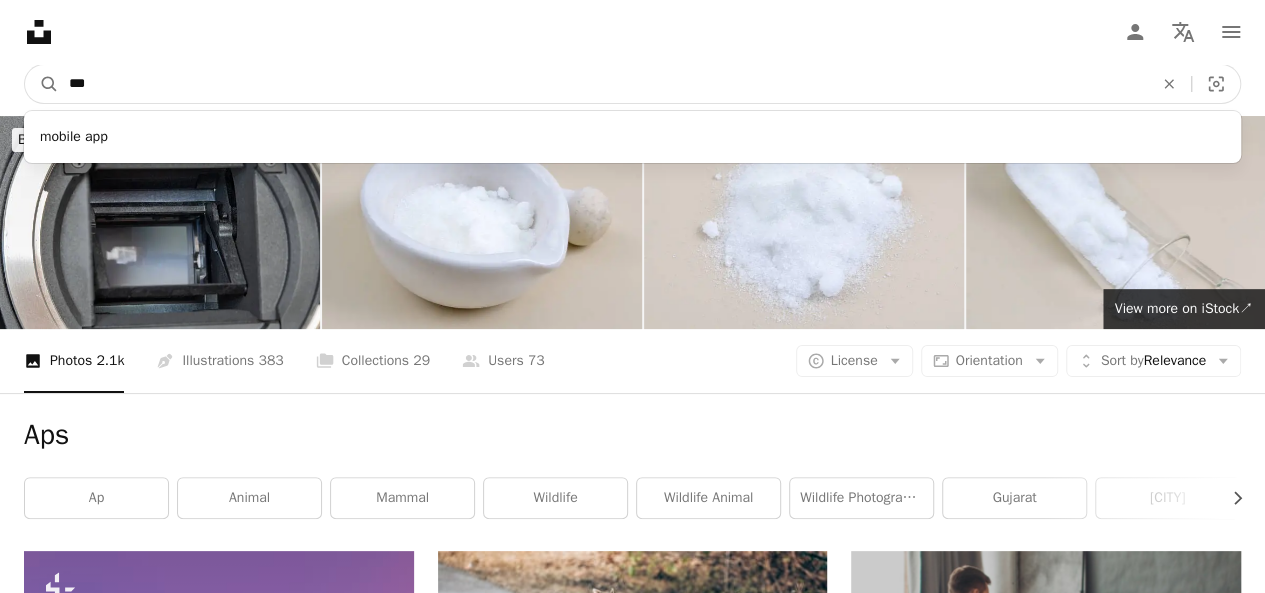 click on "A magnifying glass" at bounding box center (42, 84) 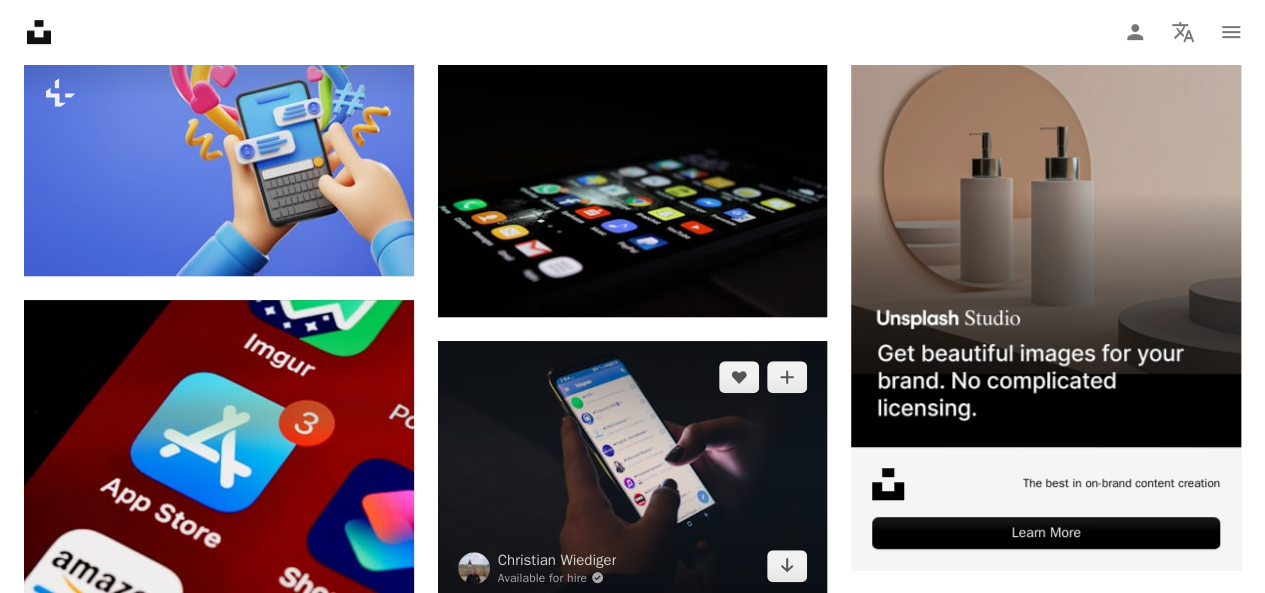 scroll, scrollTop: 500, scrollLeft: 0, axis: vertical 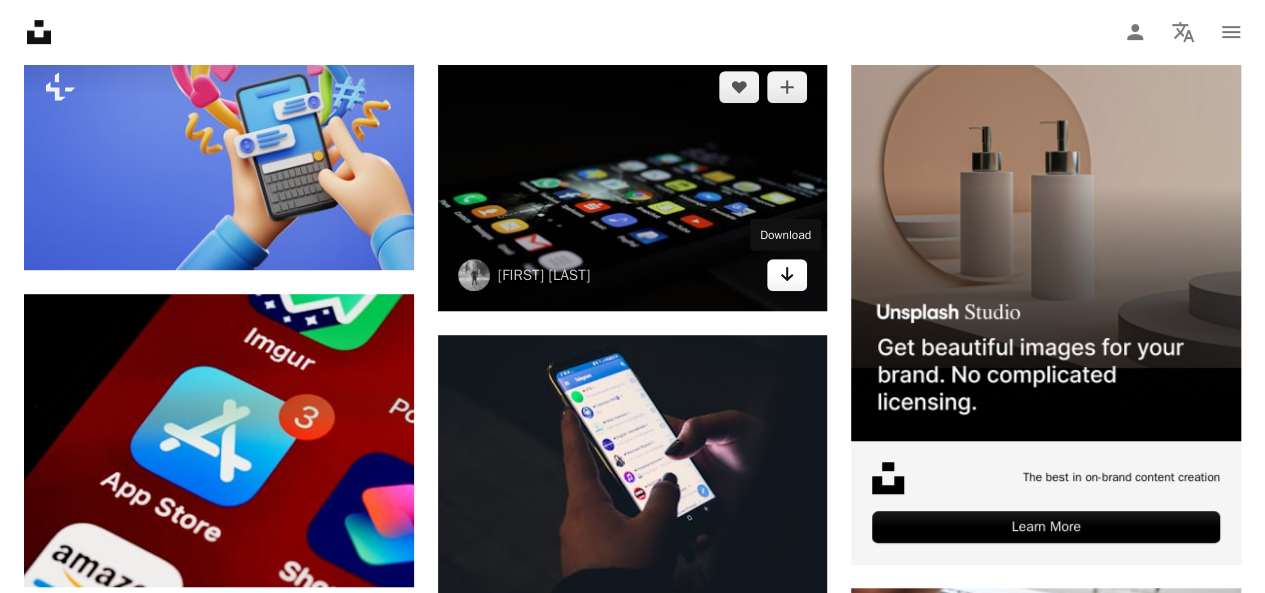 click on "Arrow pointing down" 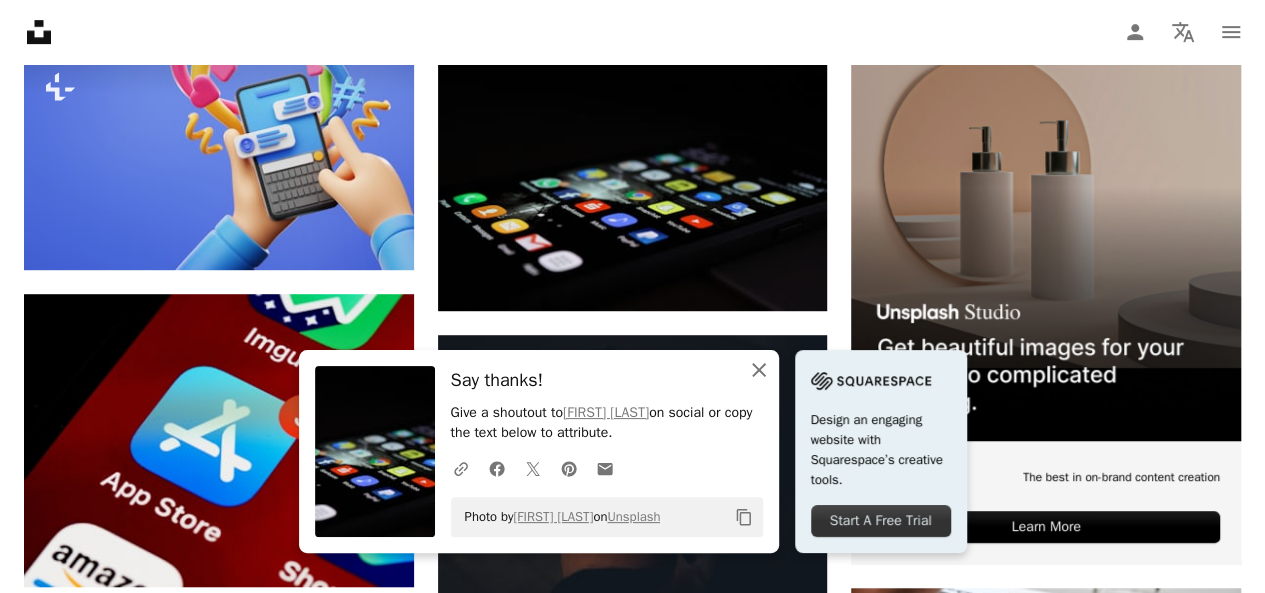 click 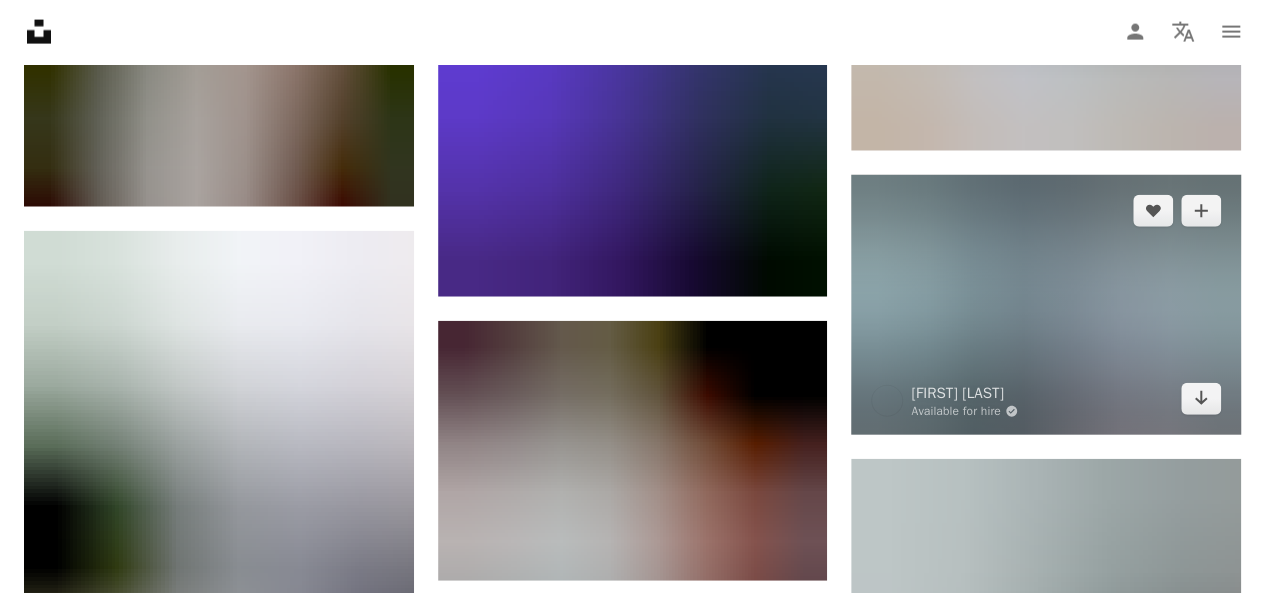 scroll, scrollTop: 2300, scrollLeft: 0, axis: vertical 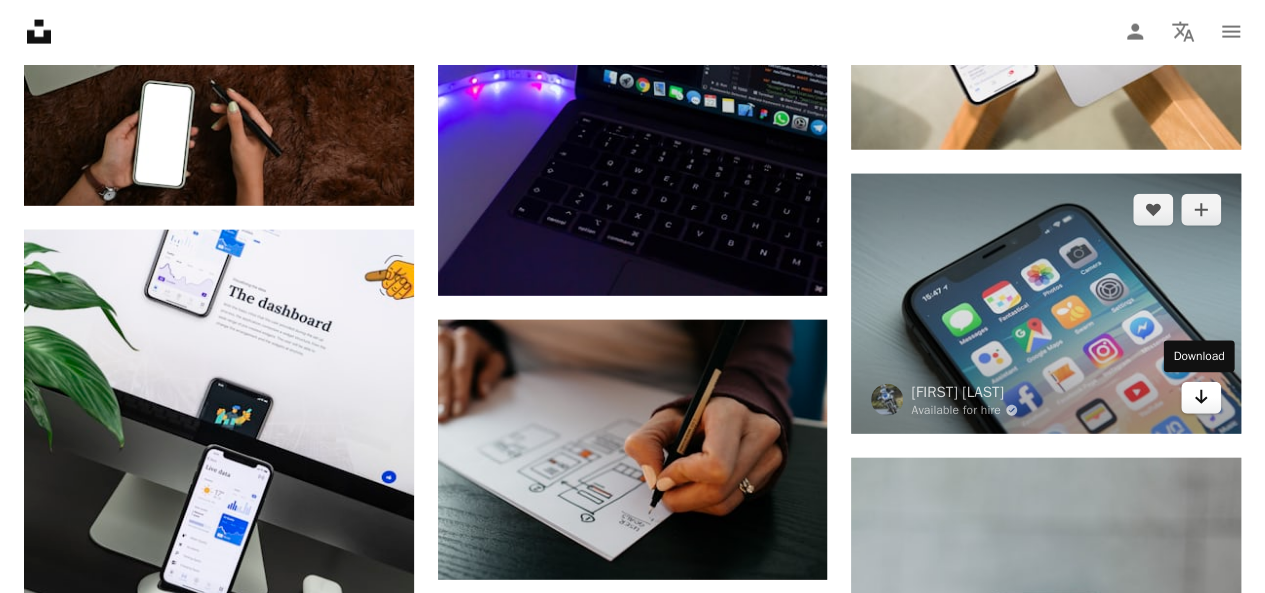 click on "Arrow pointing down" 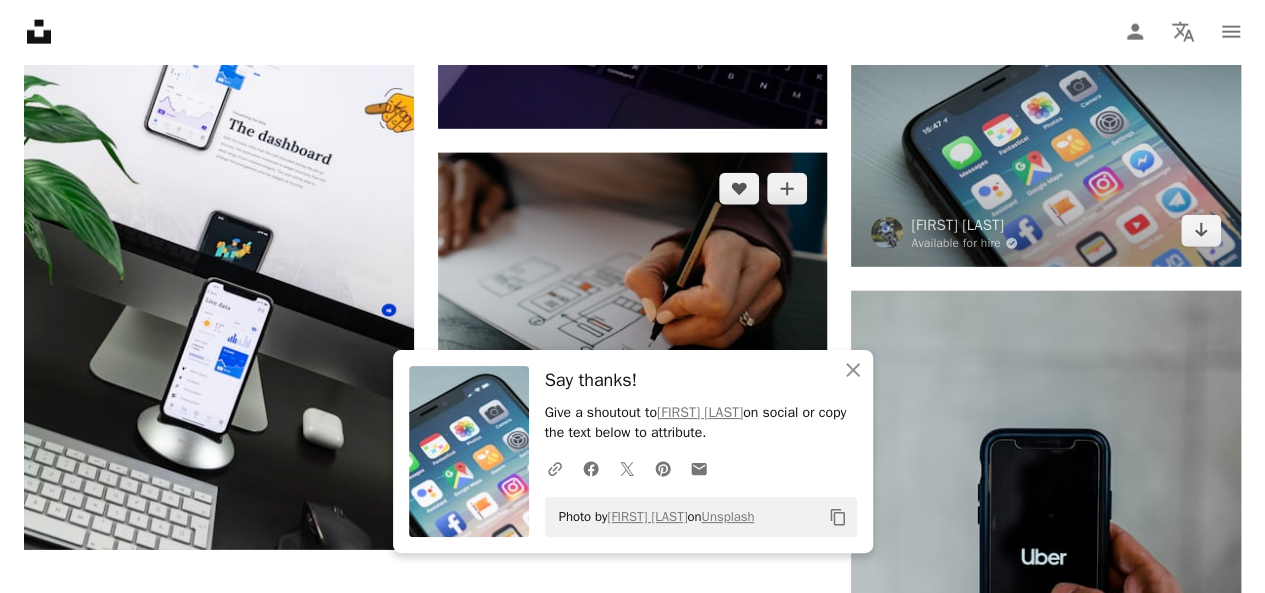 scroll, scrollTop: 2500, scrollLeft: 0, axis: vertical 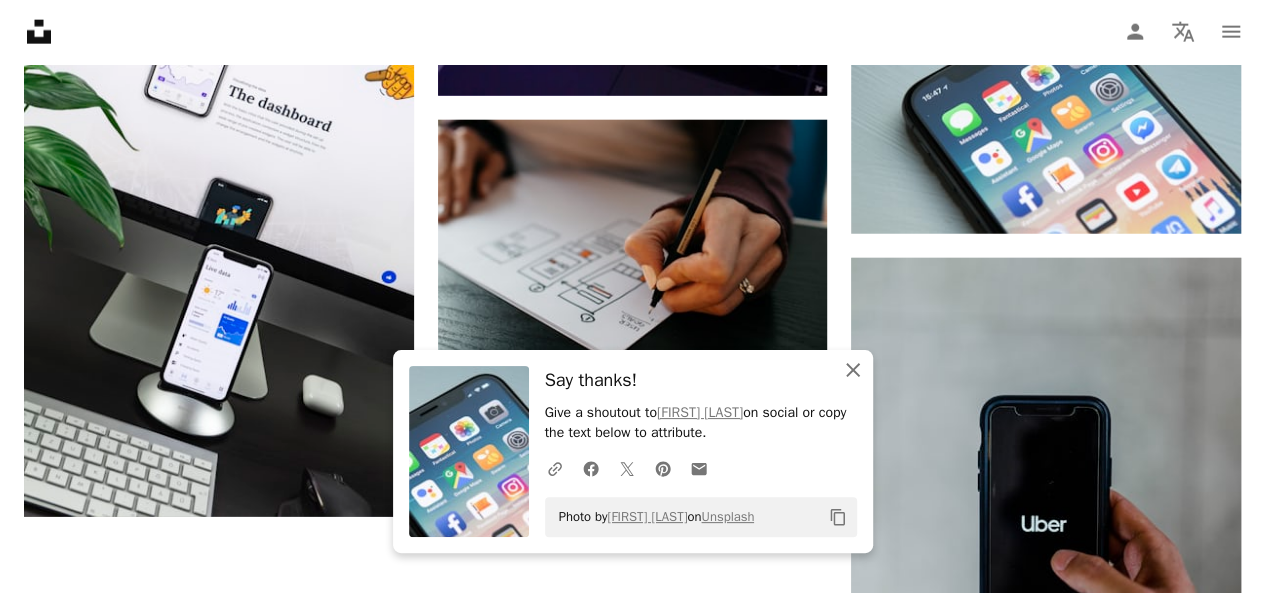 click on "An X shape" 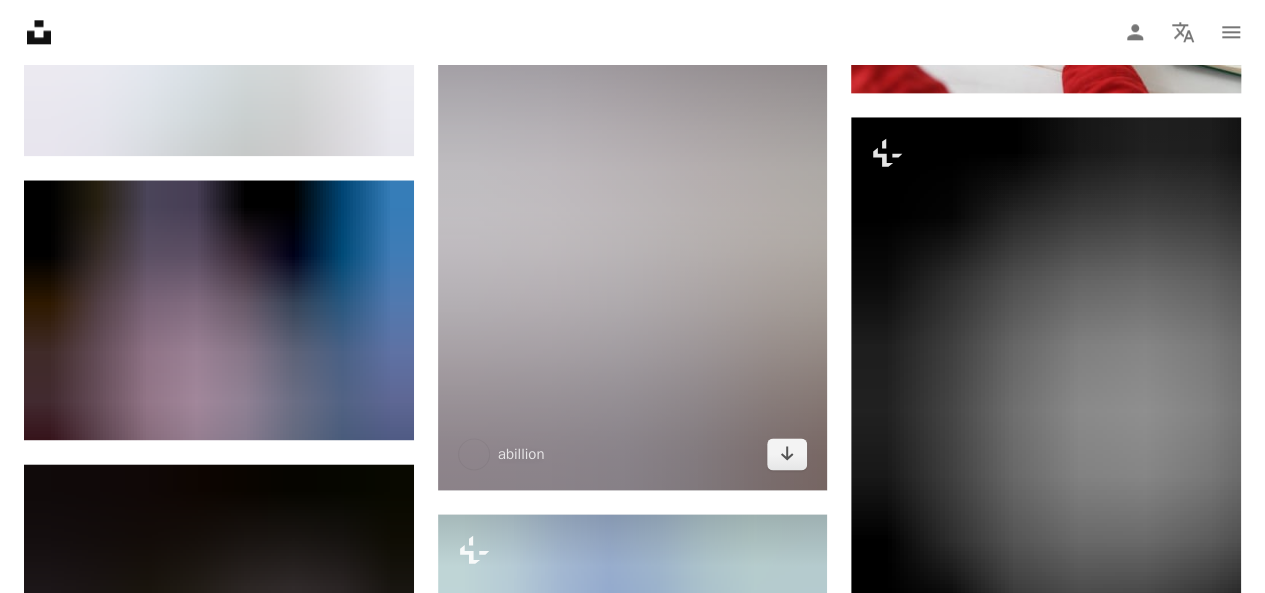 scroll, scrollTop: 1140, scrollLeft: 0, axis: vertical 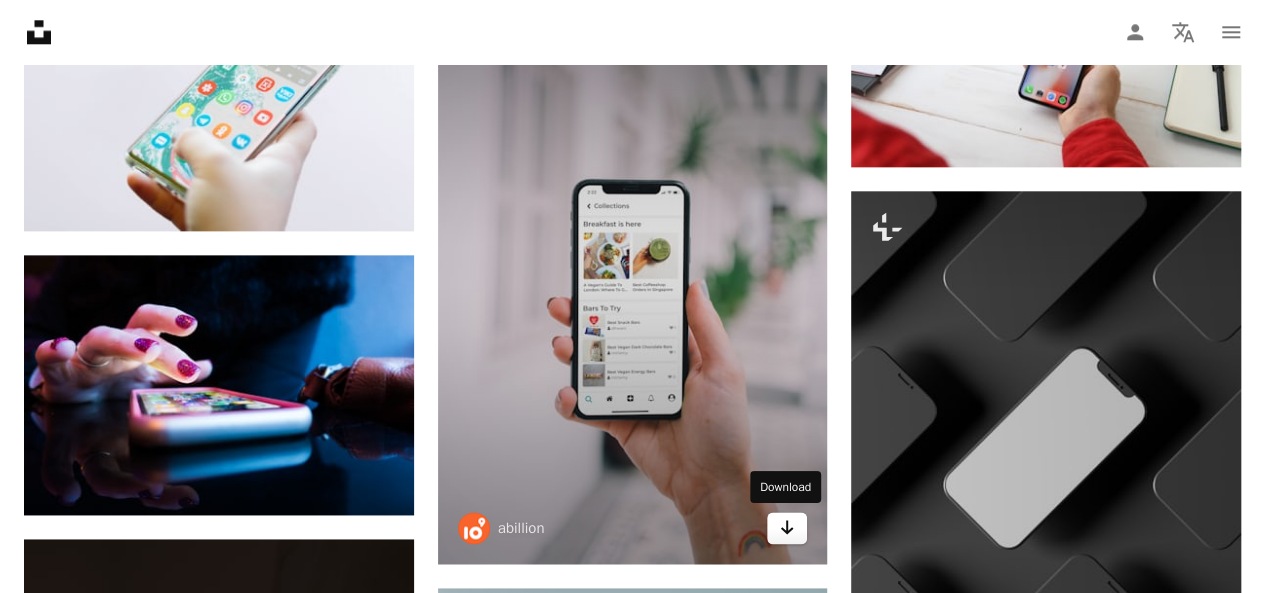click on "Arrow pointing down" at bounding box center (787, 528) 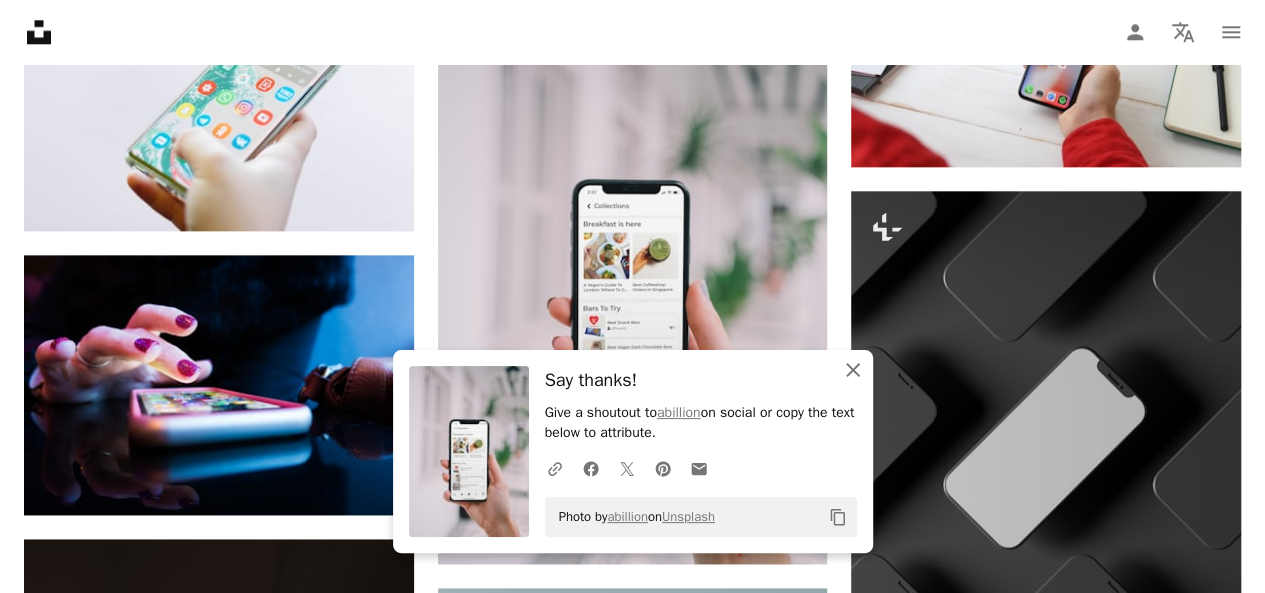 click on "An X shape" 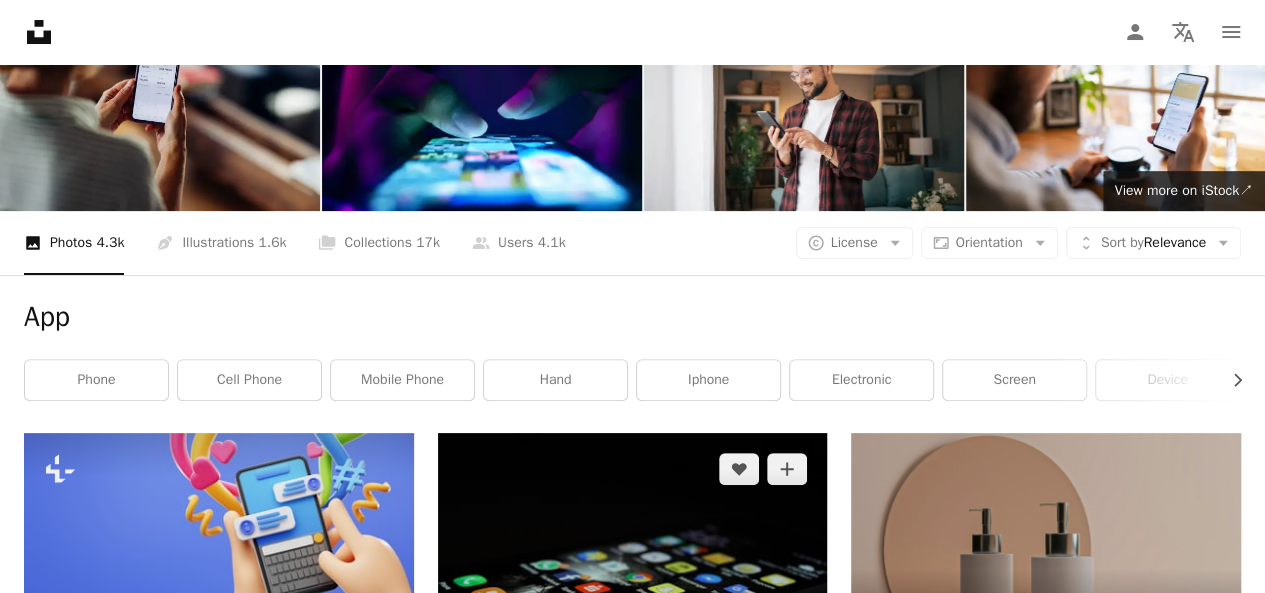 scroll, scrollTop: 0, scrollLeft: 0, axis: both 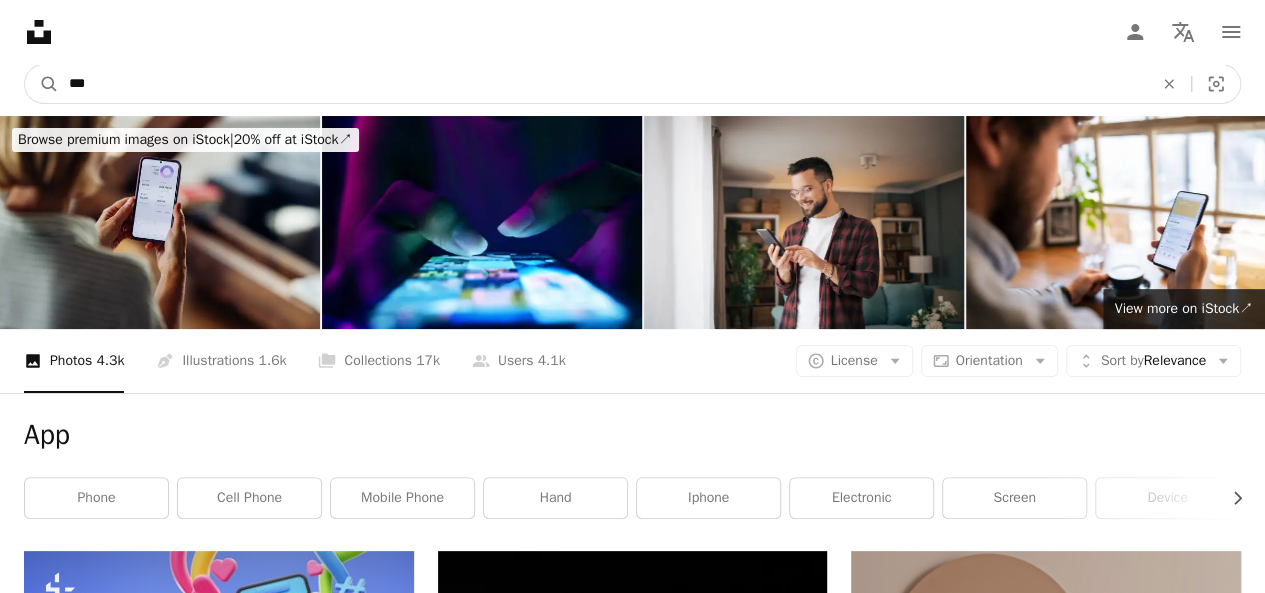 click on "***" at bounding box center [603, 84] 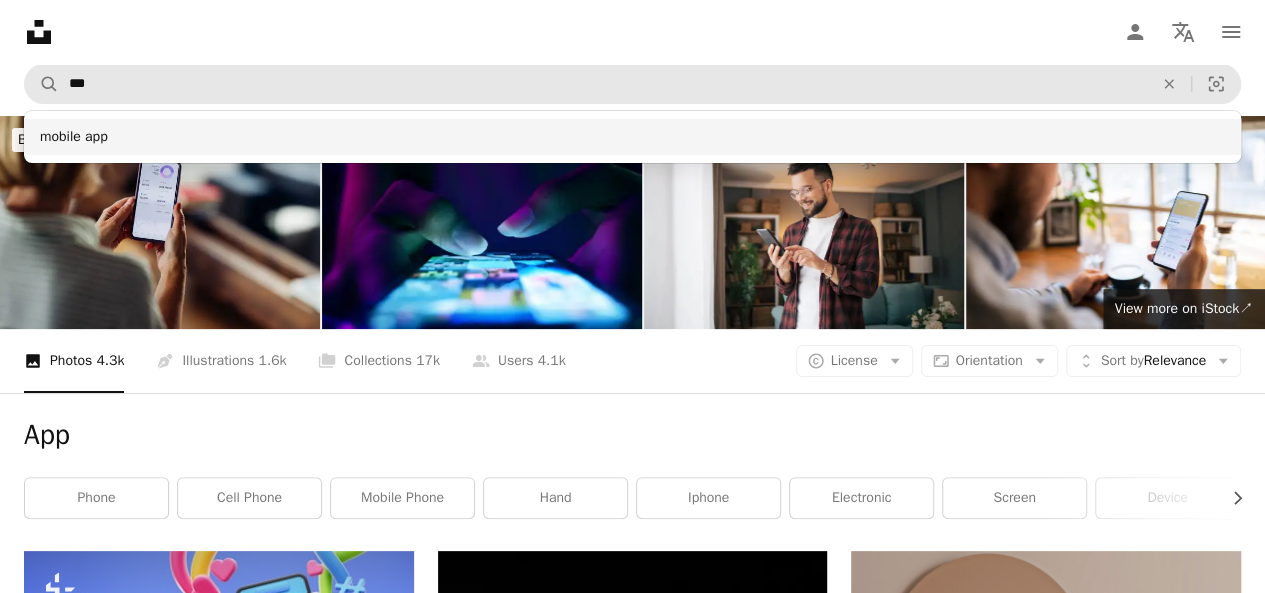 click on "mobile app" at bounding box center (632, 137) 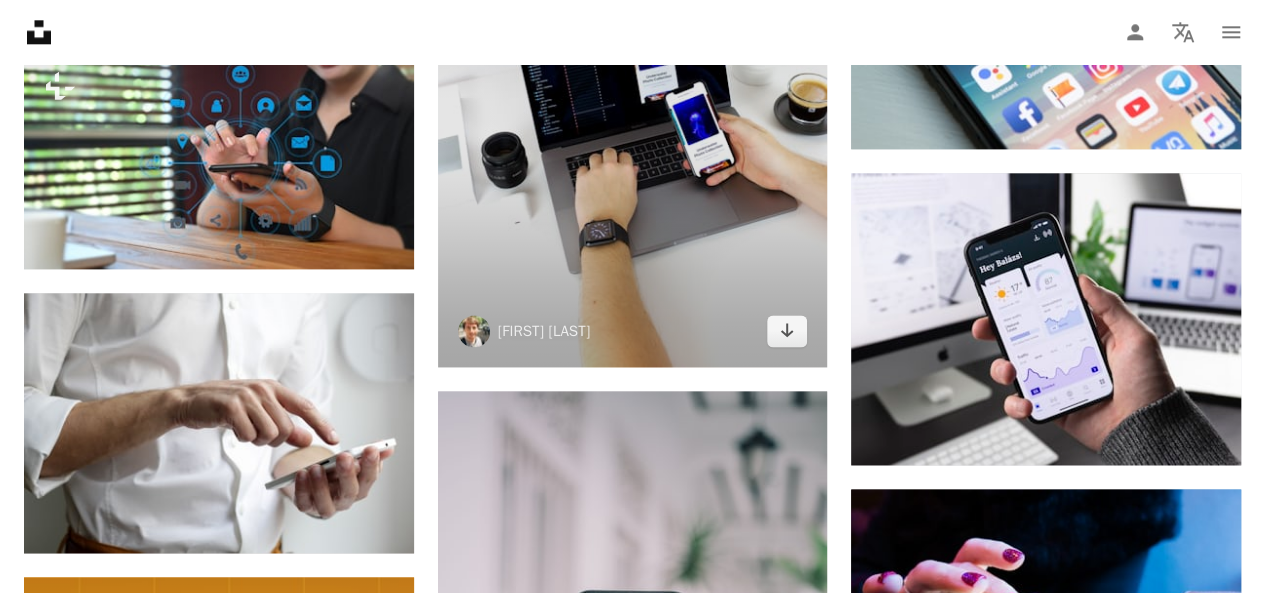 scroll, scrollTop: 1200, scrollLeft: 0, axis: vertical 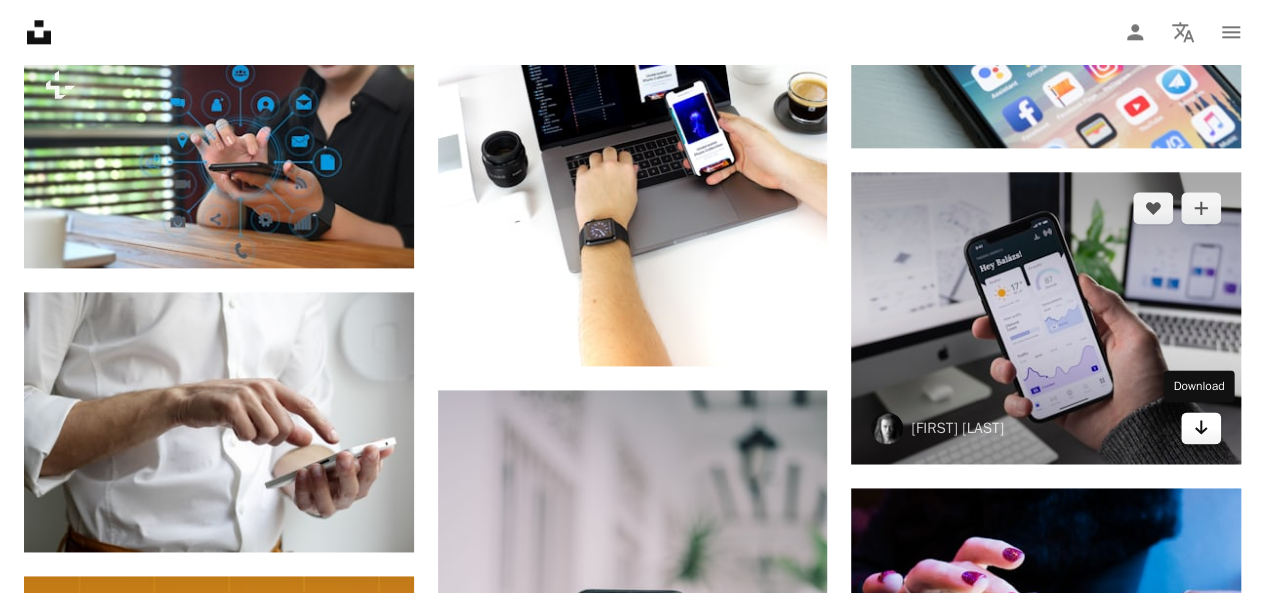 click on "Arrow pointing down" 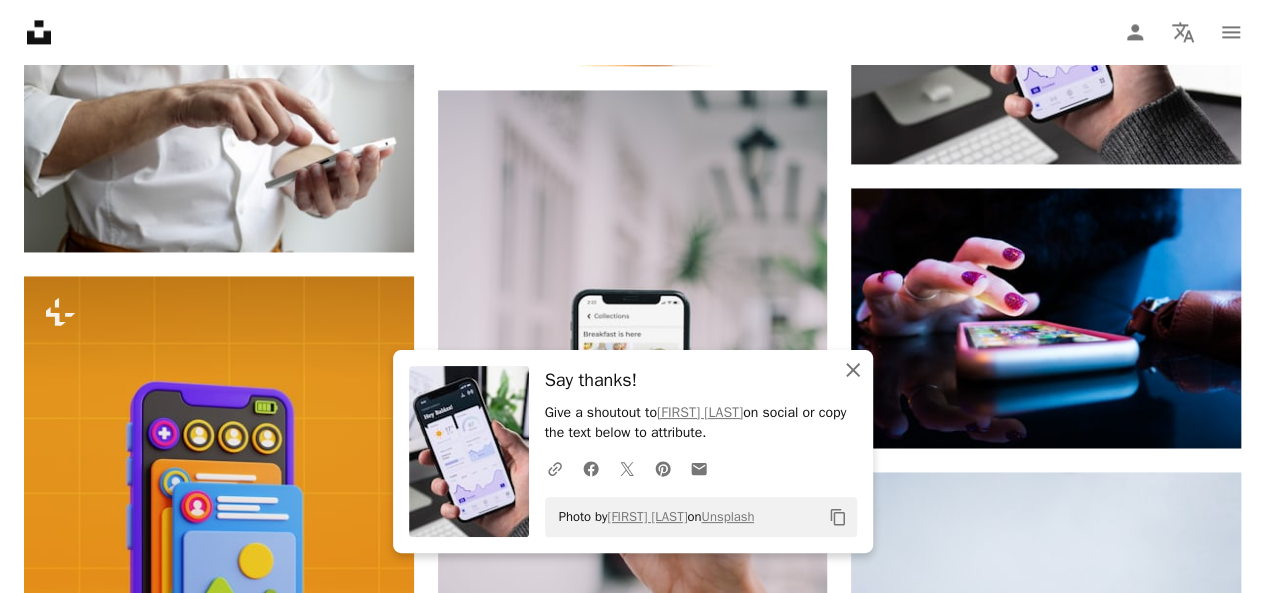click on "An X shape" 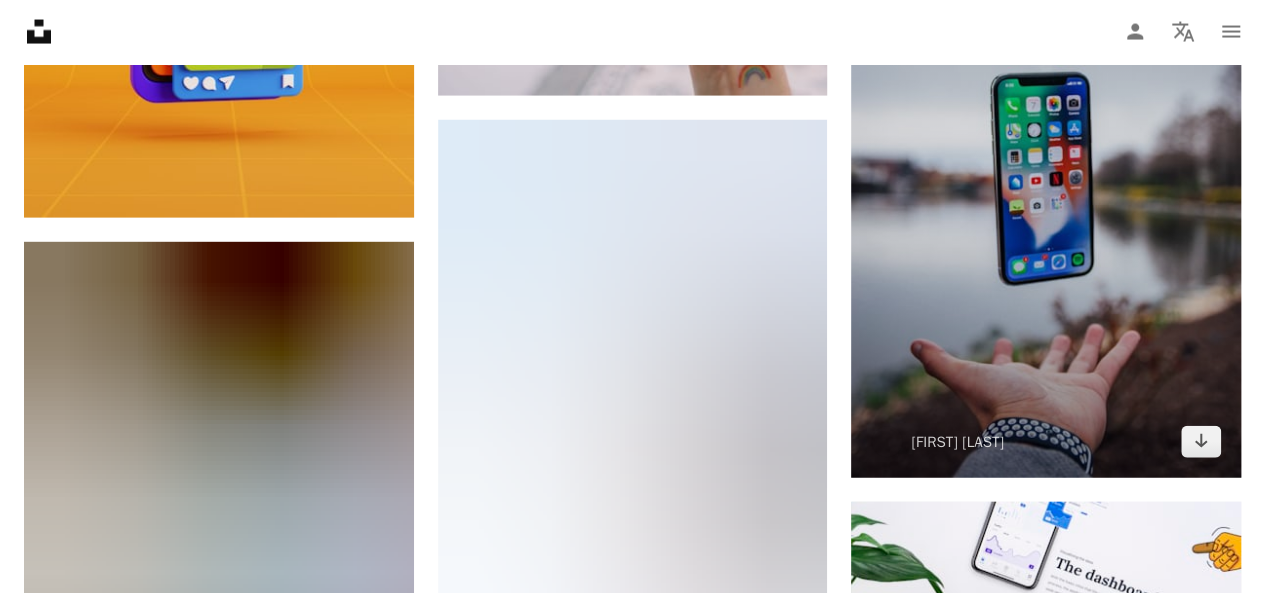 scroll, scrollTop: 2100, scrollLeft: 0, axis: vertical 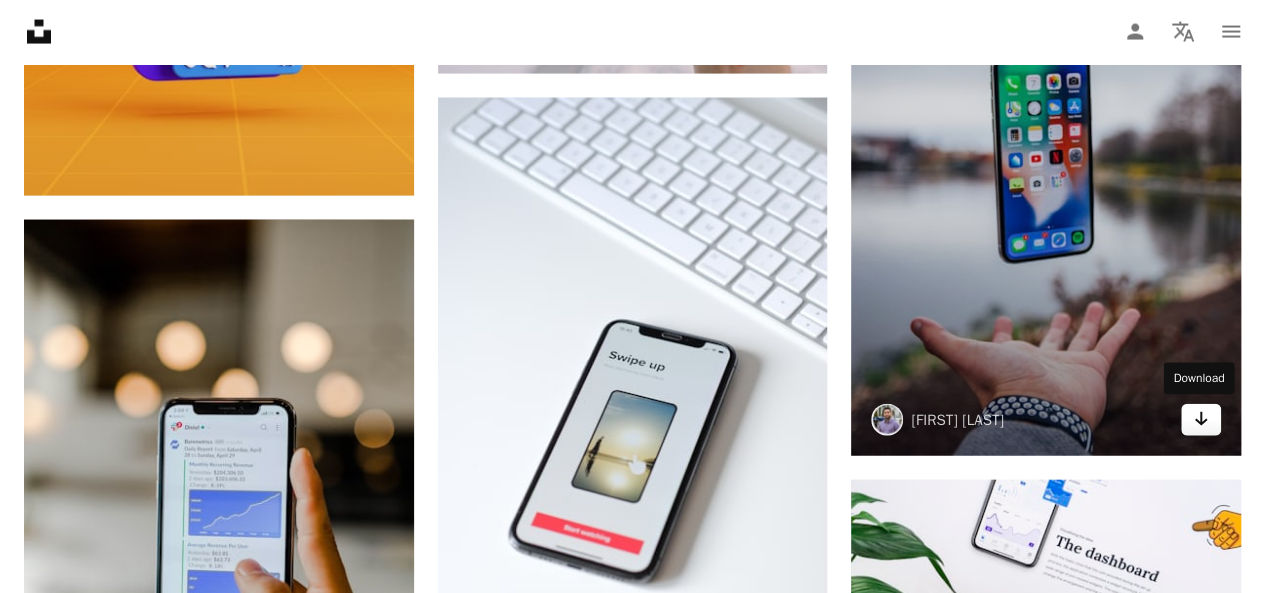 click on "Arrow pointing down" at bounding box center (1201, 420) 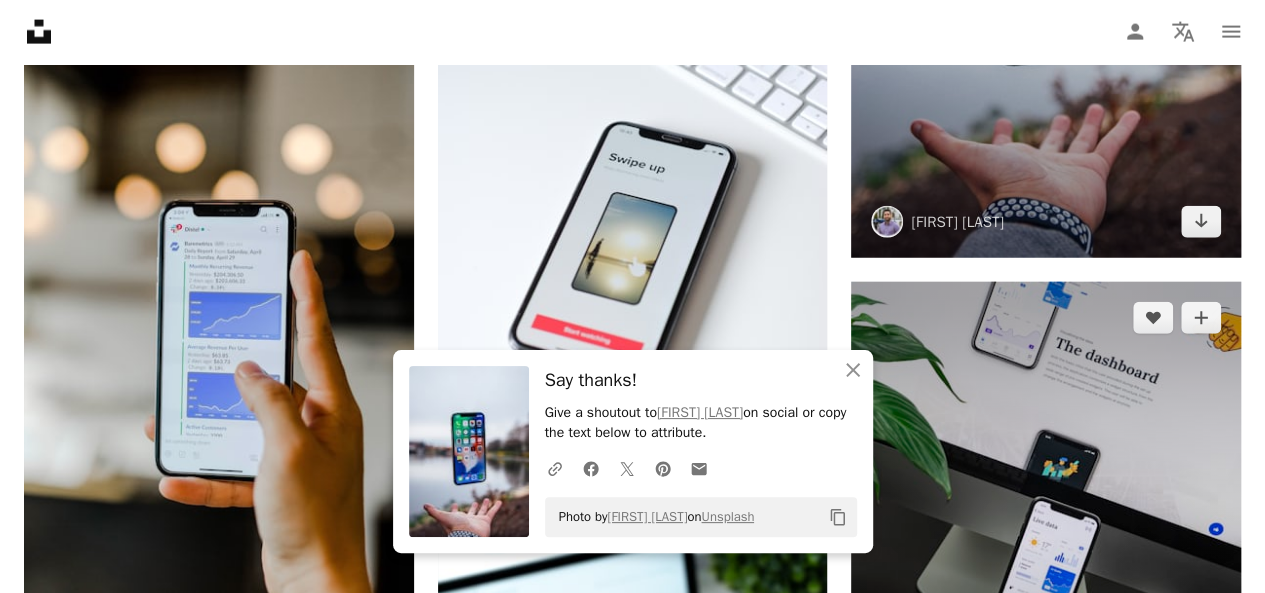 scroll, scrollTop: 2300, scrollLeft: 0, axis: vertical 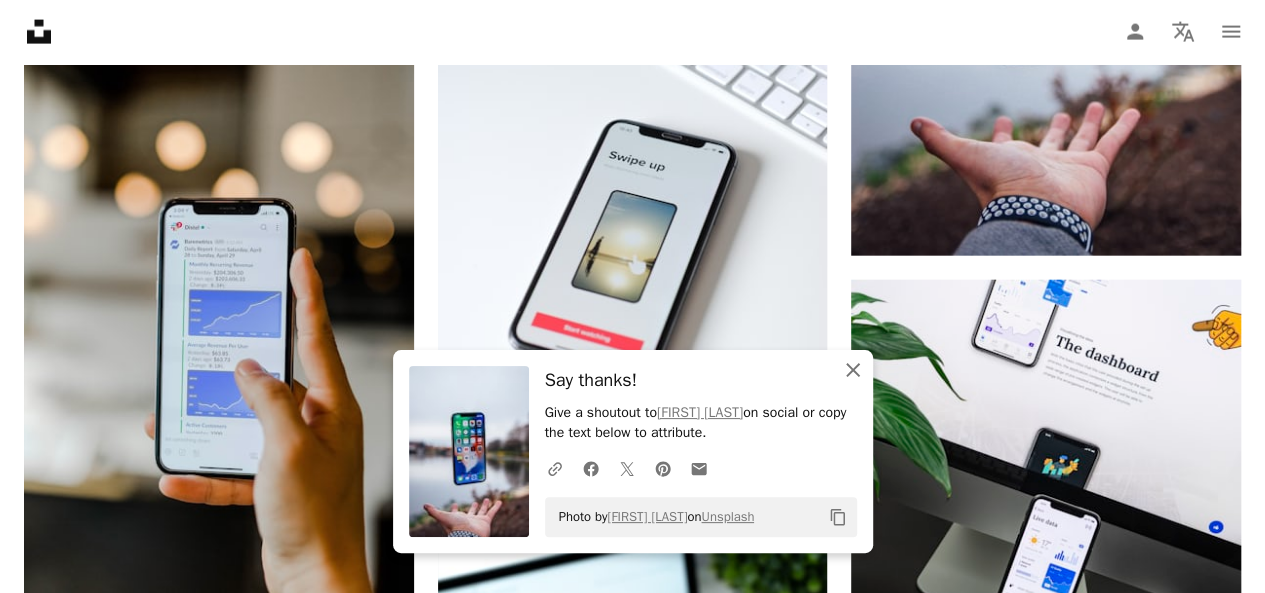 click on "An X shape" 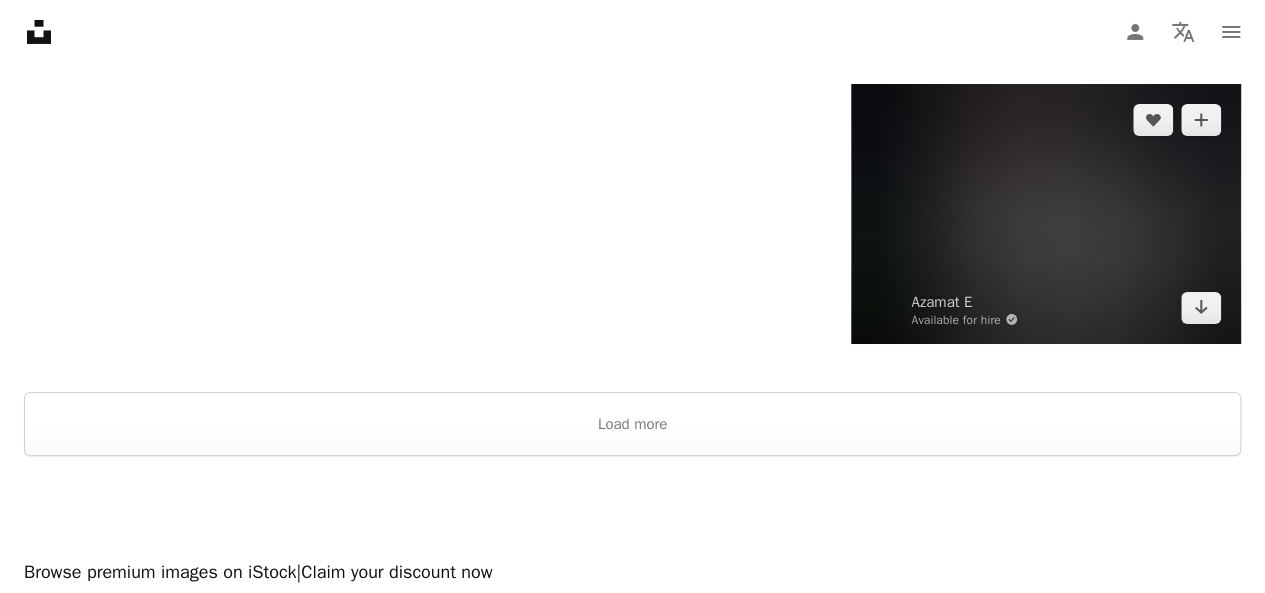 scroll, scrollTop: 3500, scrollLeft: 0, axis: vertical 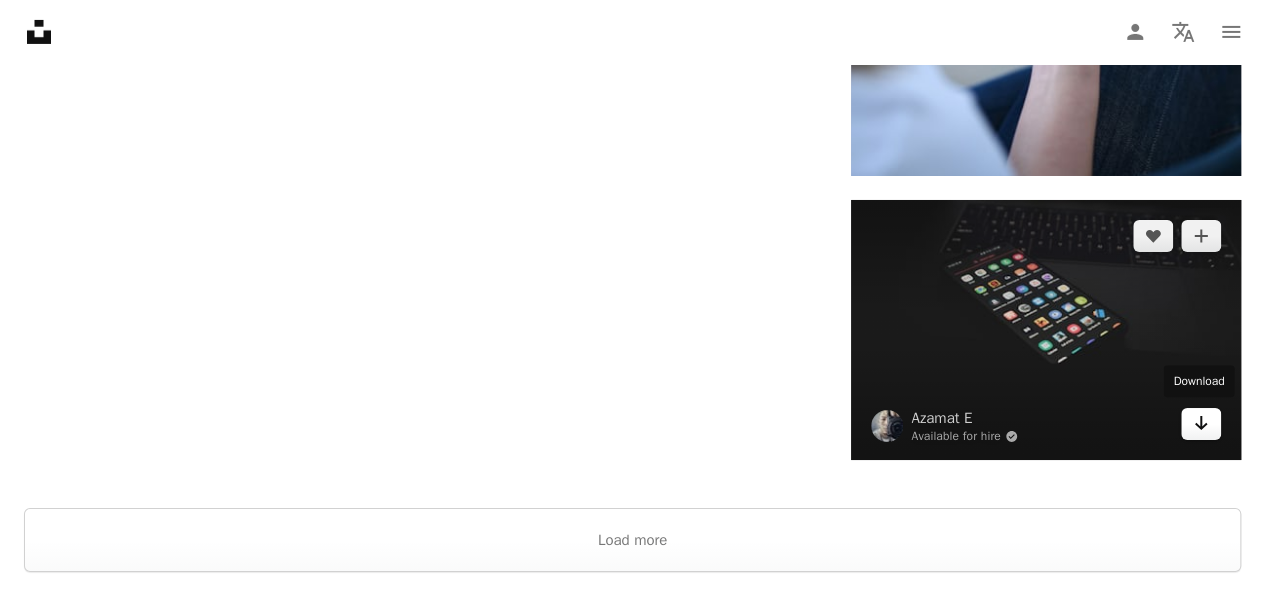 click on "Arrow pointing down" 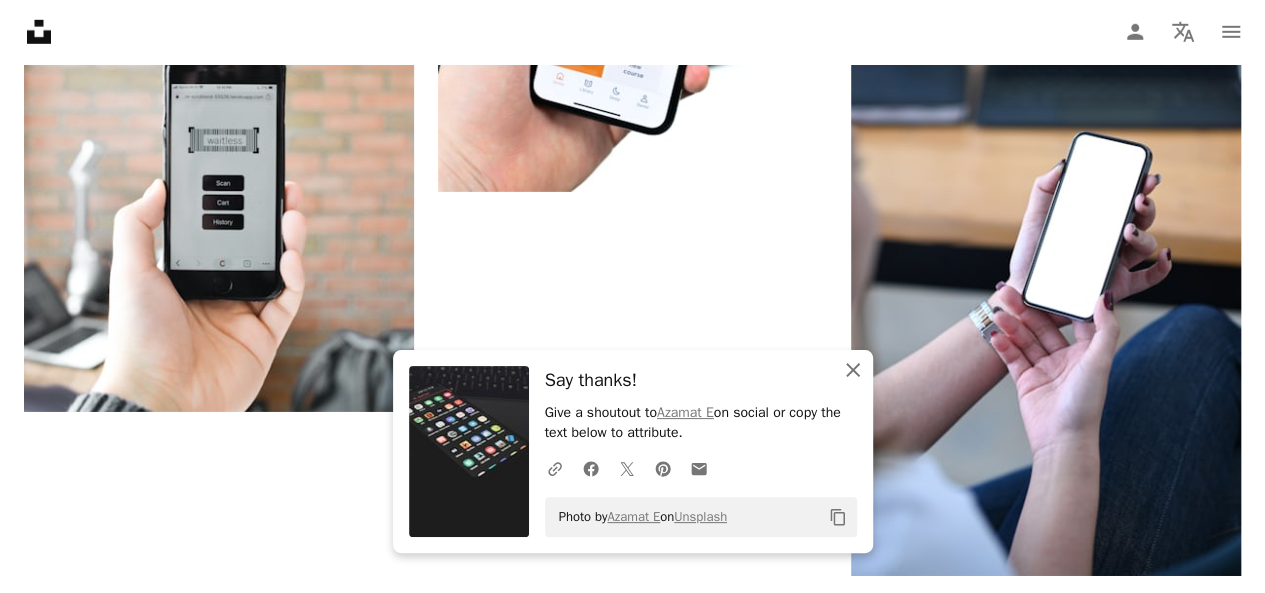 drag, startPoint x: 850, startPoint y: 367, endPoint x: 768, endPoint y: 245, distance: 146.9966 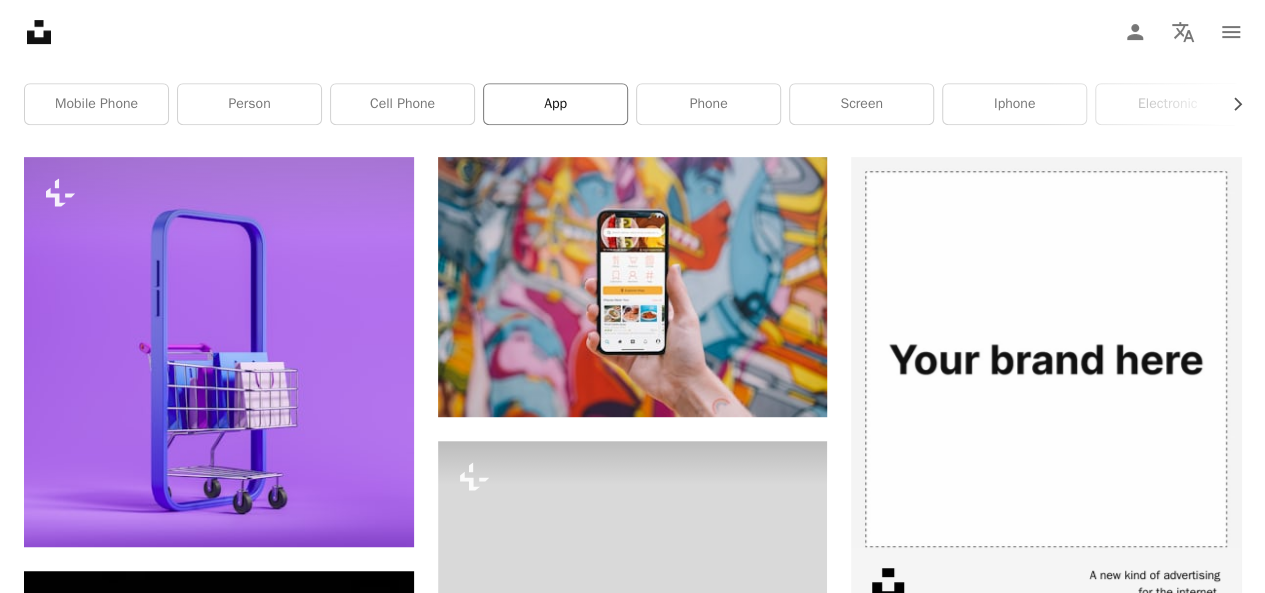 scroll, scrollTop: 0, scrollLeft: 0, axis: both 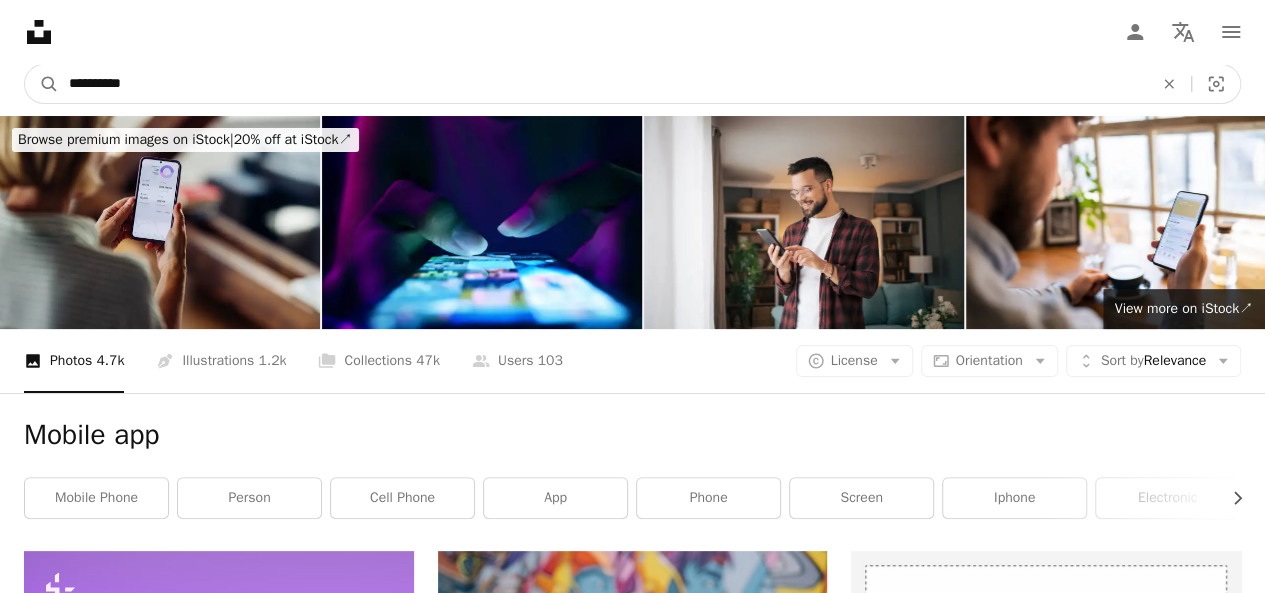 click on "**********" at bounding box center (603, 84) 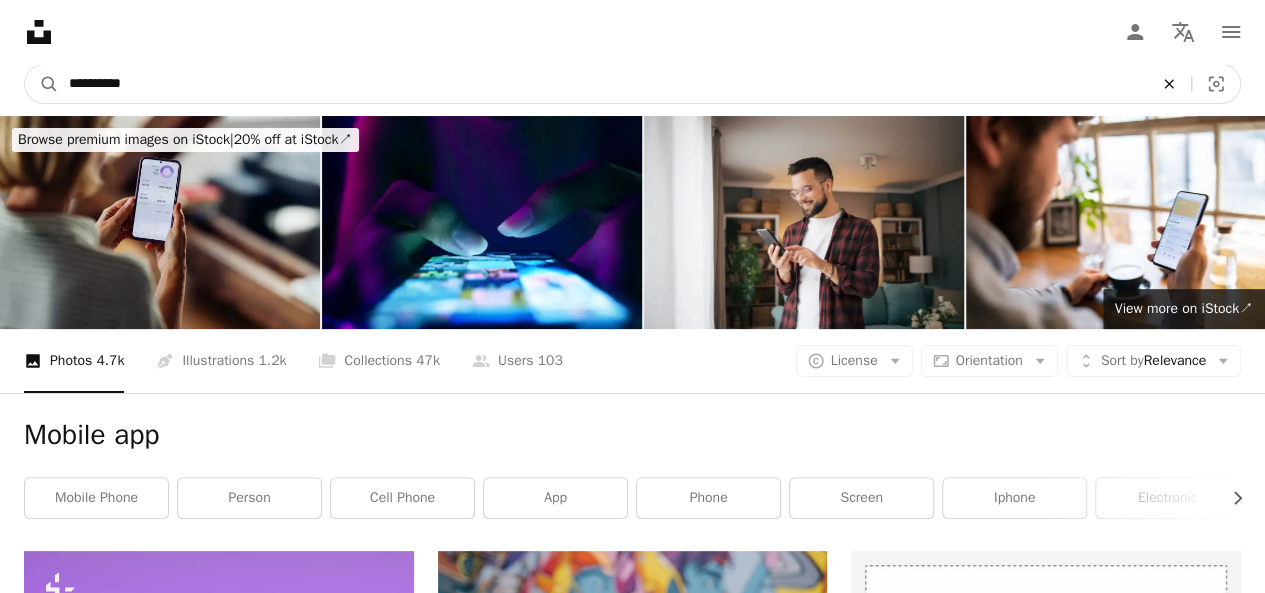 click on "An X shape" 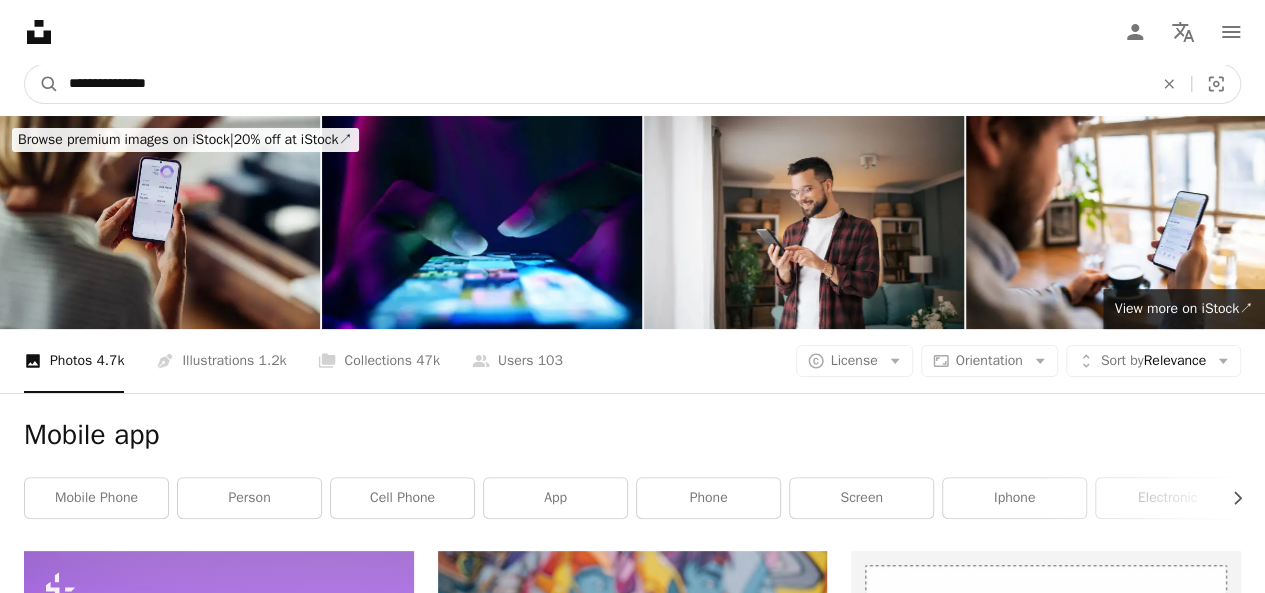 type on "**********" 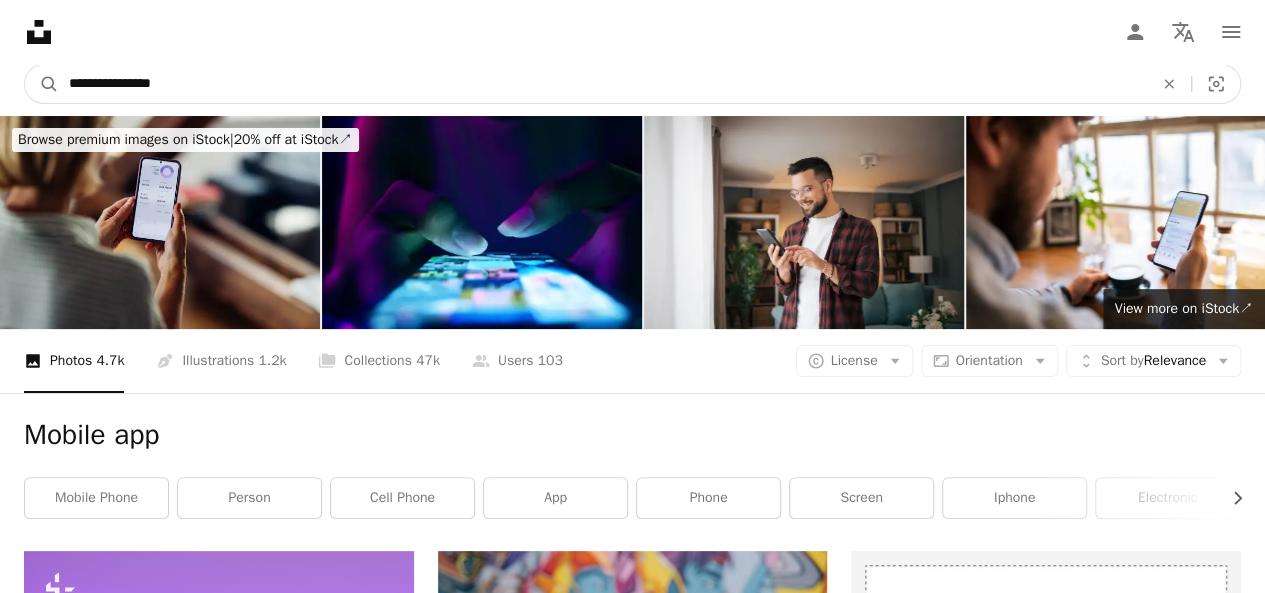 click on "A magnifying glass" at bounding box center [42, 84] 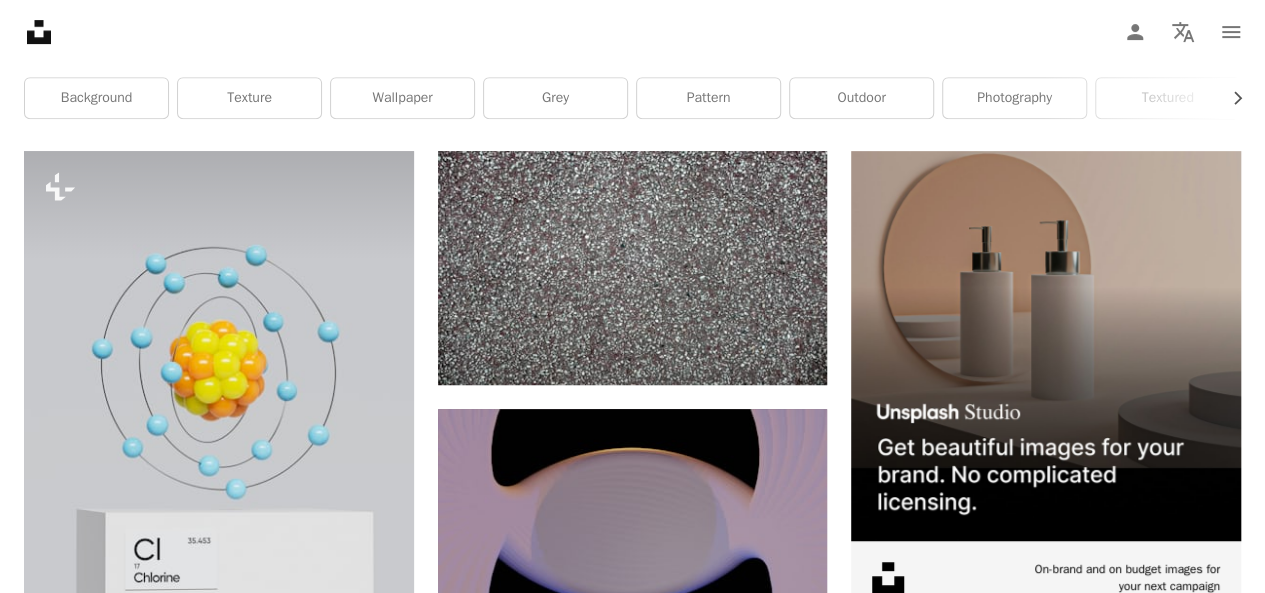 scroll, scrollTop: 0, scrollLeft: 0, axis: both 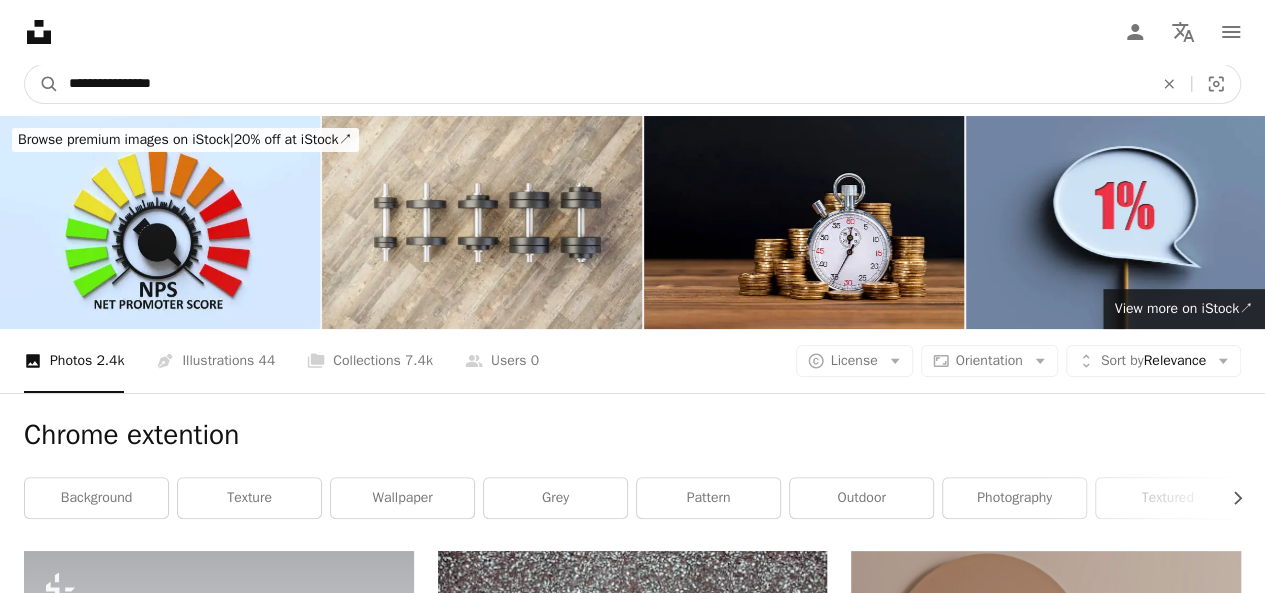 click on "**********" at bounding box center [603, 84] 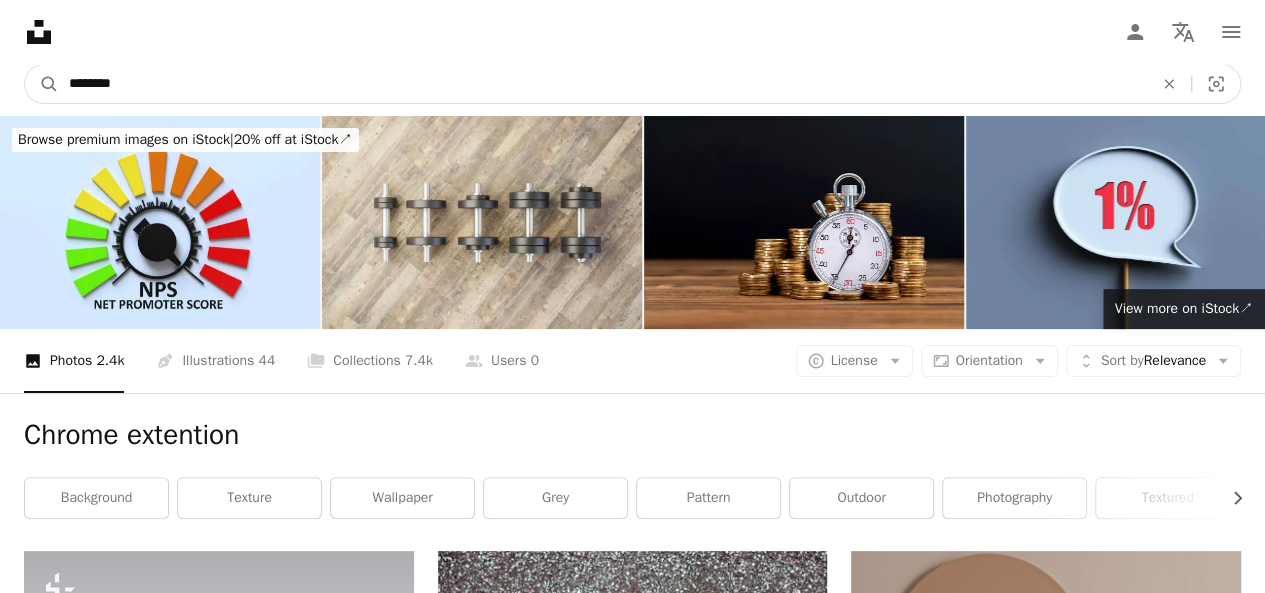 type on "******" 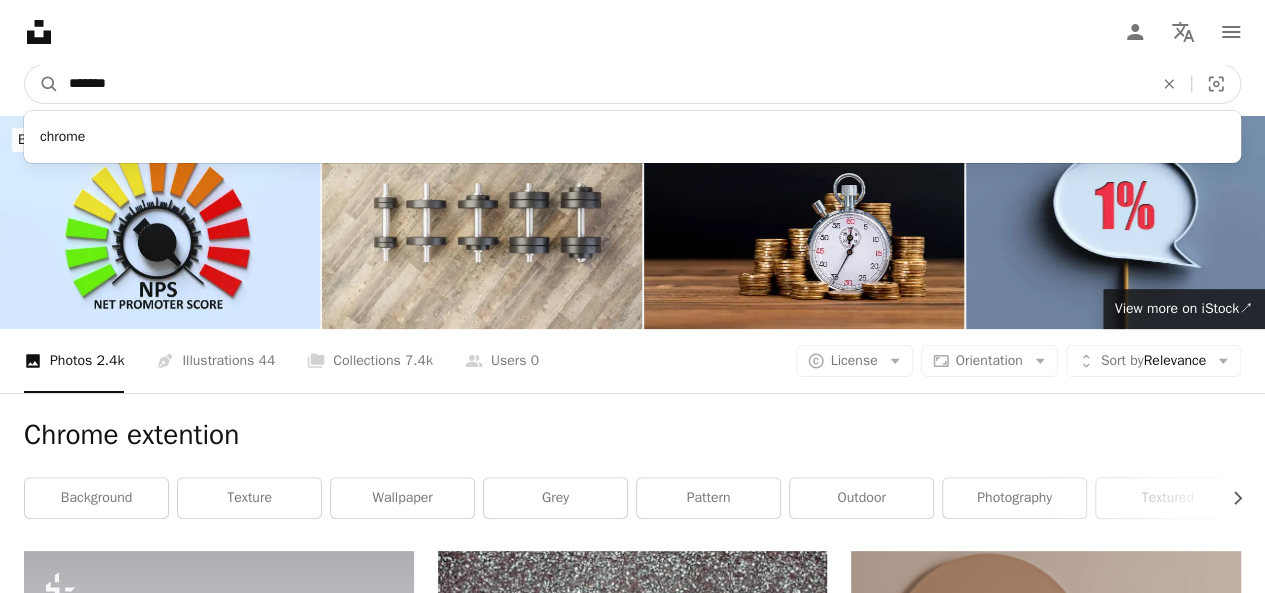 click on "A magnifying glass" at bounding box center (42, 84) 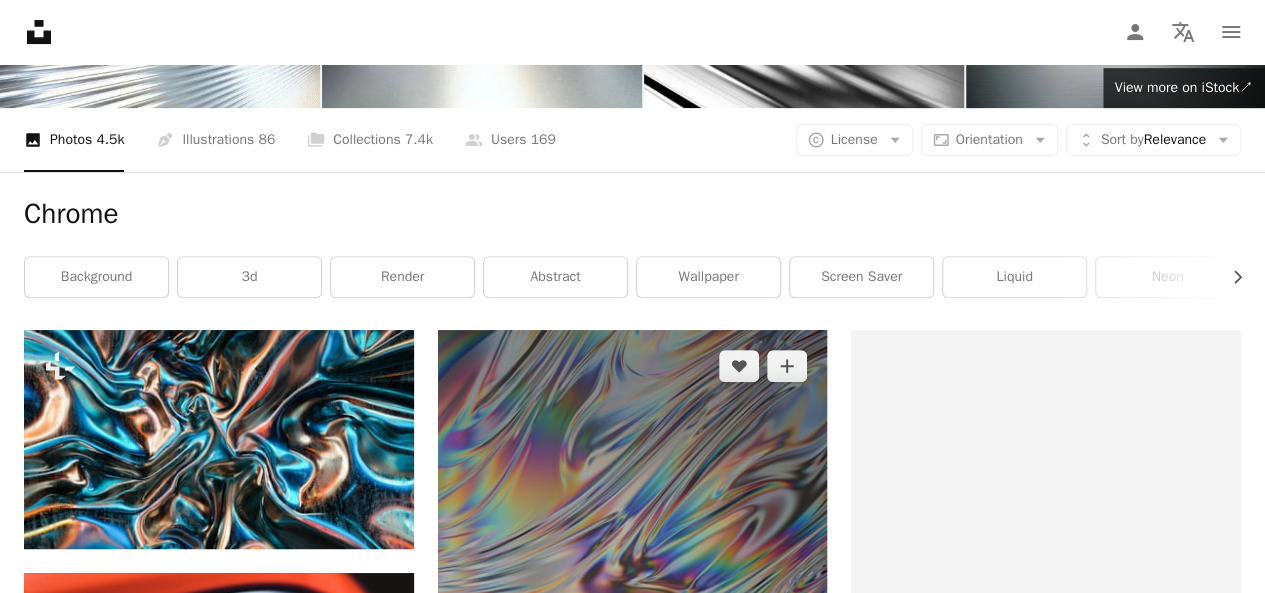 scroll, scrollTop: 0, scrollLeft: 0, axis: both 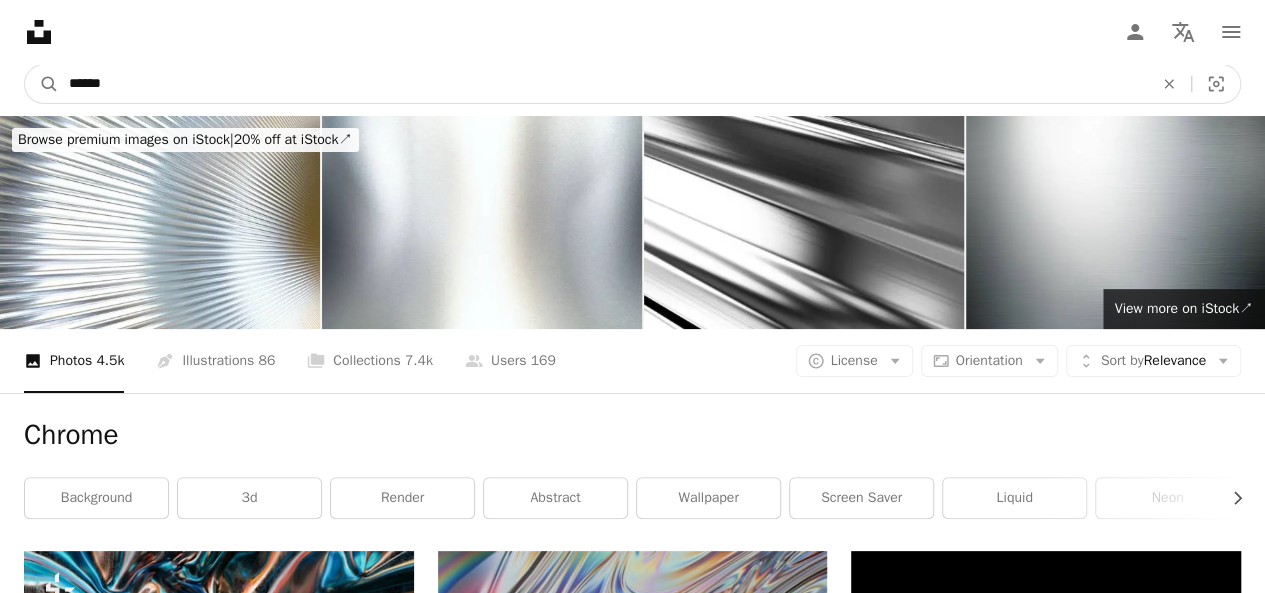 click on "******" at bounding box center (603, 84) 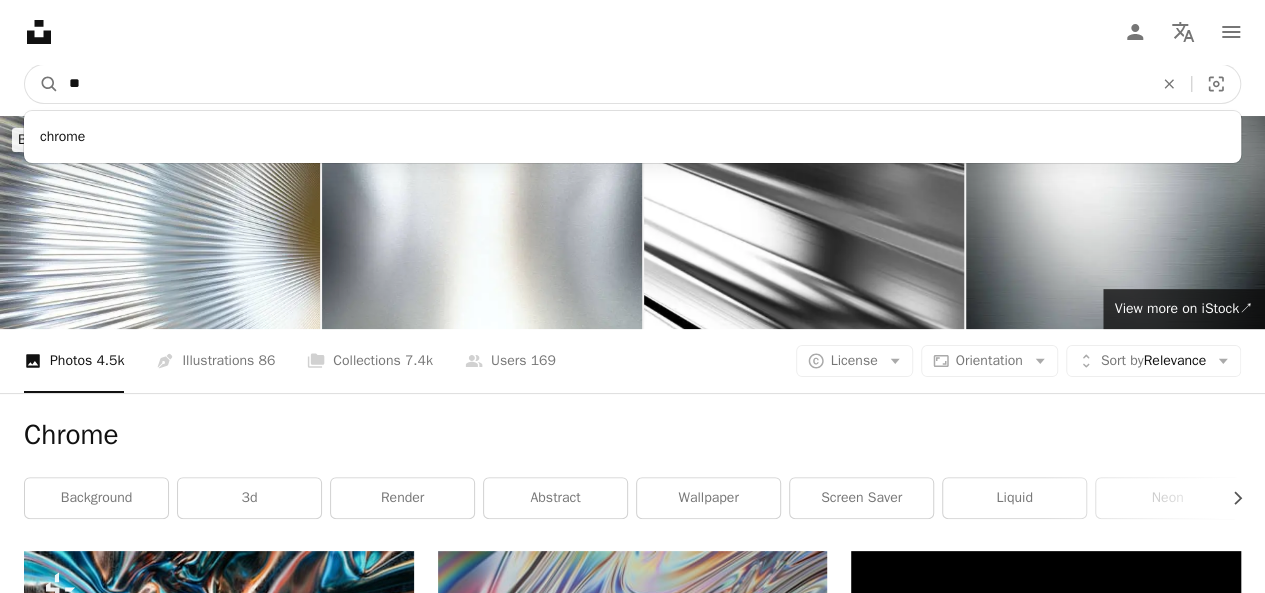 type on "*" 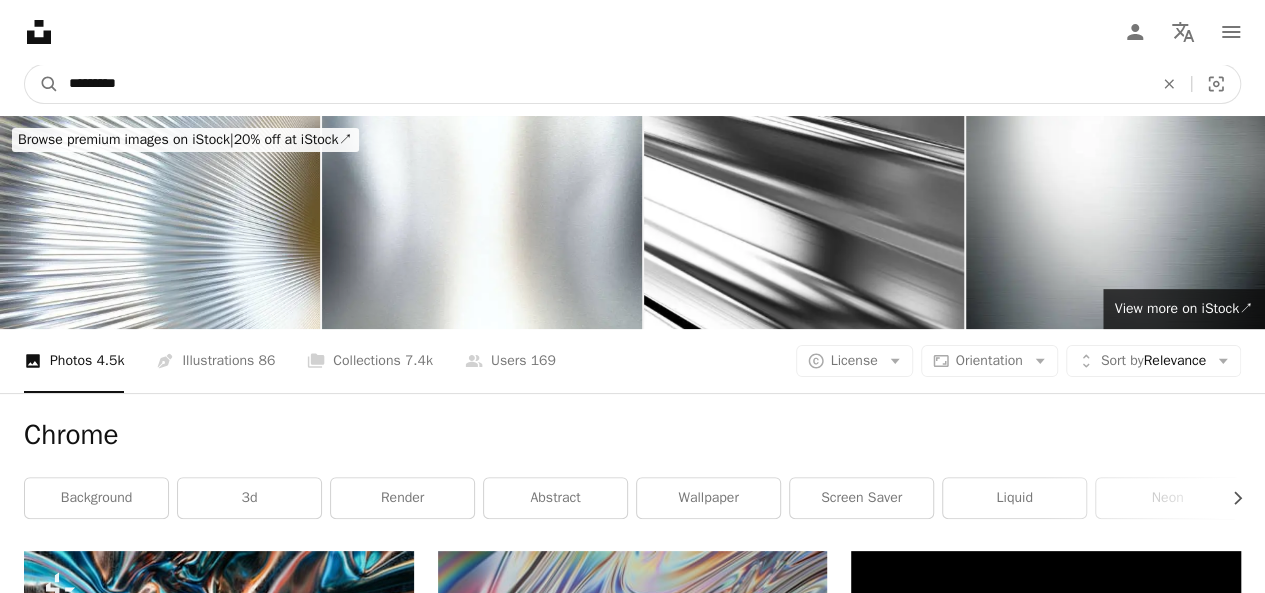 type on "**********" 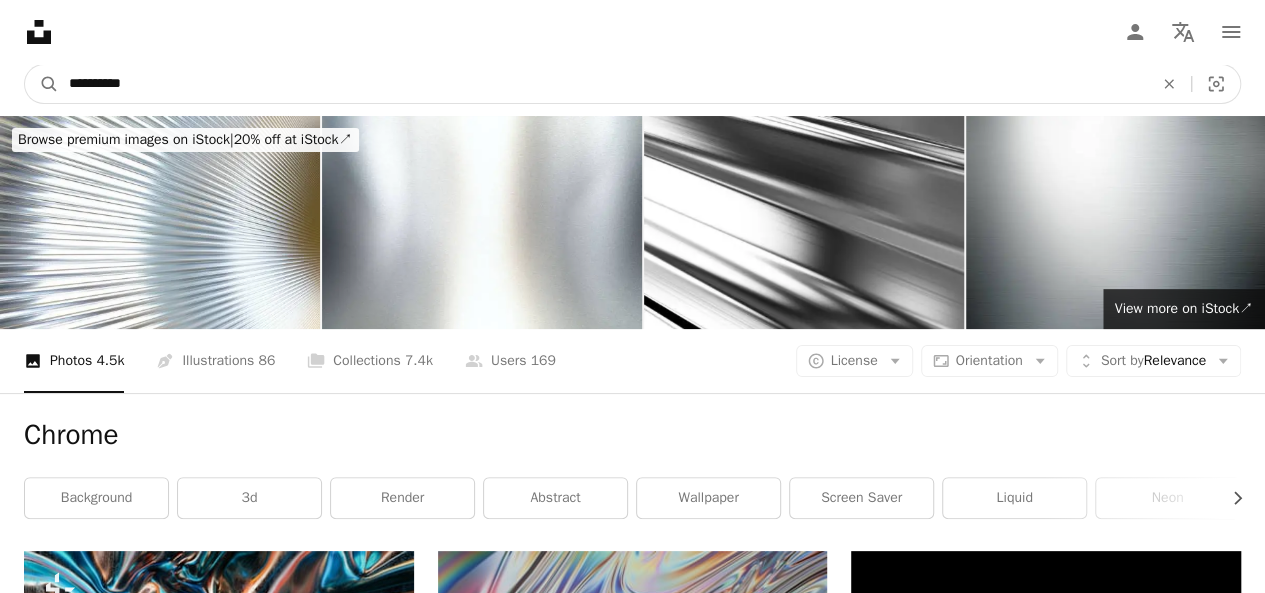 click on "A magnifying glass" at bounding box center (42, 84) 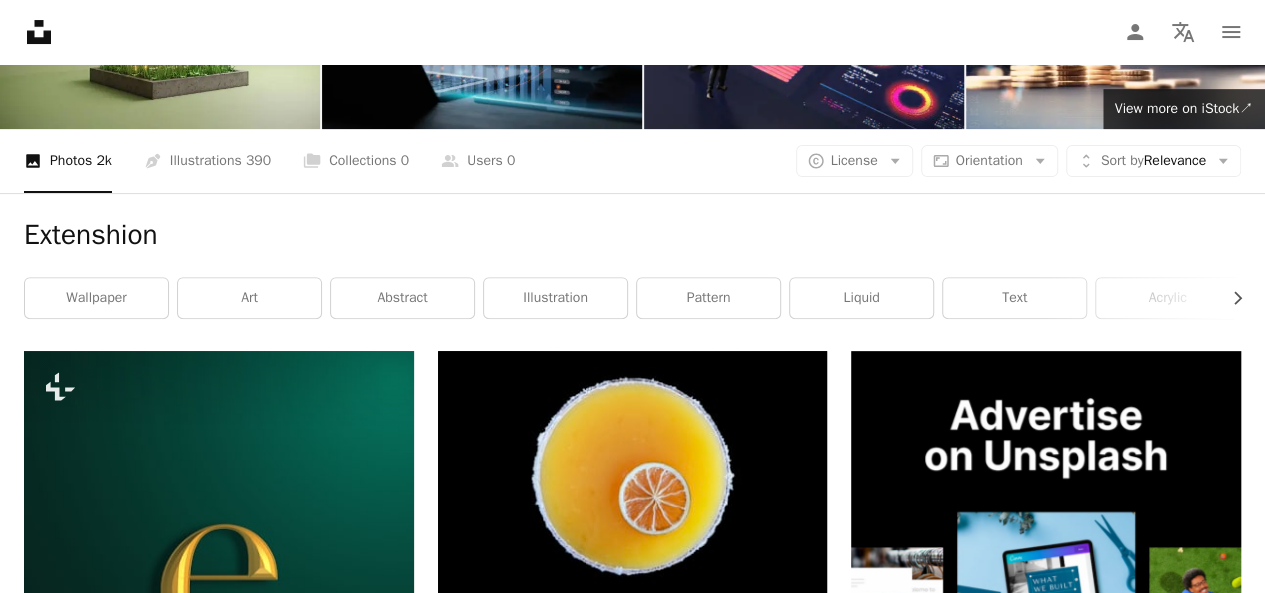 scroll, scrollTop: 0, scrollLeft: 0, axis: both 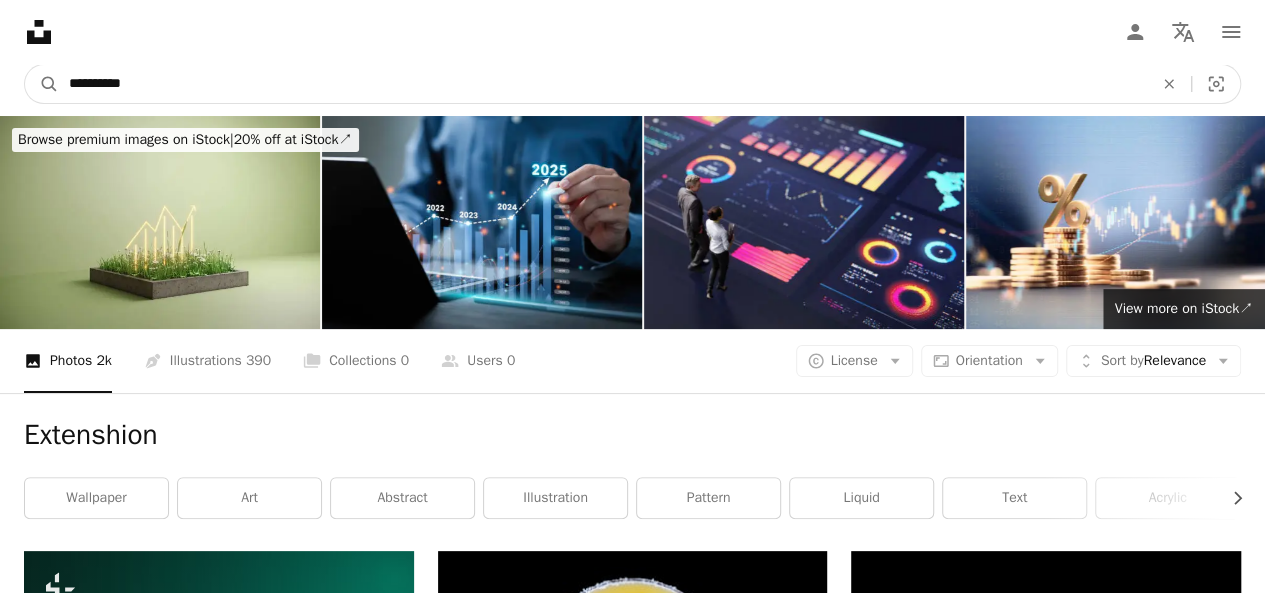 click on "**********" at bounding box center (603, 84) 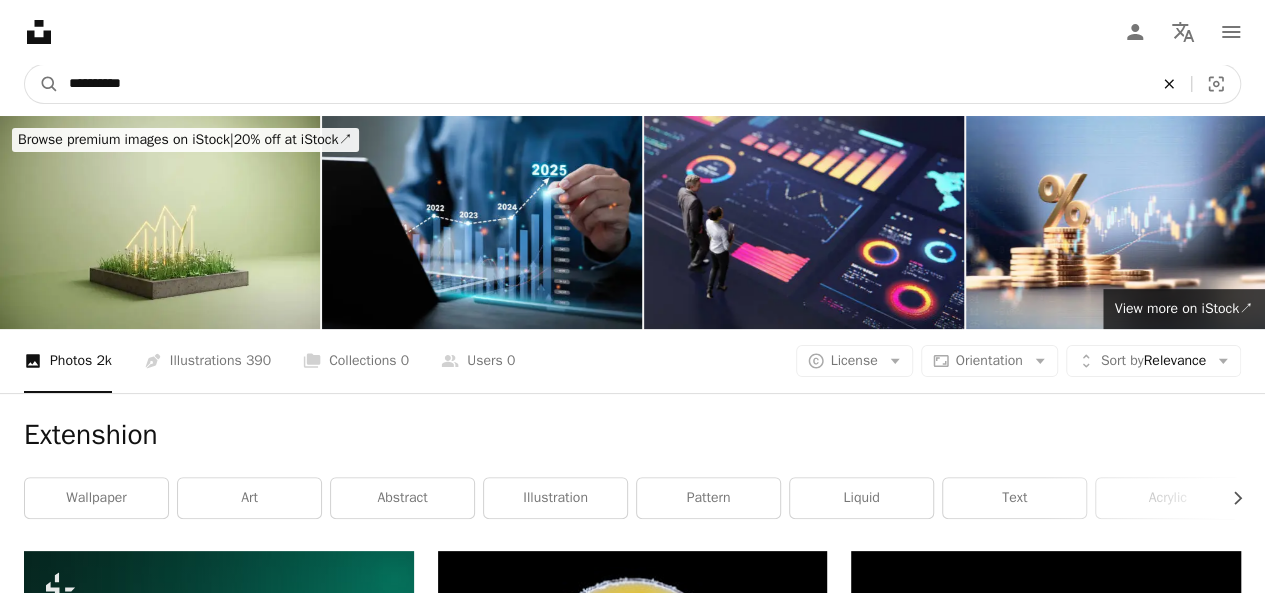 click on "An X shape" at bounding box center [1169, 84] 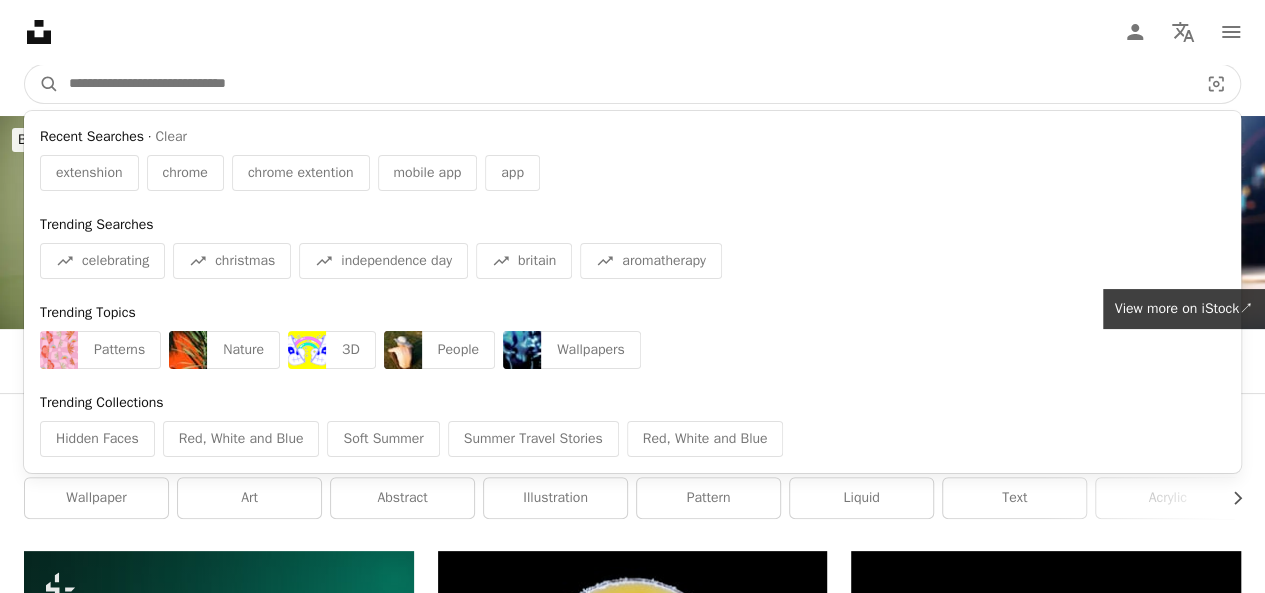 click at bounding box center [625, 84] 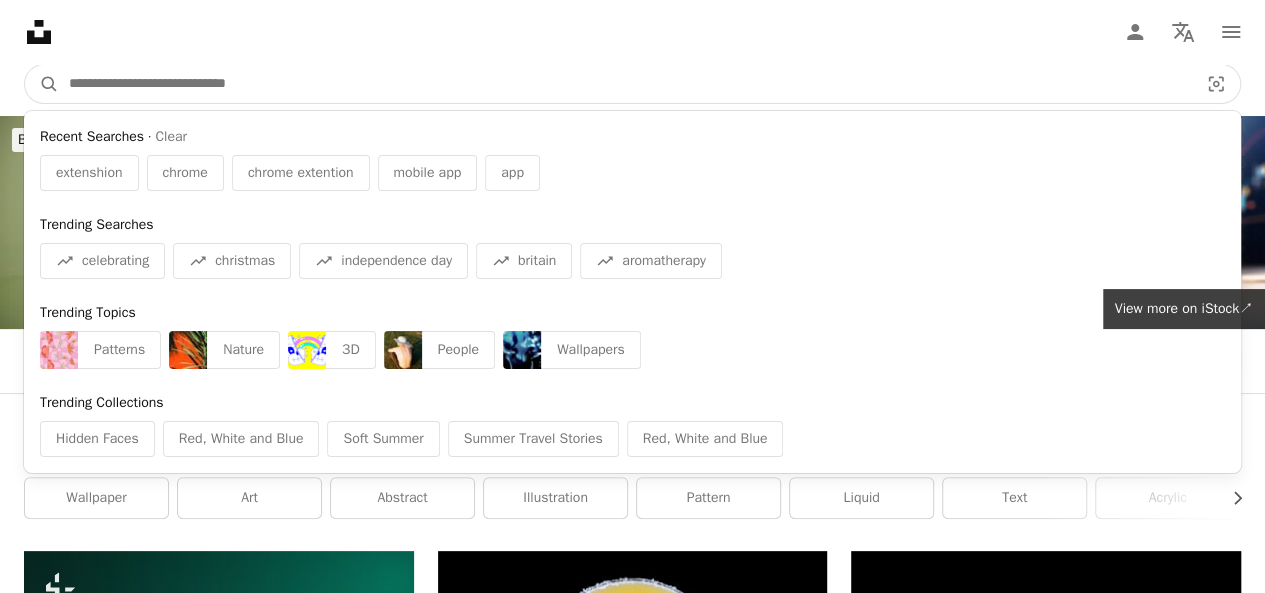 click at bounding box center (625, 84) 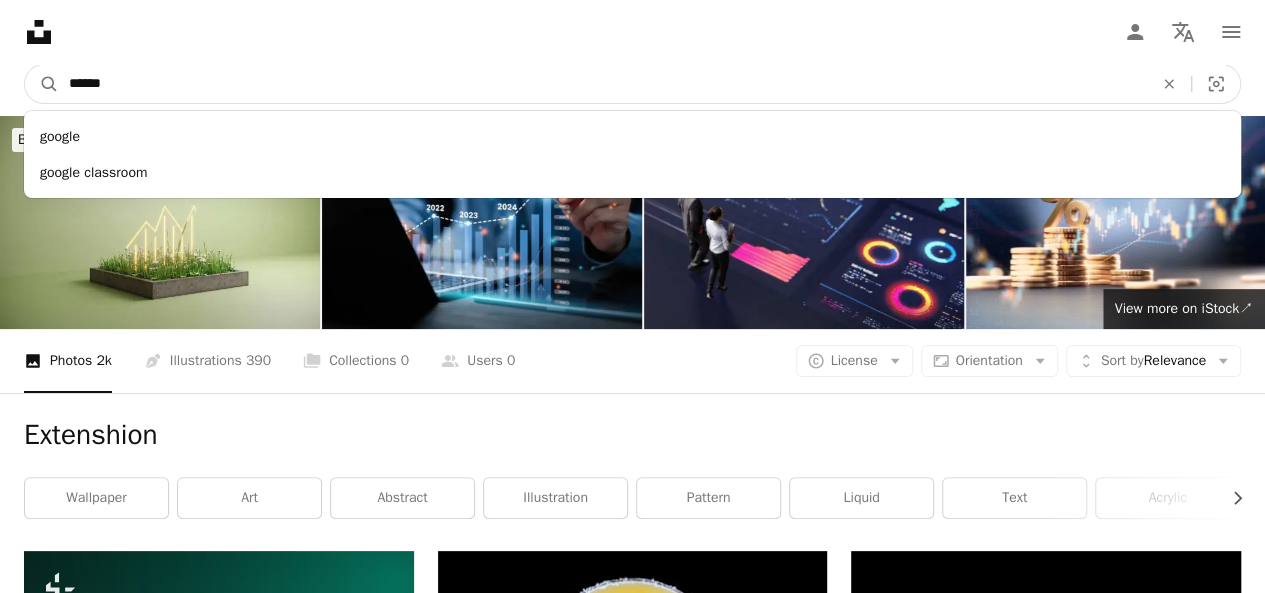 type on "******" 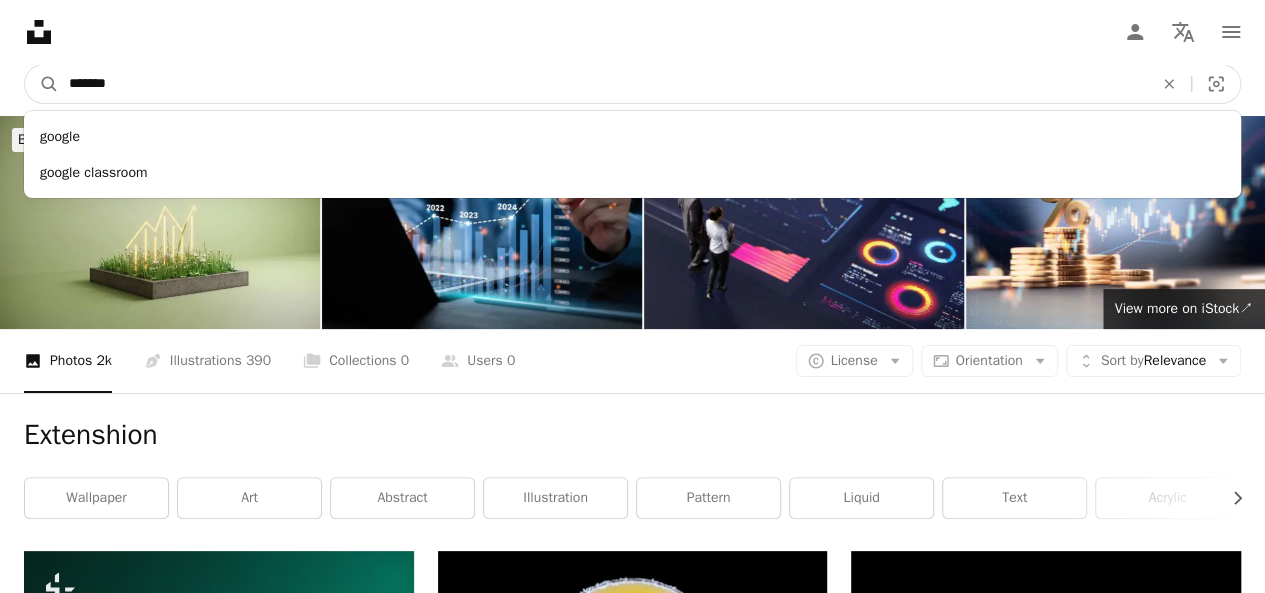 click on "A magnifying glass" at bounding box center (42, 84) 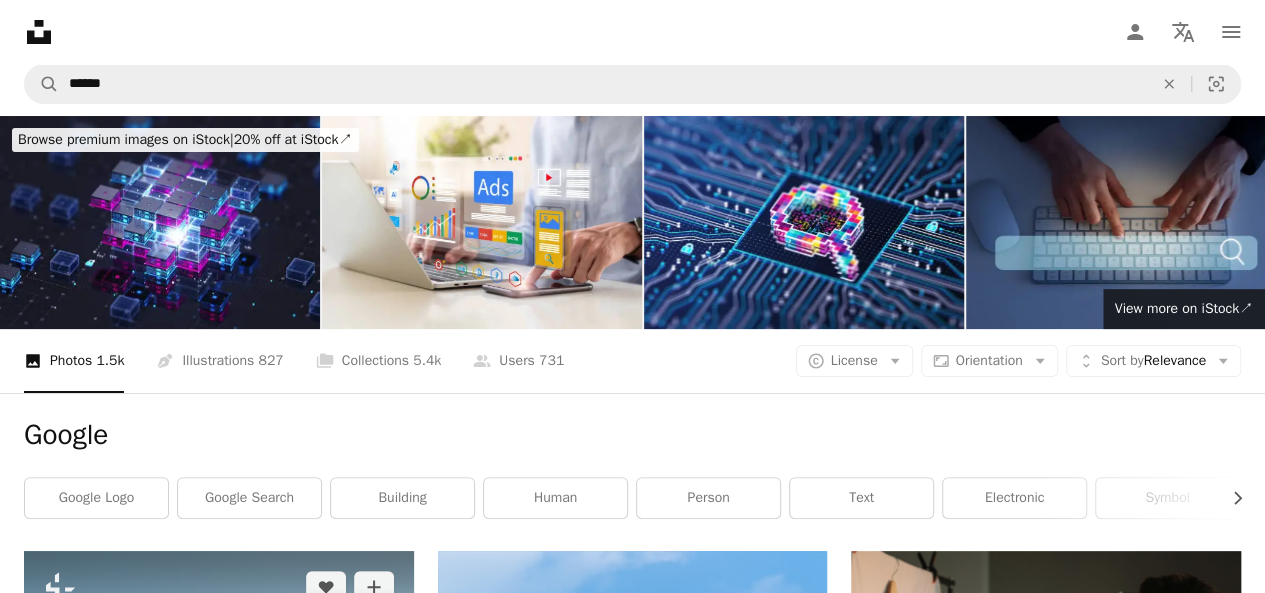 scroll, scrollTop: 400, scrollLeft: 0, axis: vertical 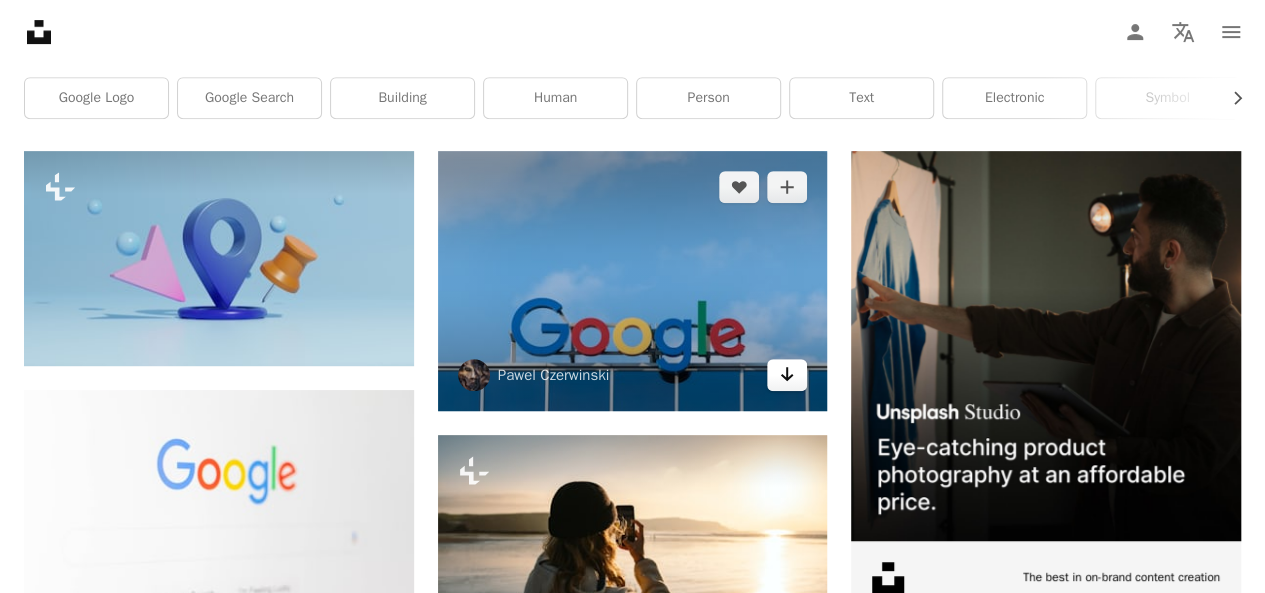 click on "Arrow pointing down" 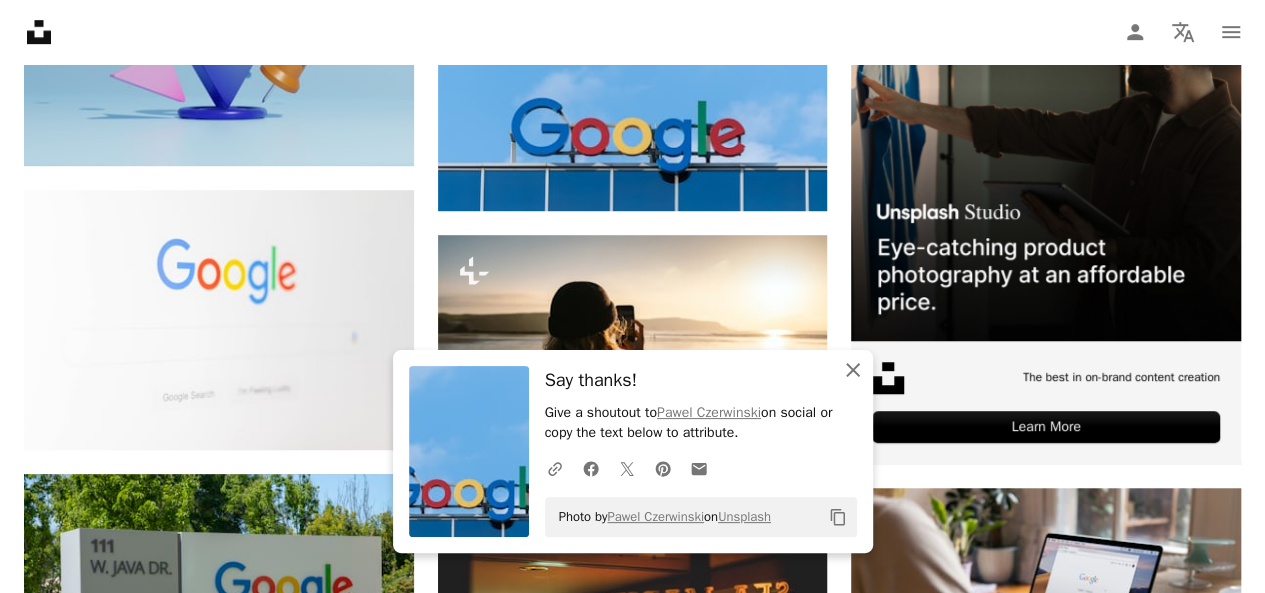click 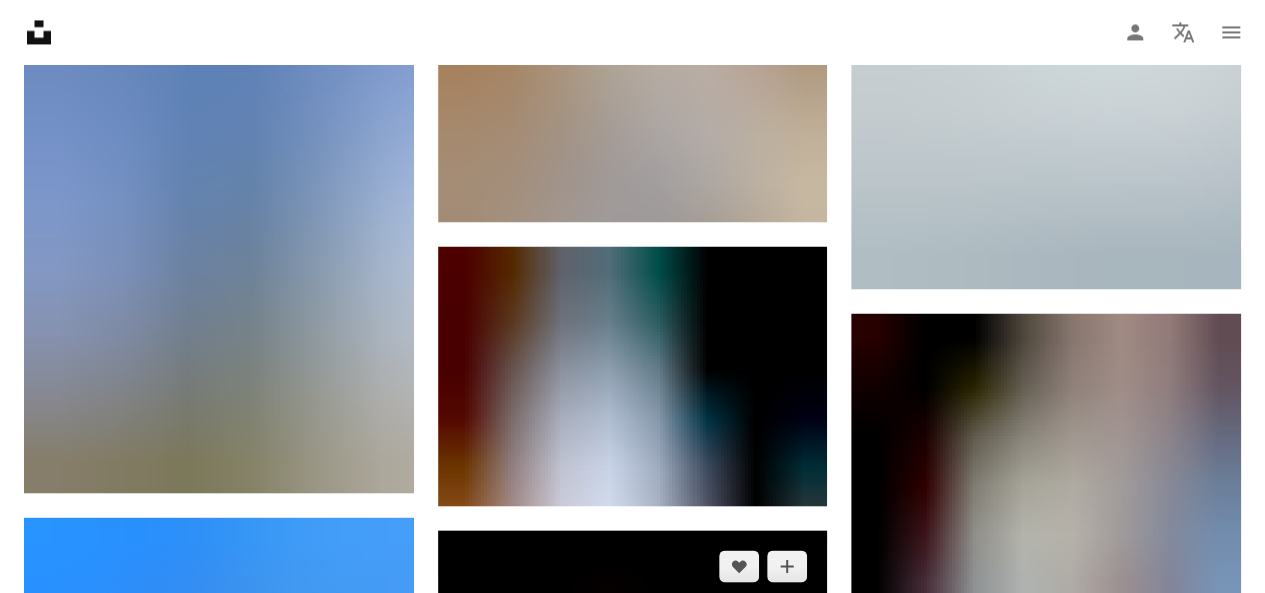 scroll, scrollTop: 1700, scrollLeft: 0, axis: vertical 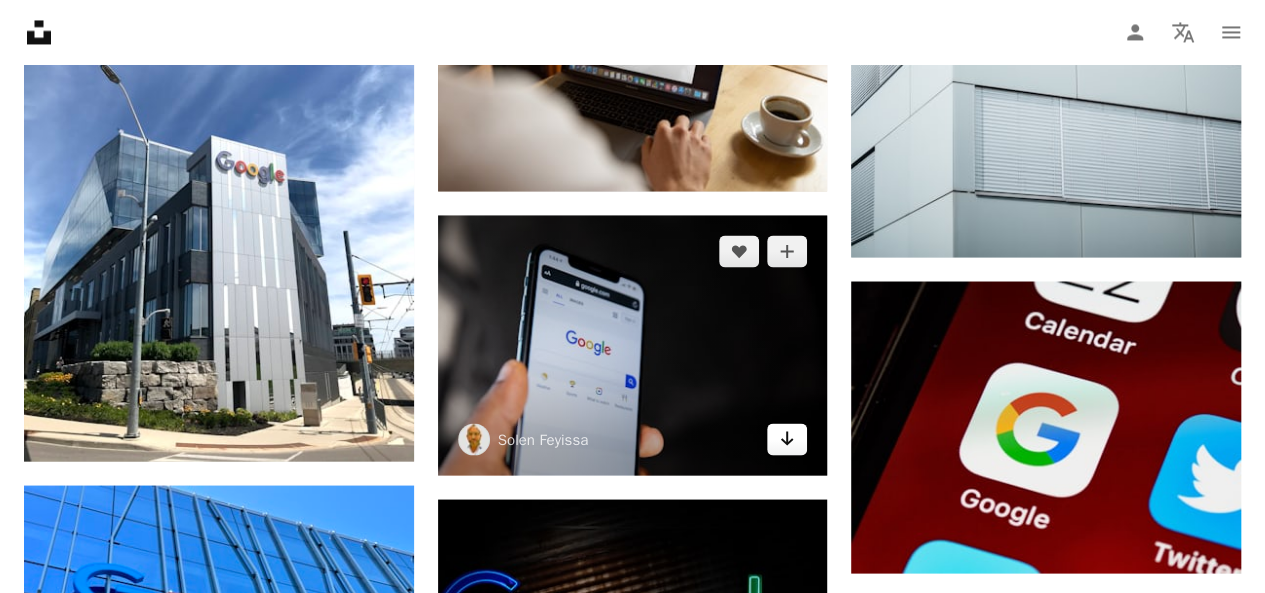 click on "Arrow pointing down" 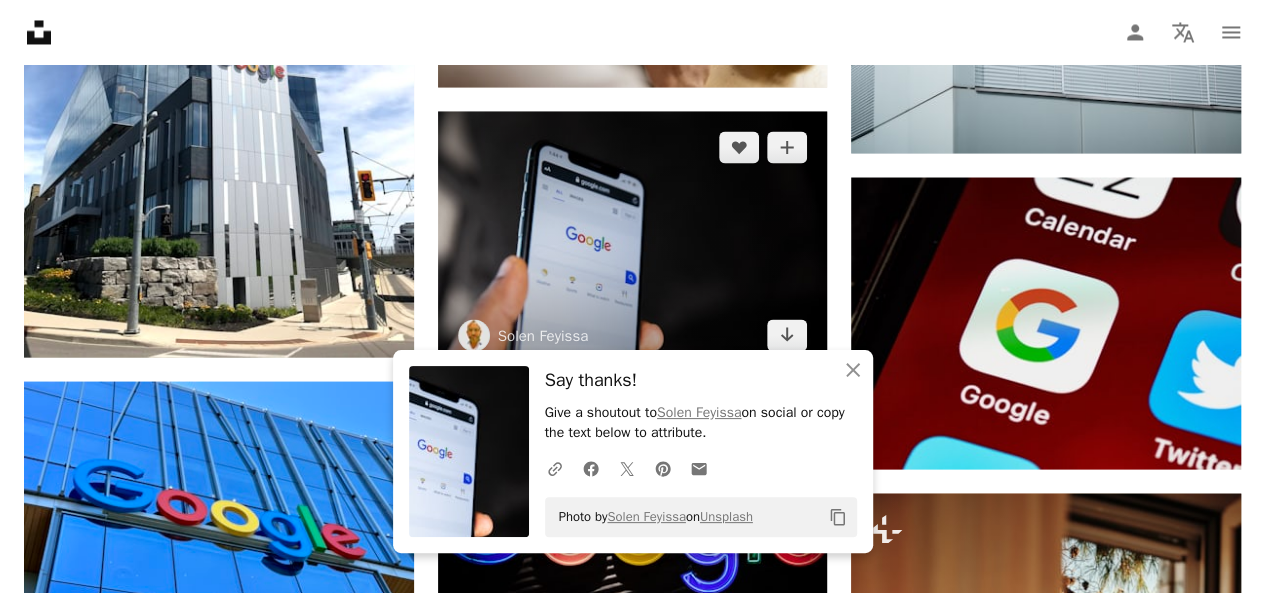 scroll, scrollTop: 2000, scrollLeft: 0, axis: vertical 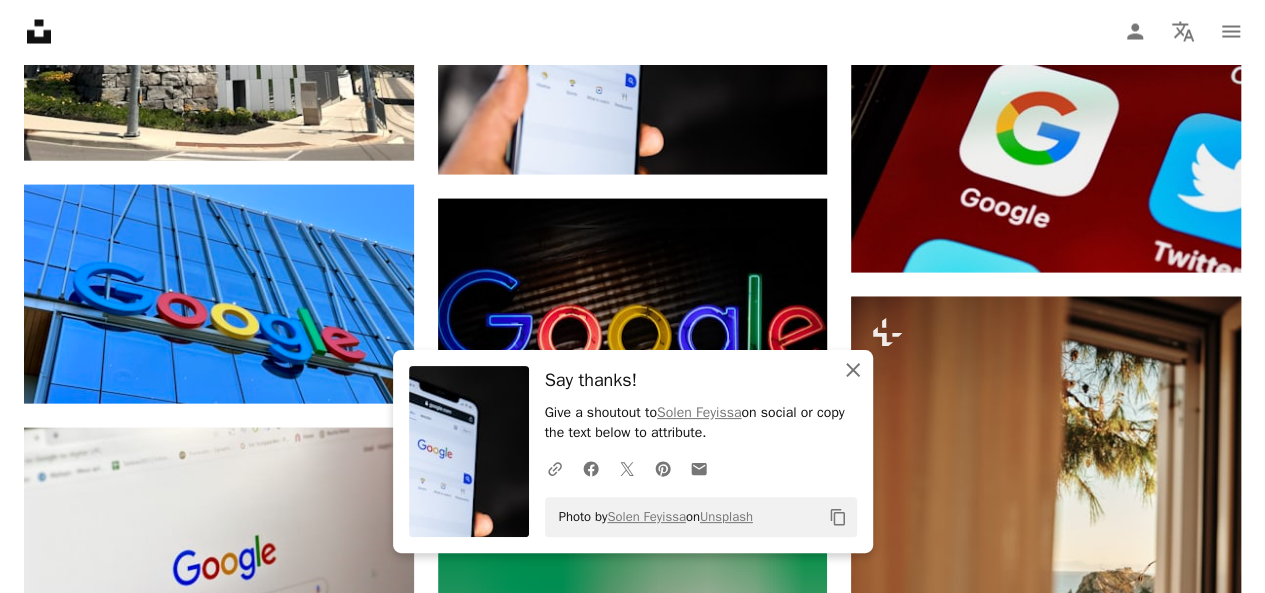 click on "An X shape" 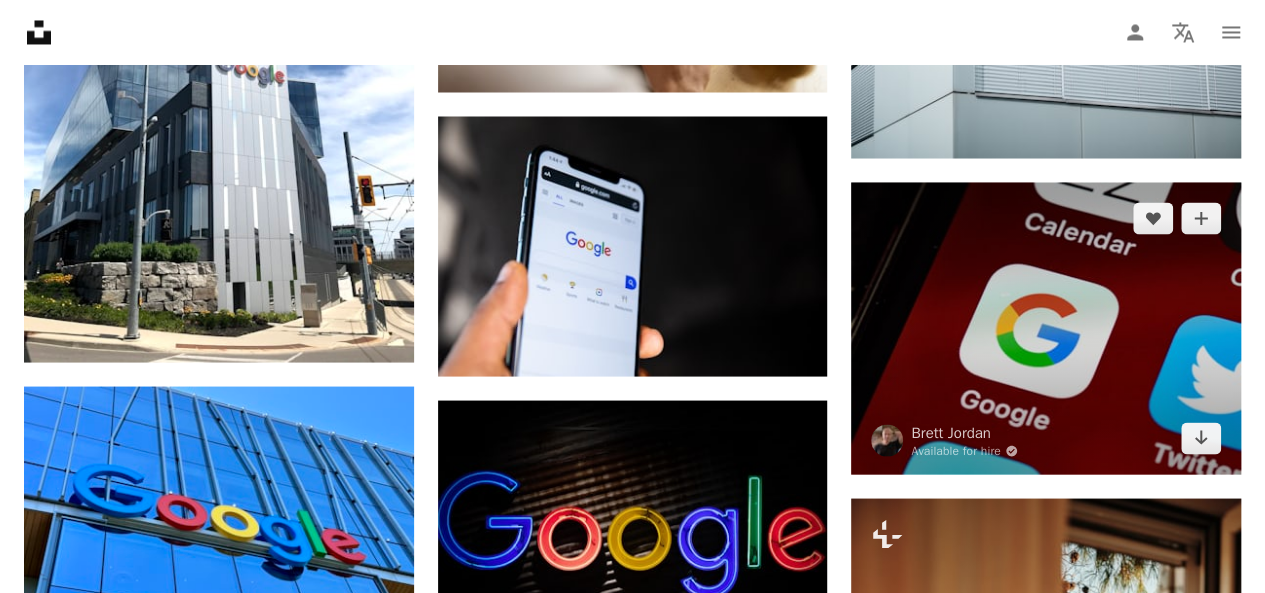 scroll, scrollTop: 1800, scrollLeft: 0, axis: vertical 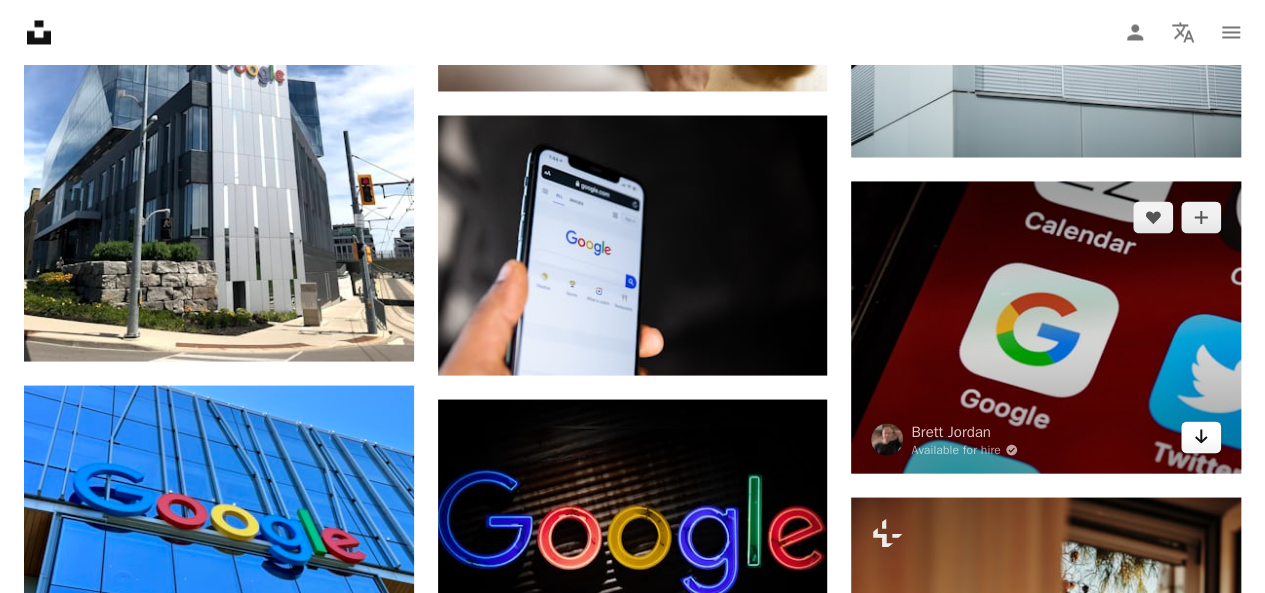 click on "Arrow pointing down" at bounding box center [1201, 437] 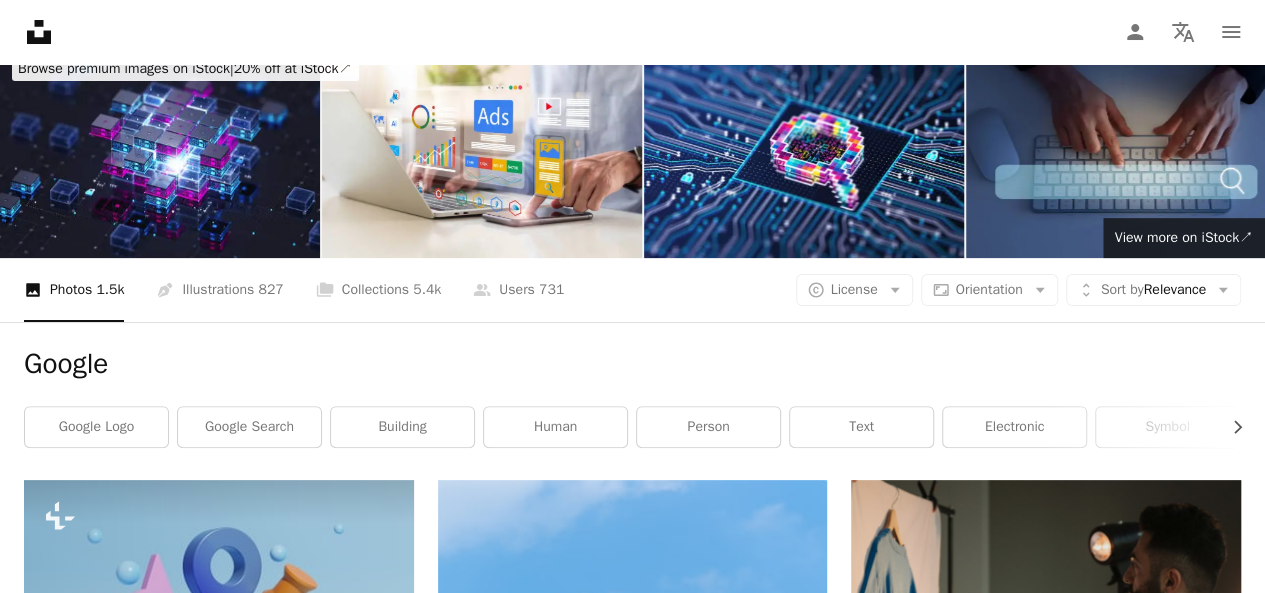 scroll, scrollTop: 0, scrollLeft: 0, axis: both 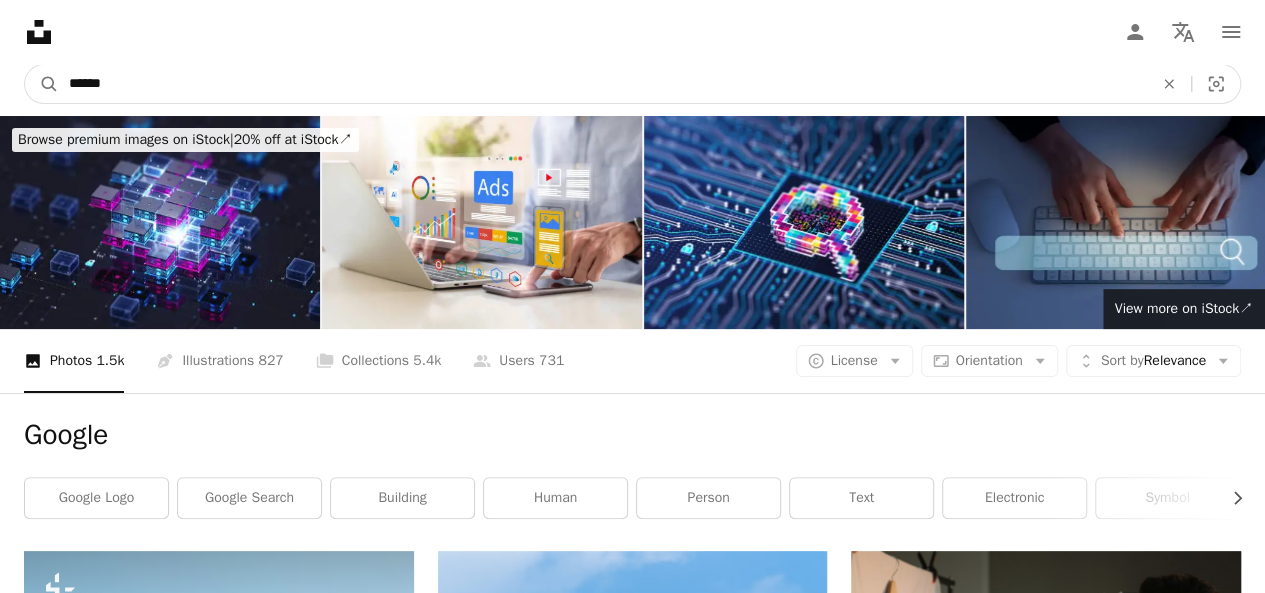click on "******" at bounding box center (603, 84) 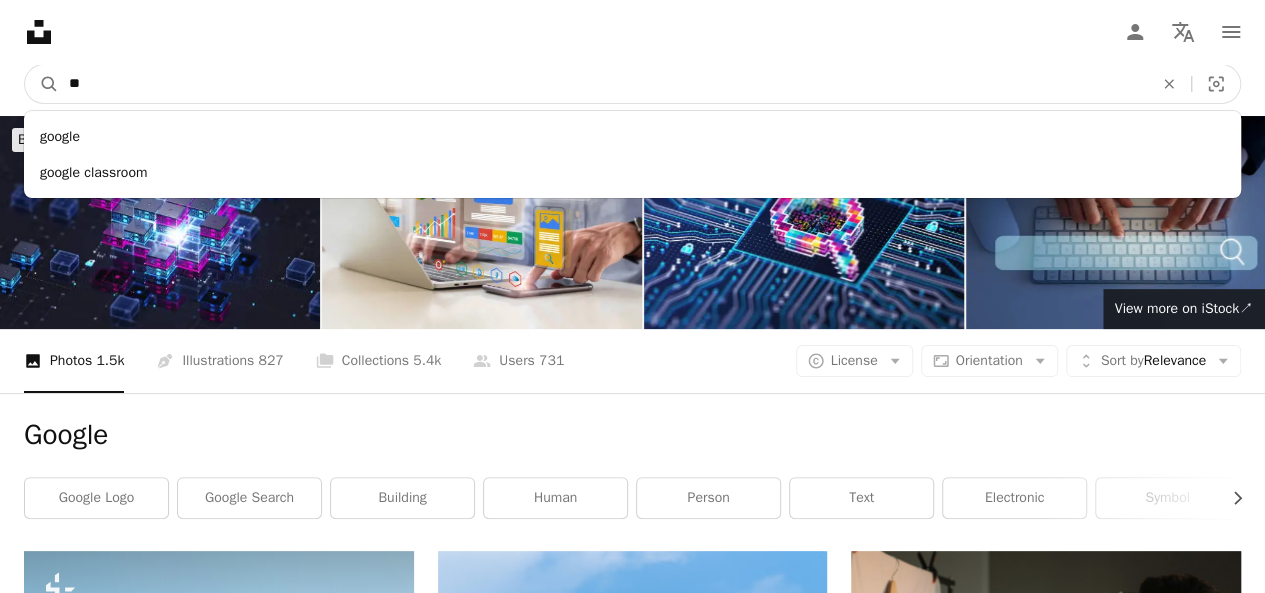 type on "*" 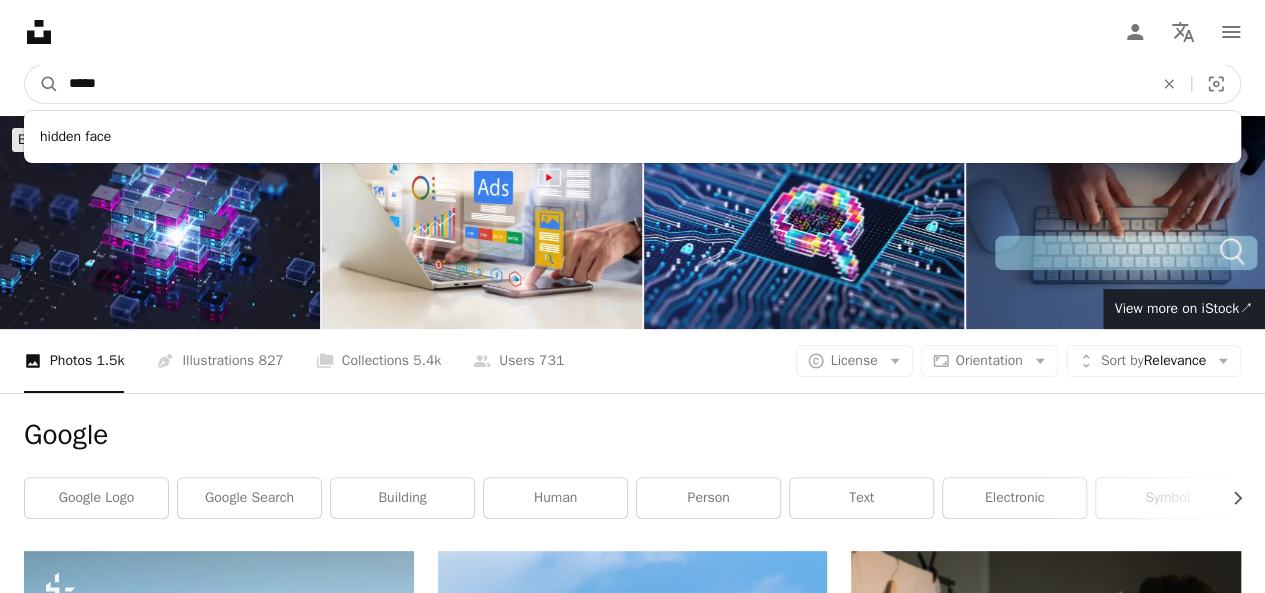 type on "******" 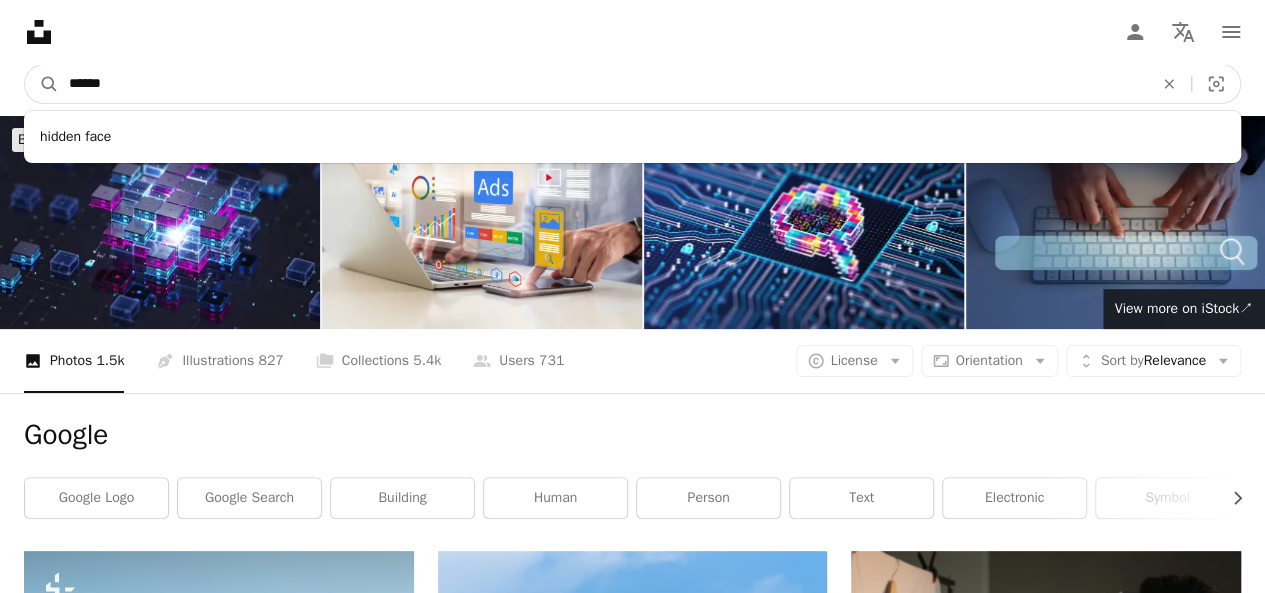 click on "A magnifying glass" at bounding box center [42, 84] 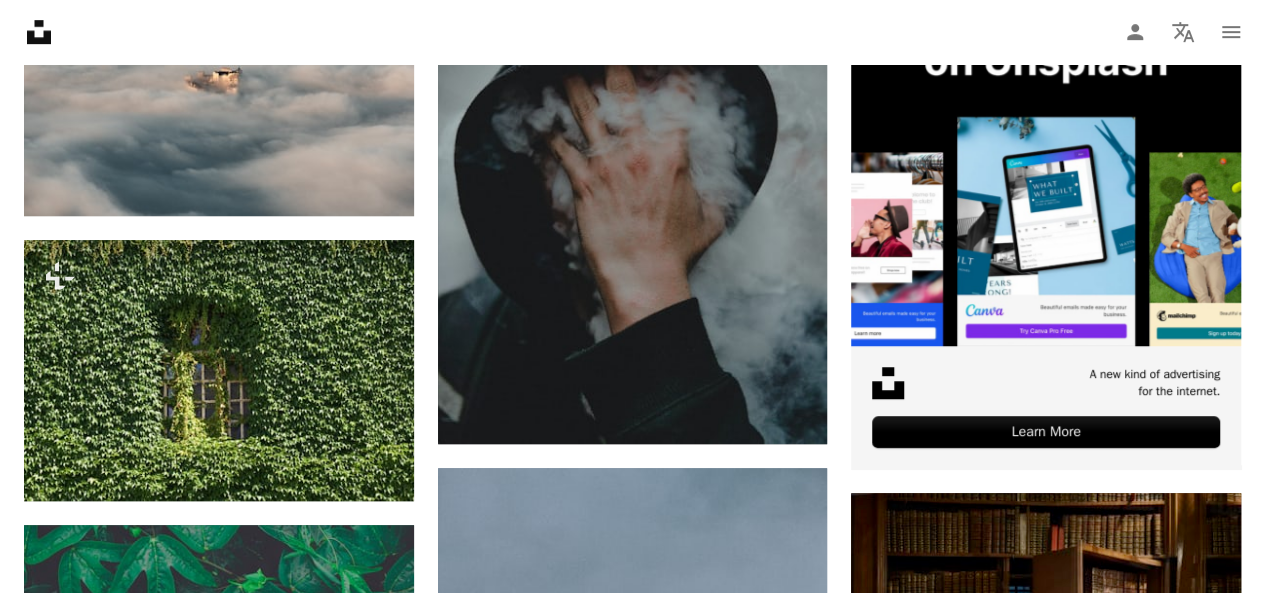 scroll, scrollTop: 600, scrollLeft: 0, axis: vertical 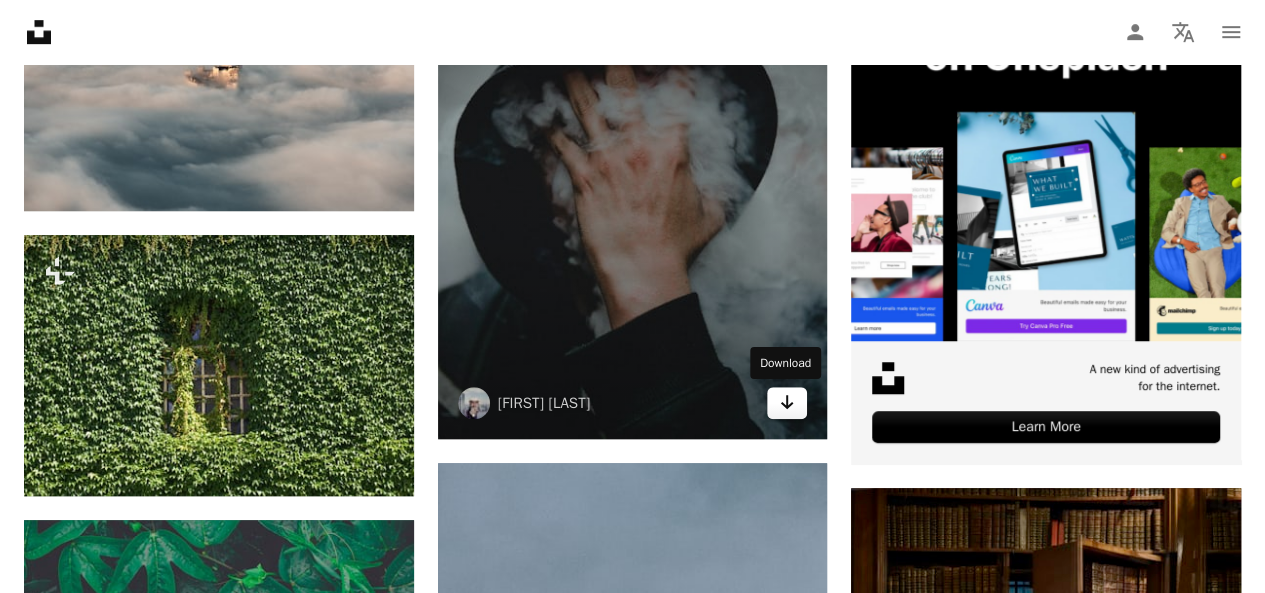 click on "Arrow pointing down" 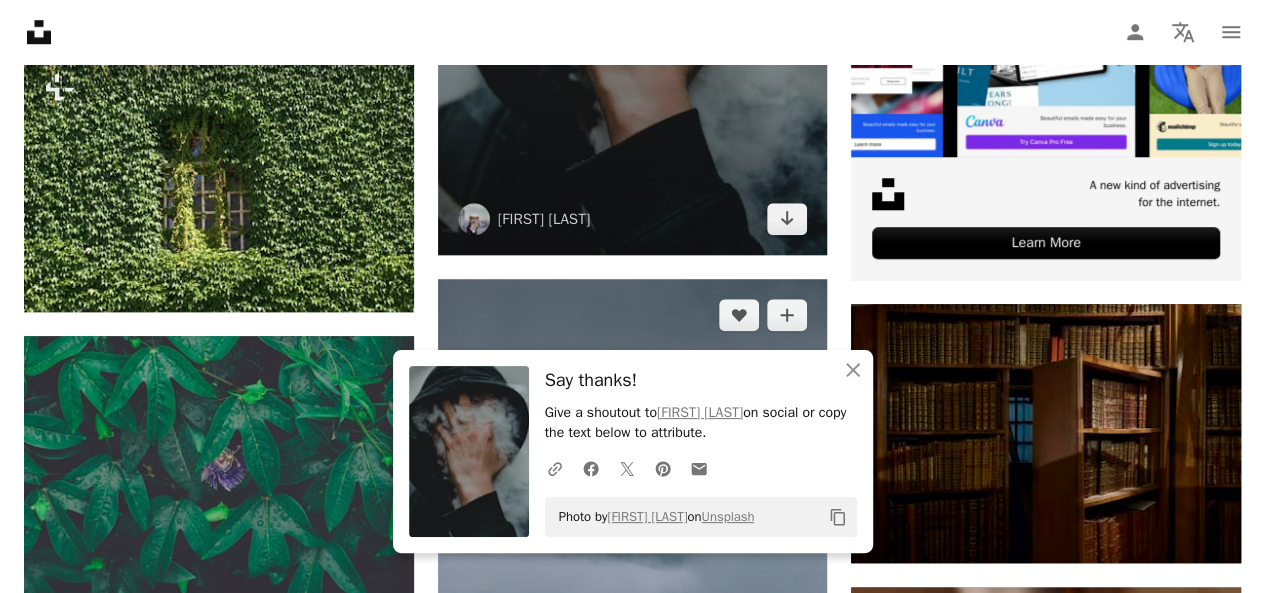 scroll, scrollTop: 800, scrollLeft: 0, axis: vertical 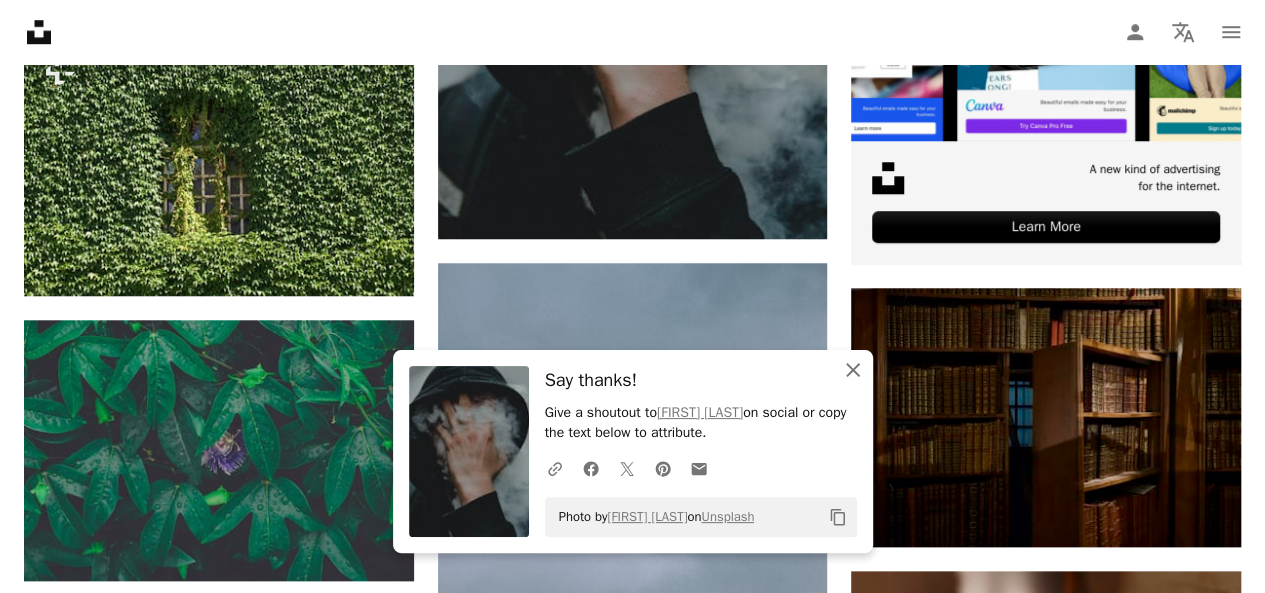 click on "An X shape" 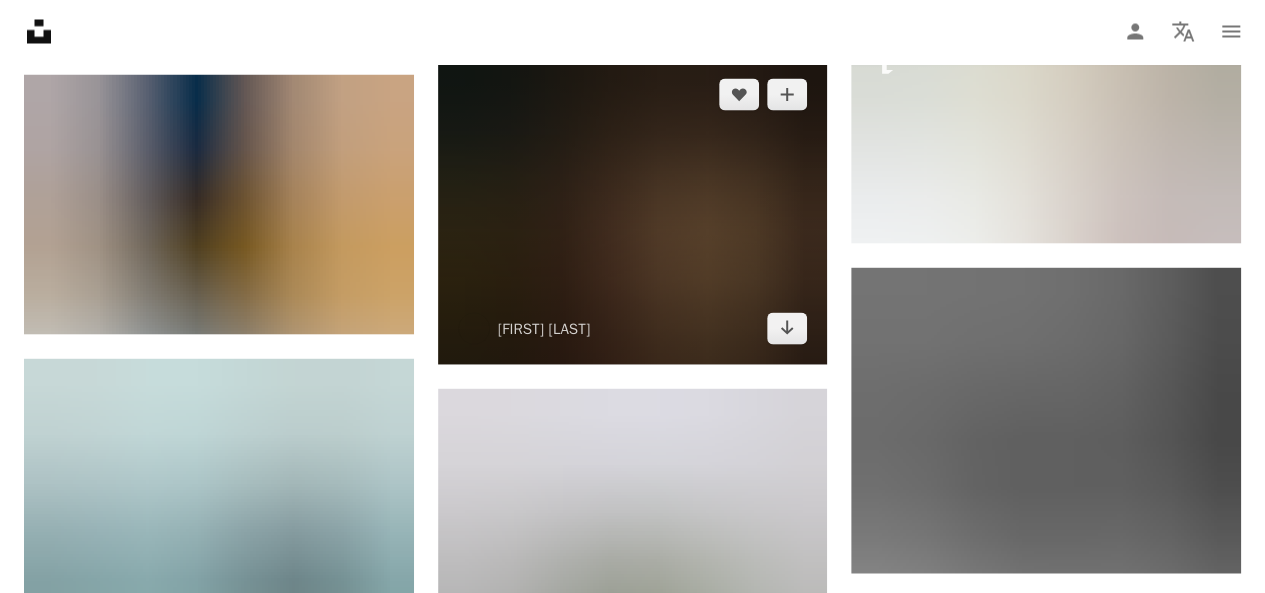 scroll, scrollTop: 1900, scrollLeft: 0, axis: vertical 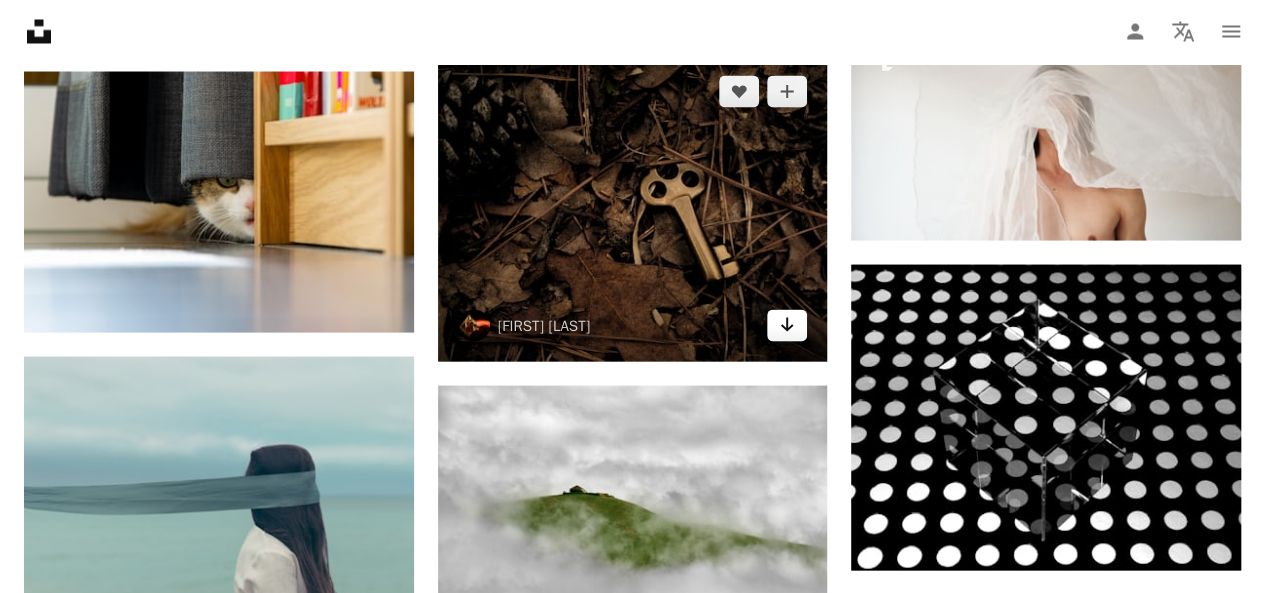 click on "Arrow pointing down" 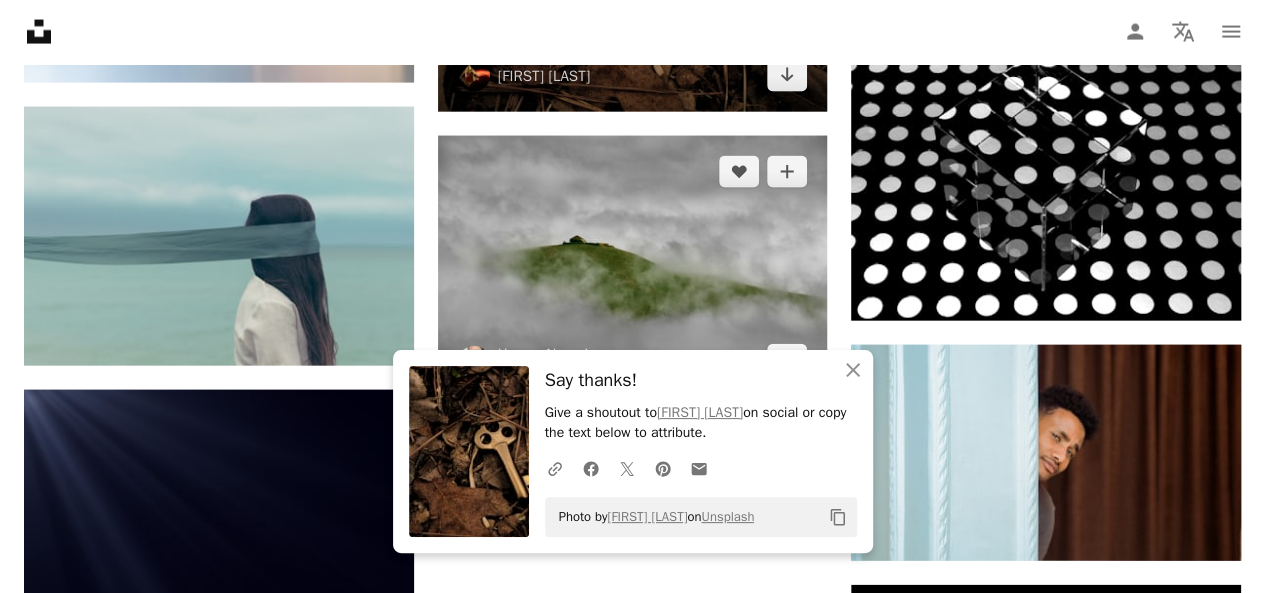 scroll, scrollTop: 2200, scrollLeft: 0, axis: vertical 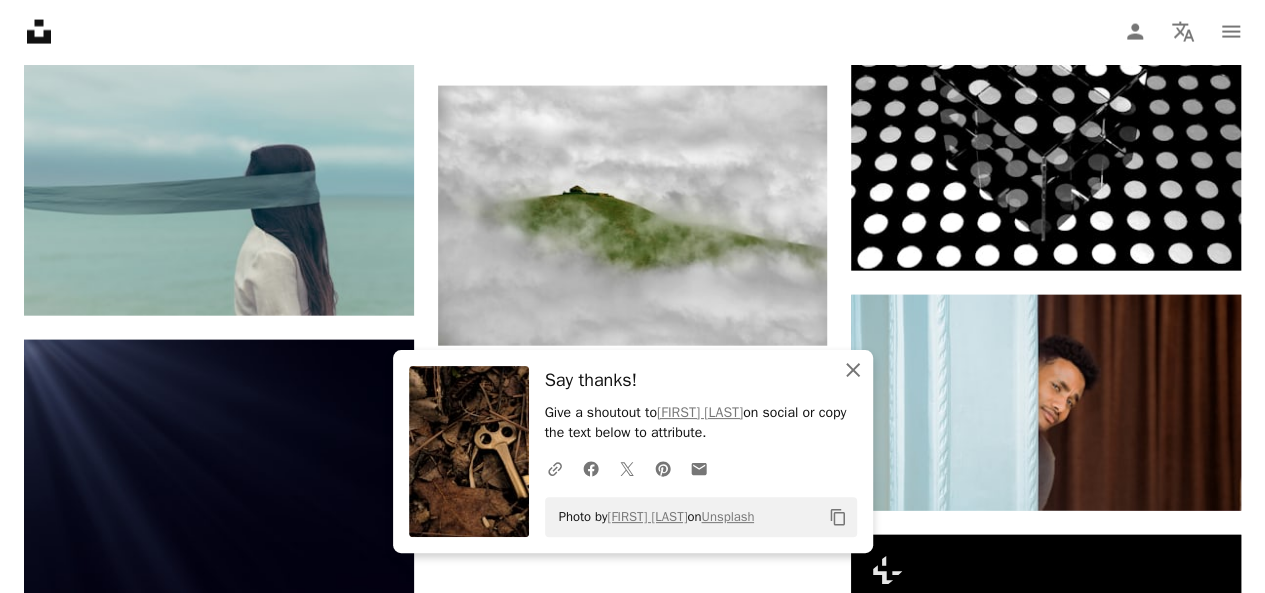 click on "An X shape" 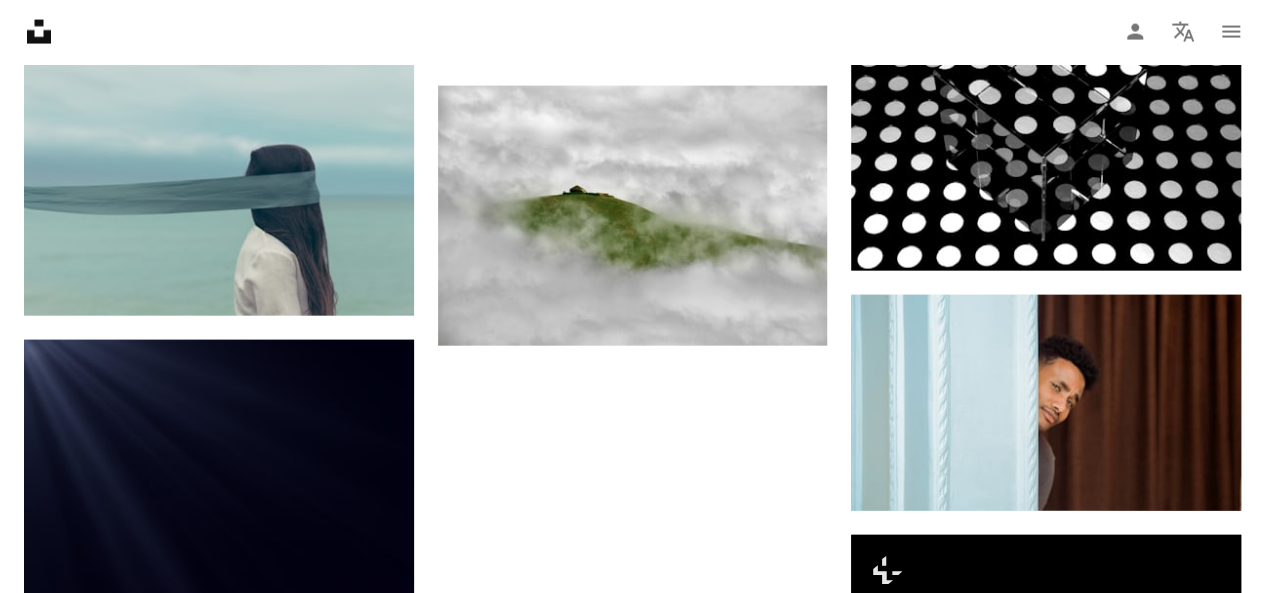 click on "An X shape Close" at bounding box center [853, 390] 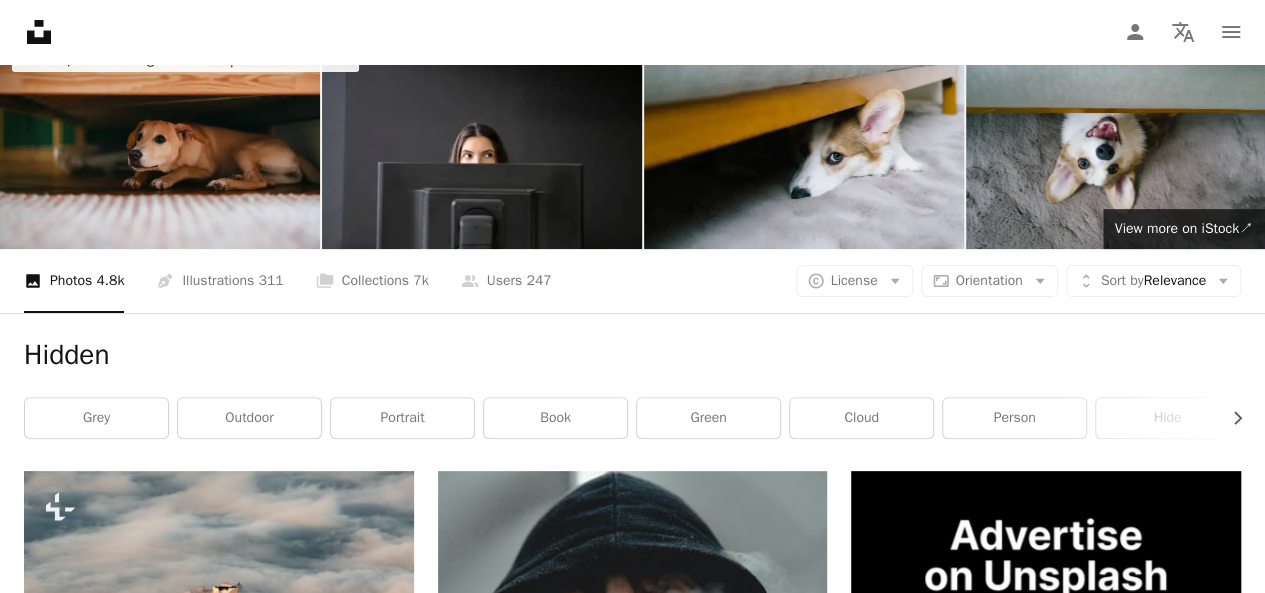 scroll, scrollTop: 0, scrollLeft: 0, axis: both 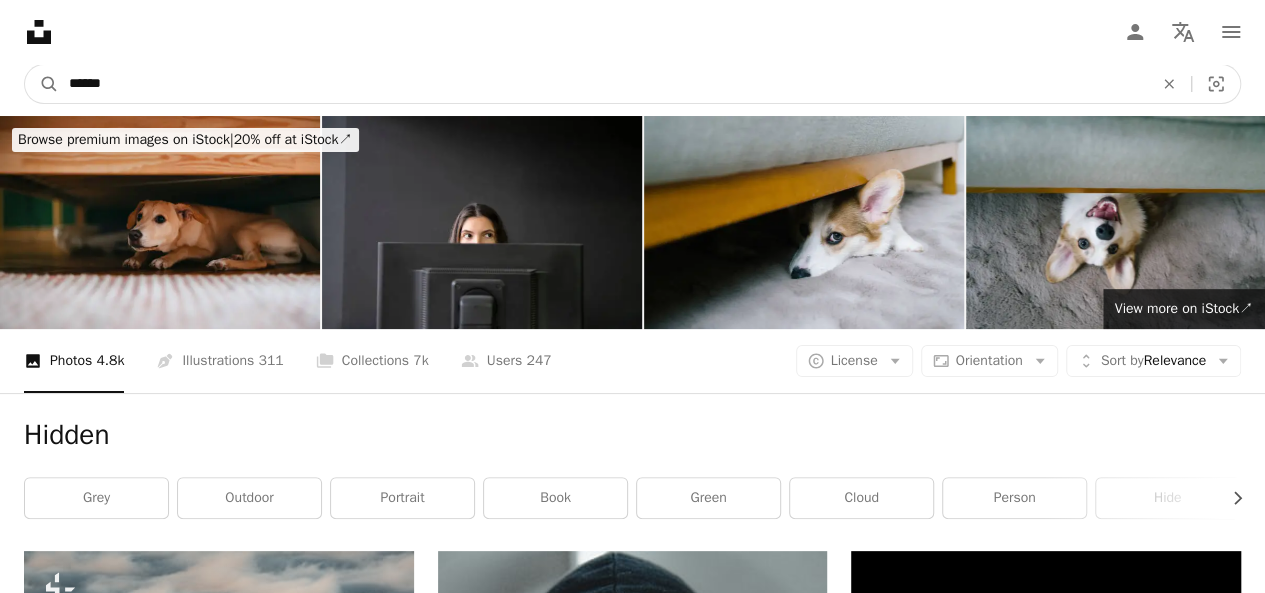 click on "******" at bounding box center [603, 84] 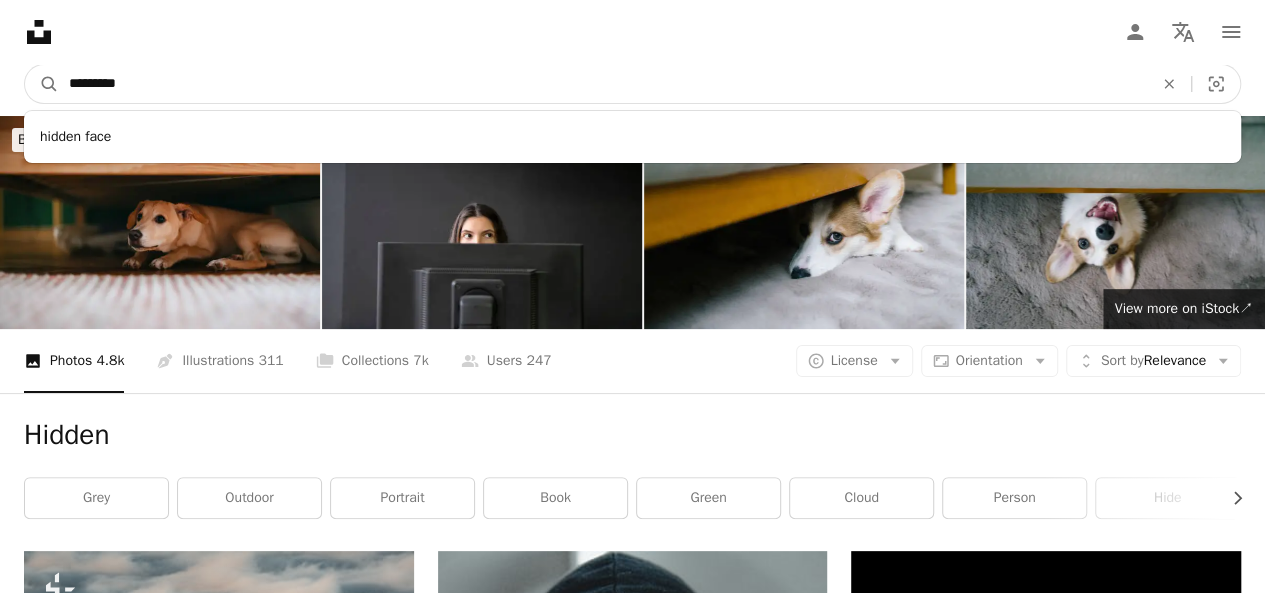 type on "**********" 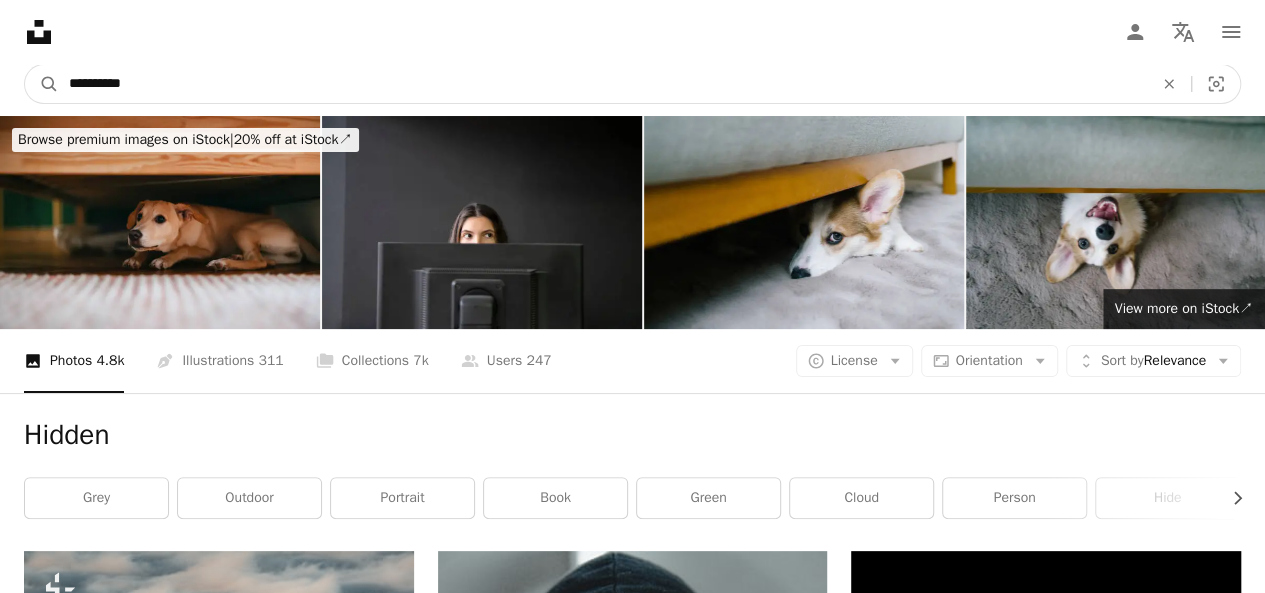 click on "A magnifying glass" at bounding box center (42, 84) 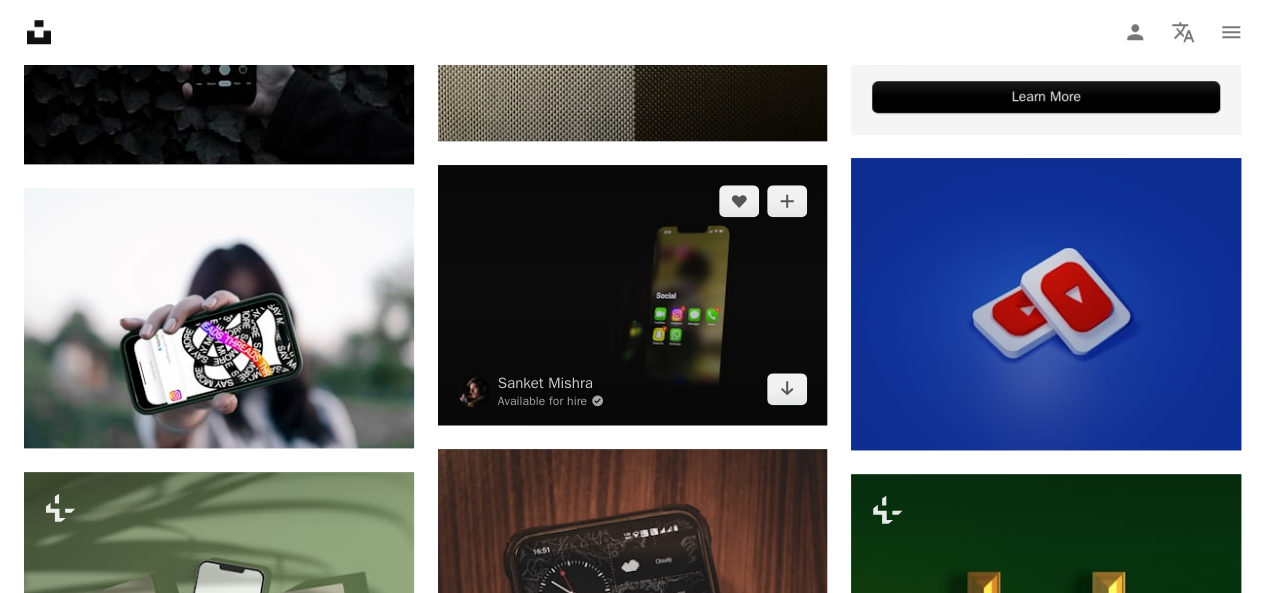 scroll, scrollTop: 900, scrollLeft: 0, axis: vertical 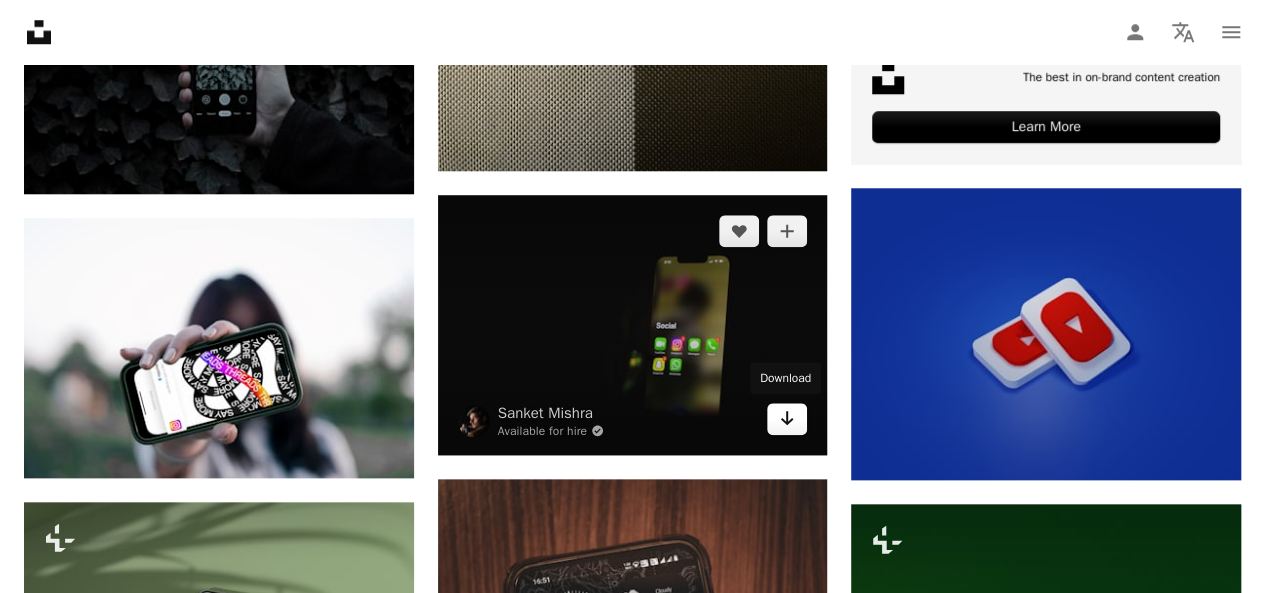 click on "Arrow pointing down" 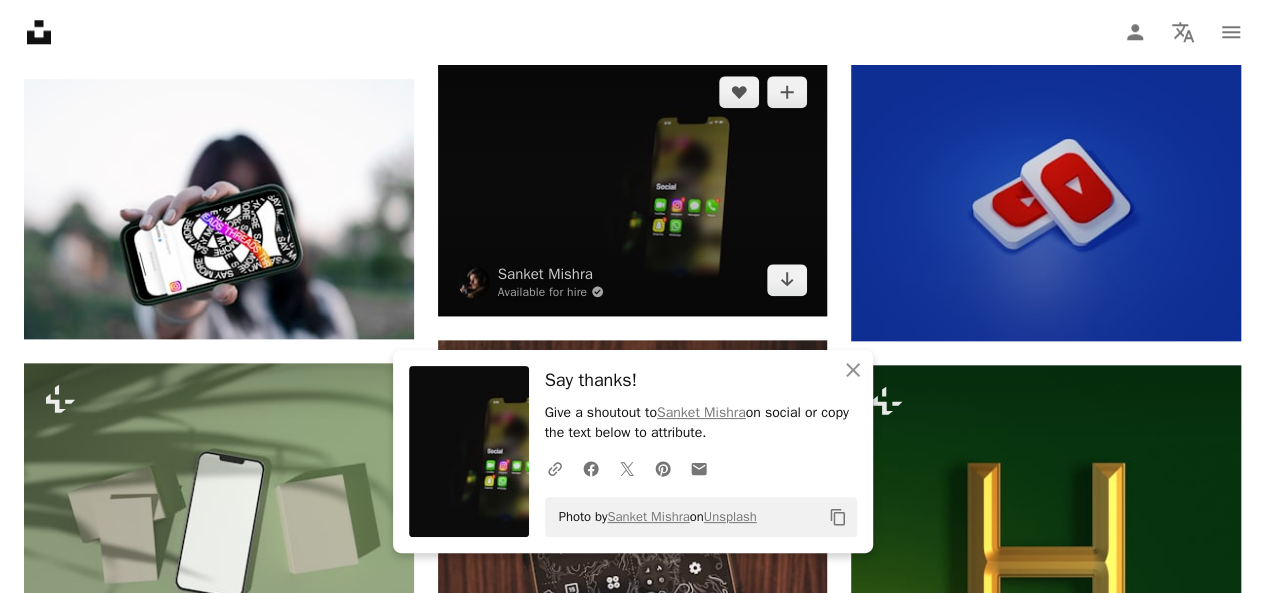 scroll, scrollTop: 1100, scrollLeft: 0, axis: vertical 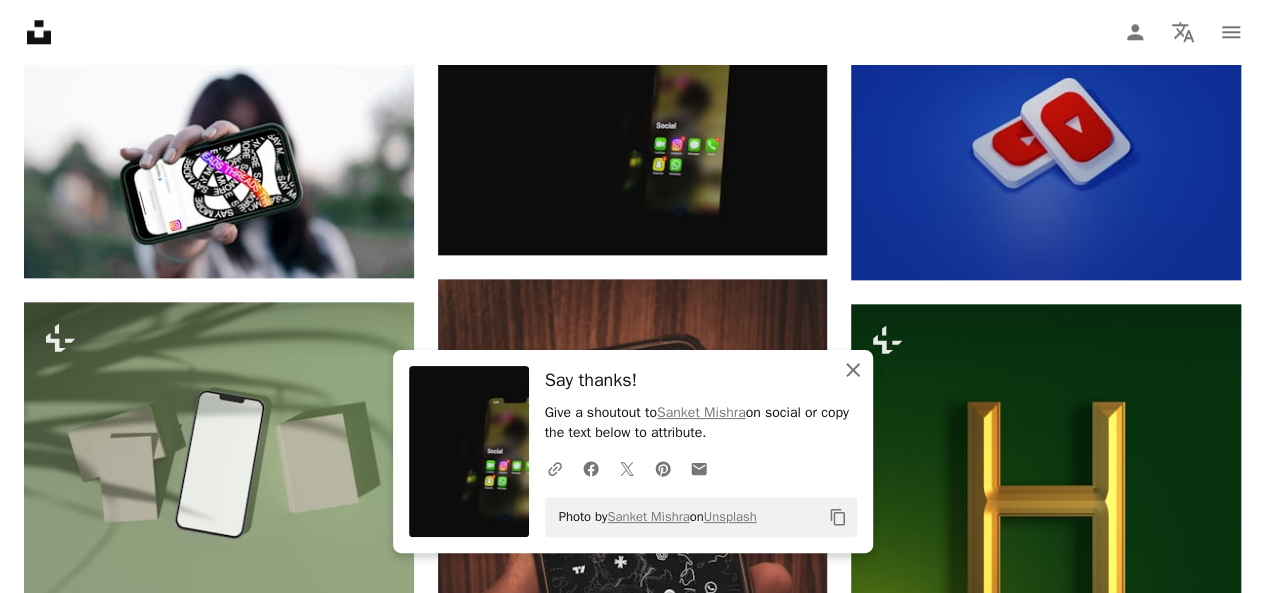 click on "An X shape" 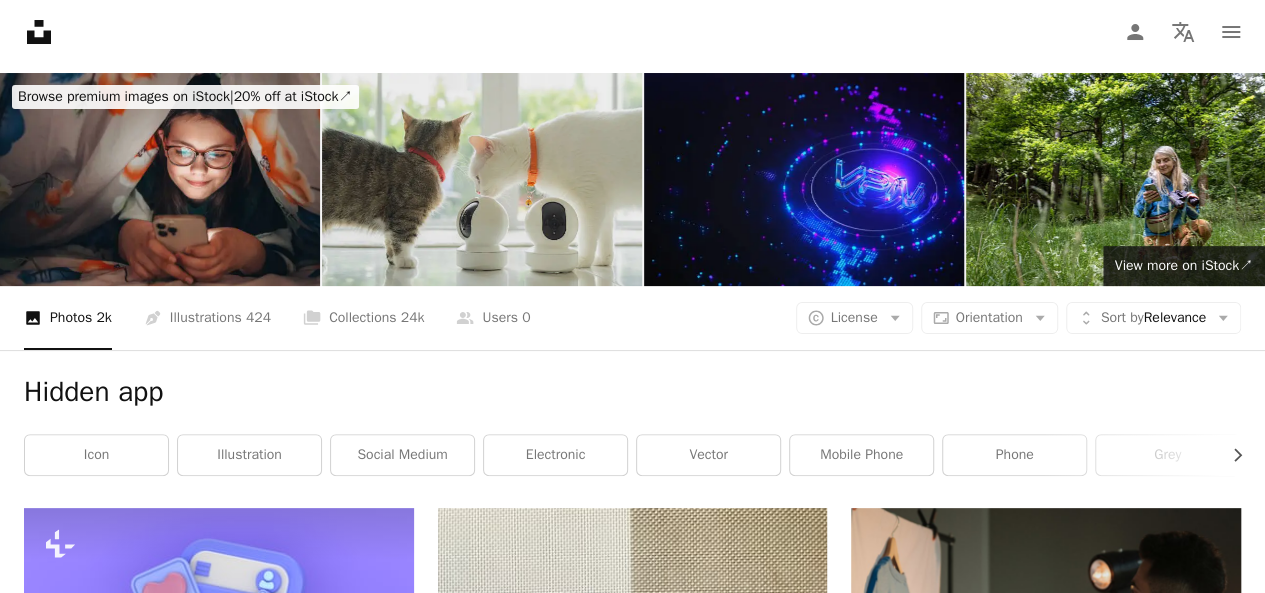 scroll, scrollTop: 0, scrollLeft: 0, axis: both 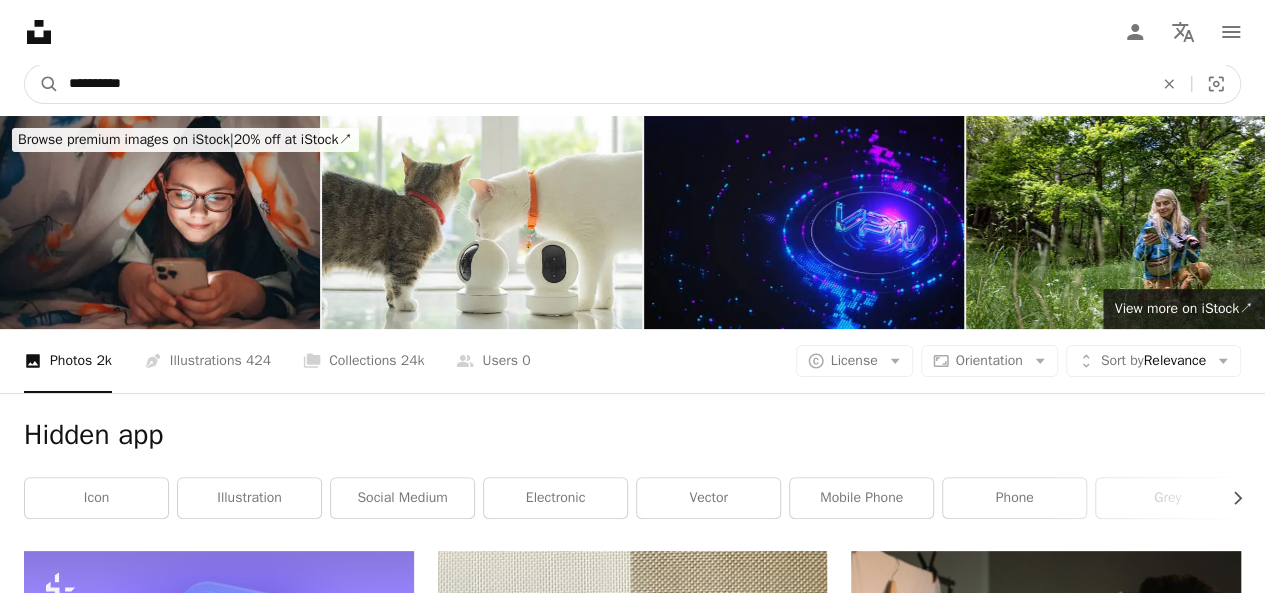 click on "**********" at bounding box center [603, 84] 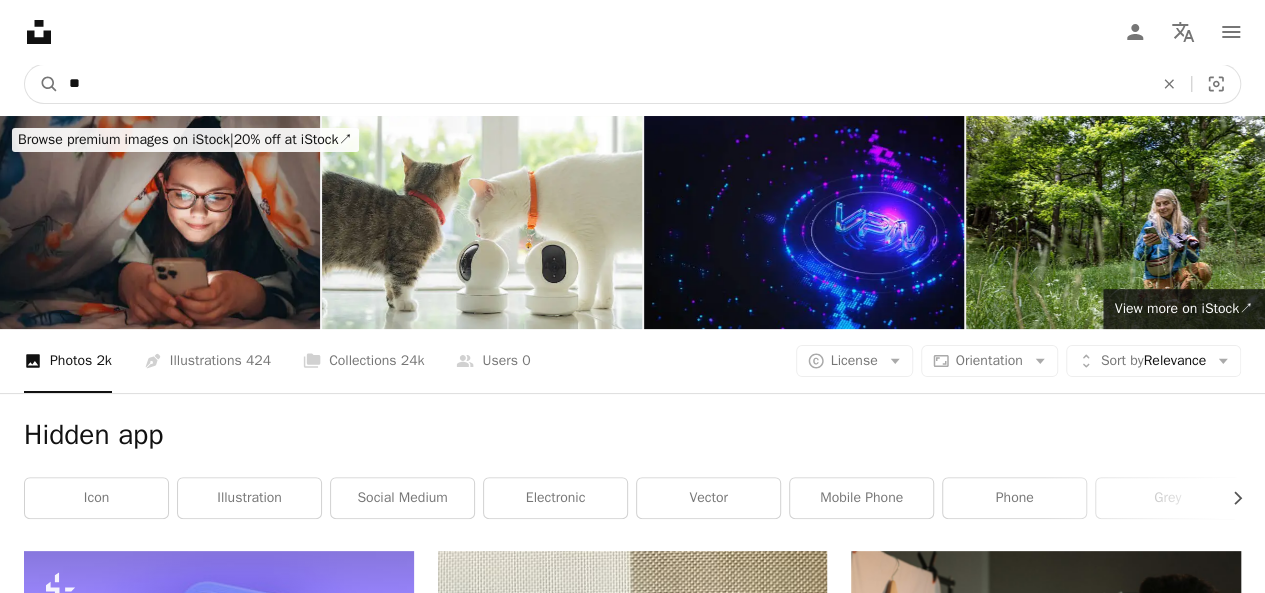 type on "*" 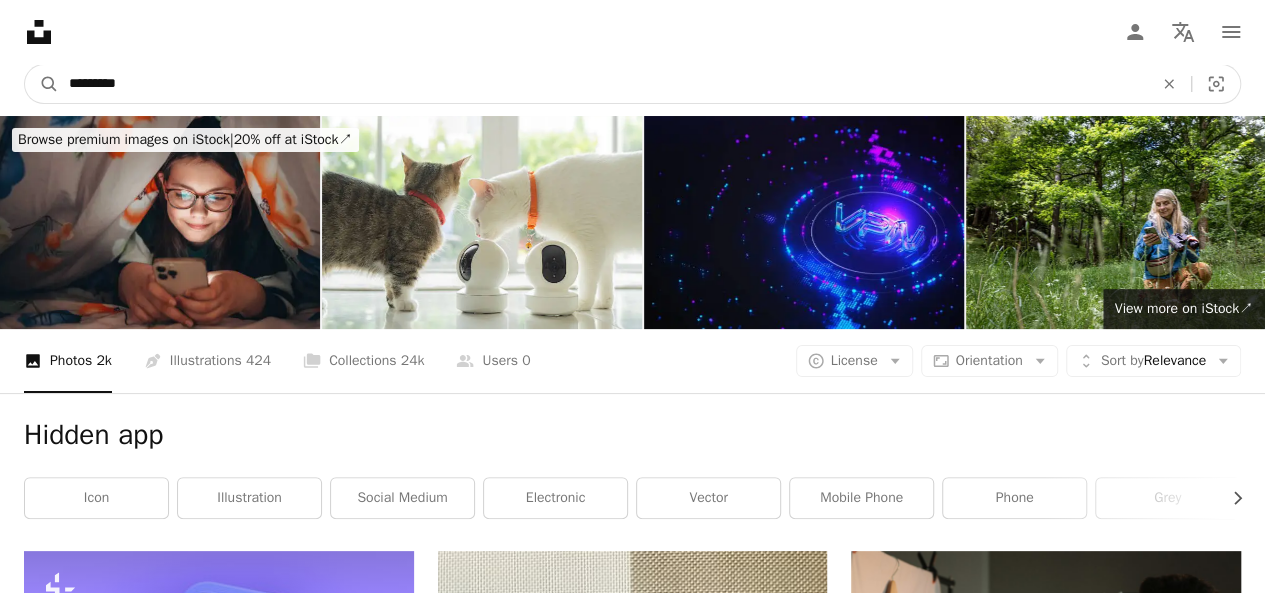 type on "**********" 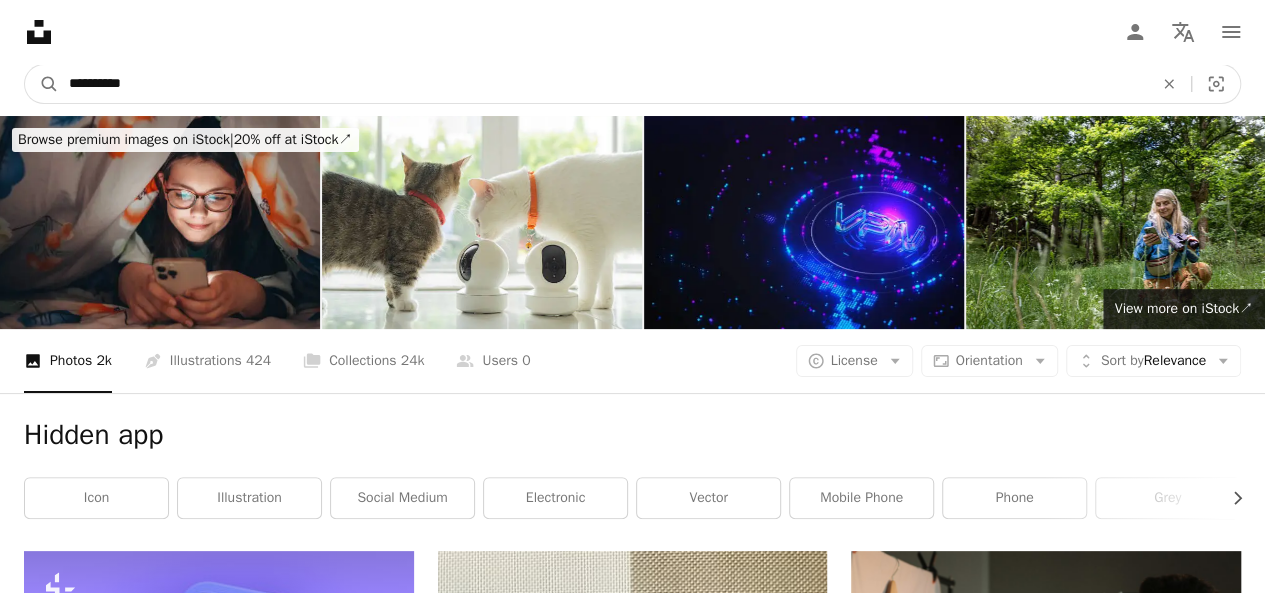 click on "A magnifying glass" at bounding box center [42, 84] 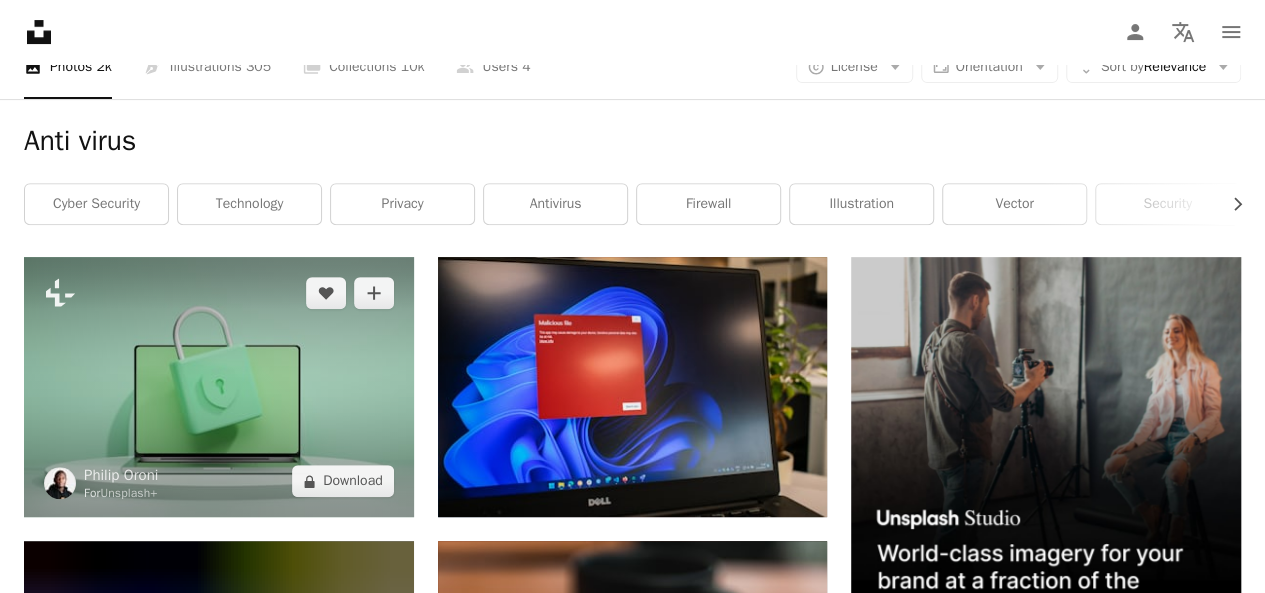 scroll, scrollTop: 300, scrollLeft: 0, axis: vertical 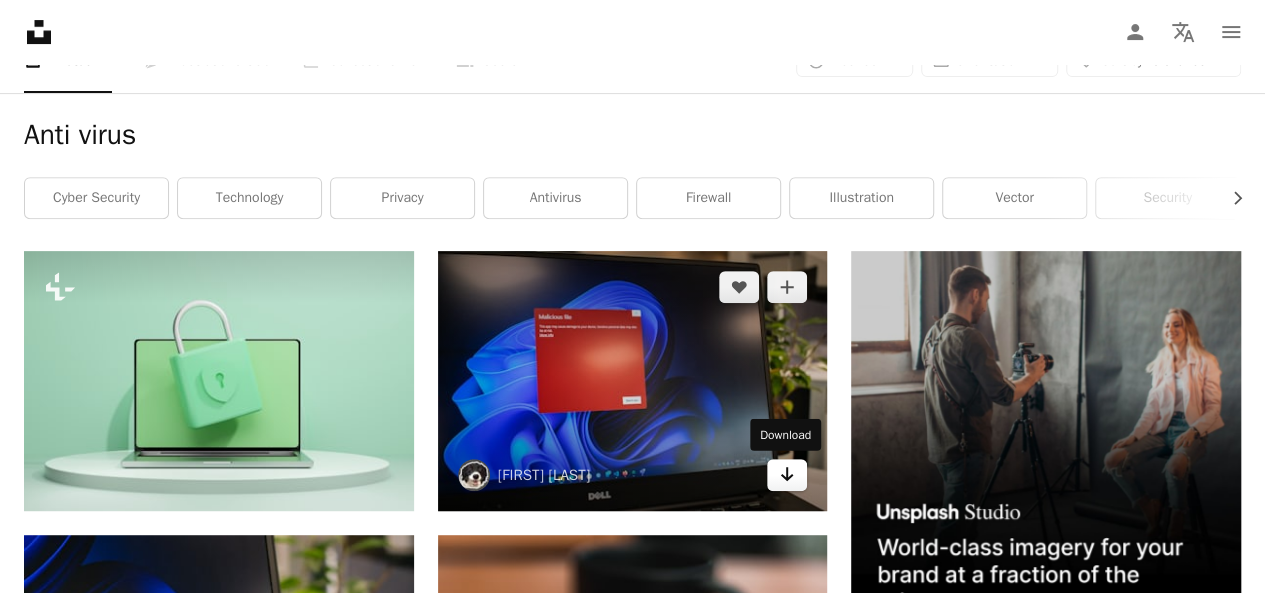 click 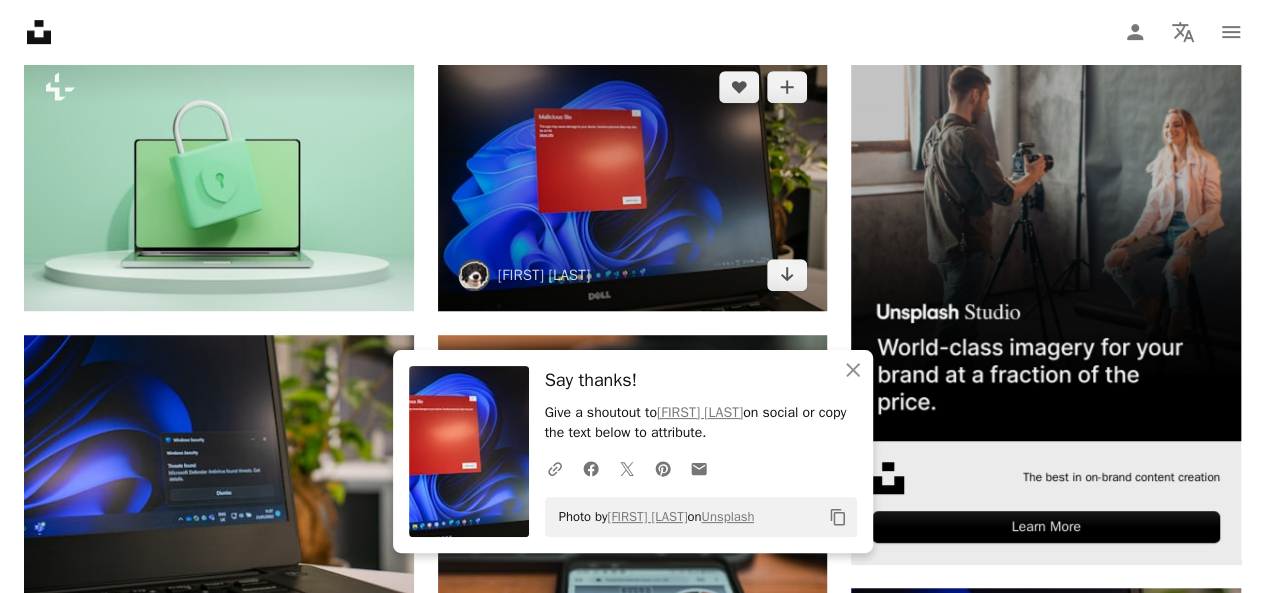 scroll, scrollTop: 800, scrollLeft: 0, axis: vertical 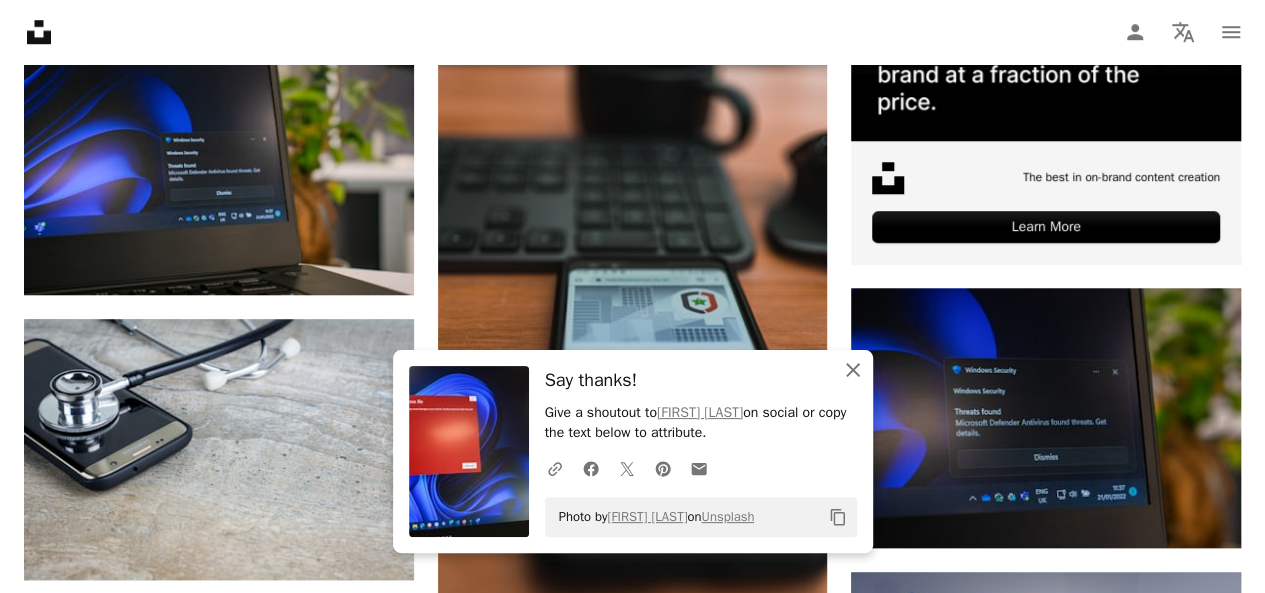 click on "An X shape" 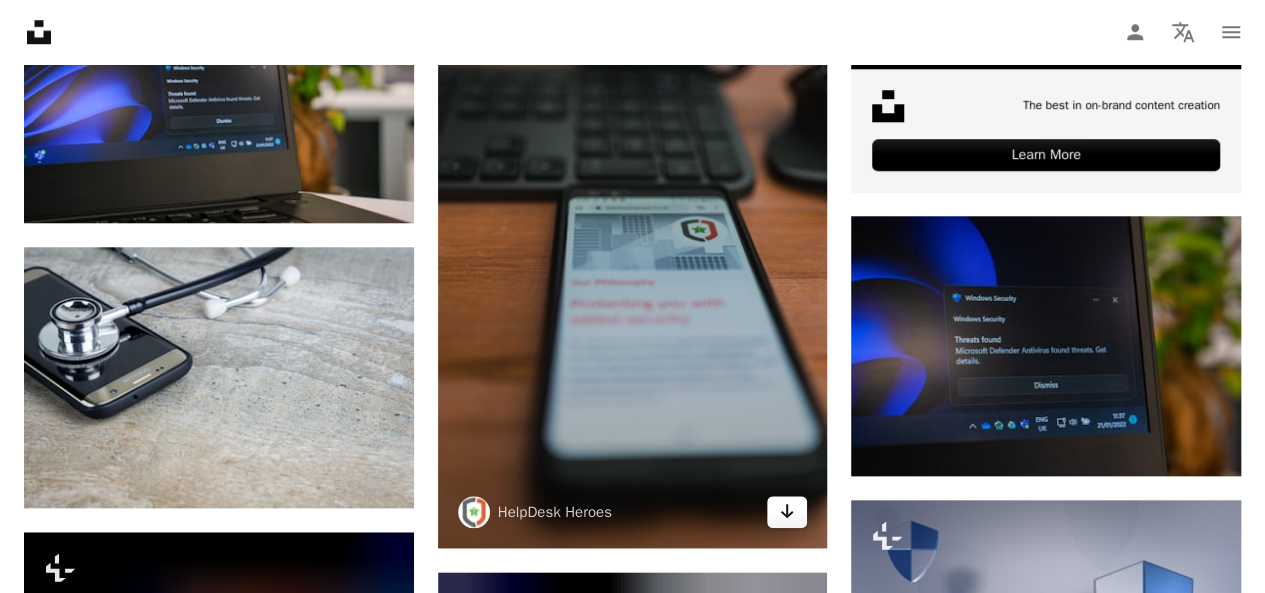 scroll, scrollTop: 900, scrollLeft: 0, axis: vertical 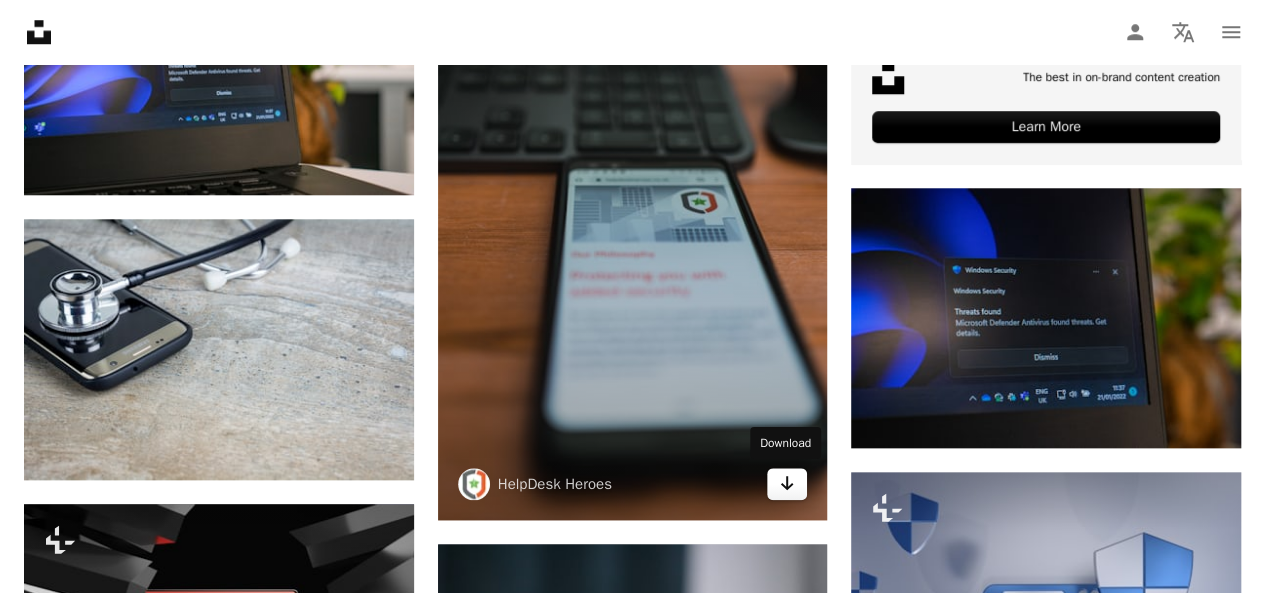 click on "Arrow pointing down" at bounding box center [787, 484] 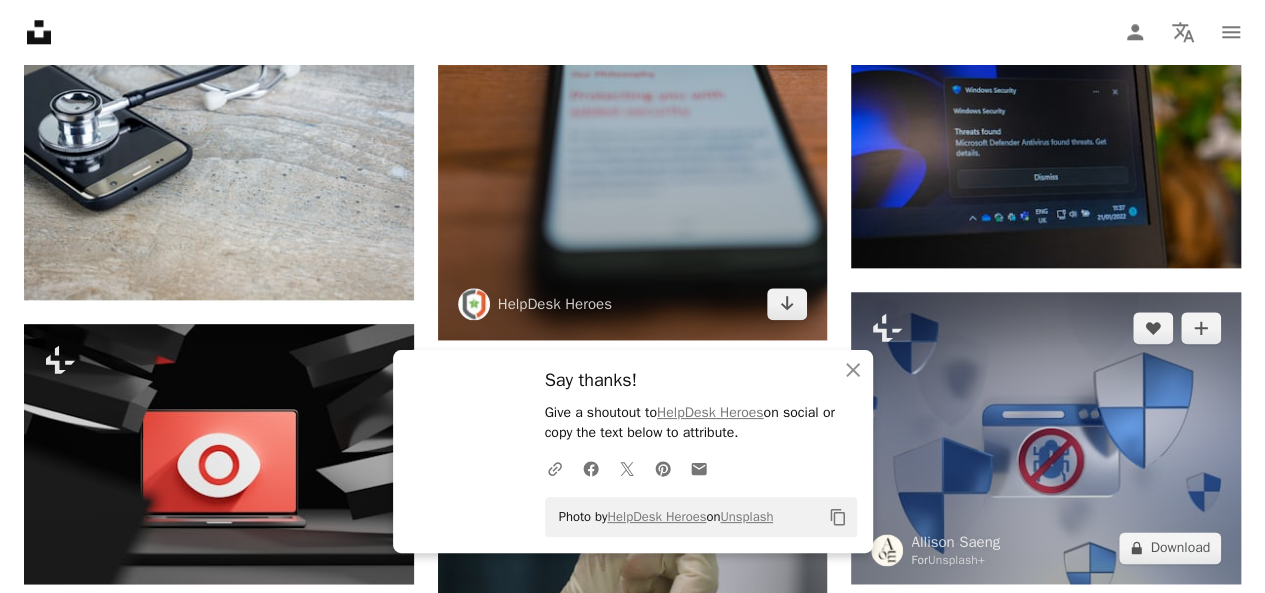 scroll, scrollTop: 1100, scrollLeft: 0, axis: vertical 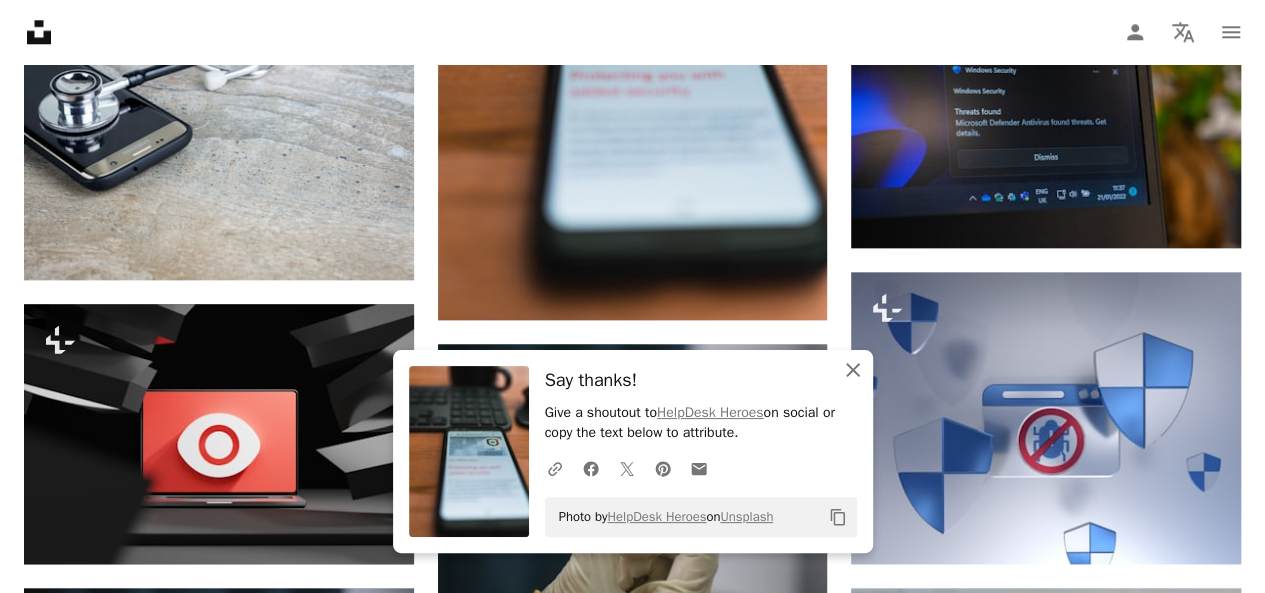 click on "An X shape" 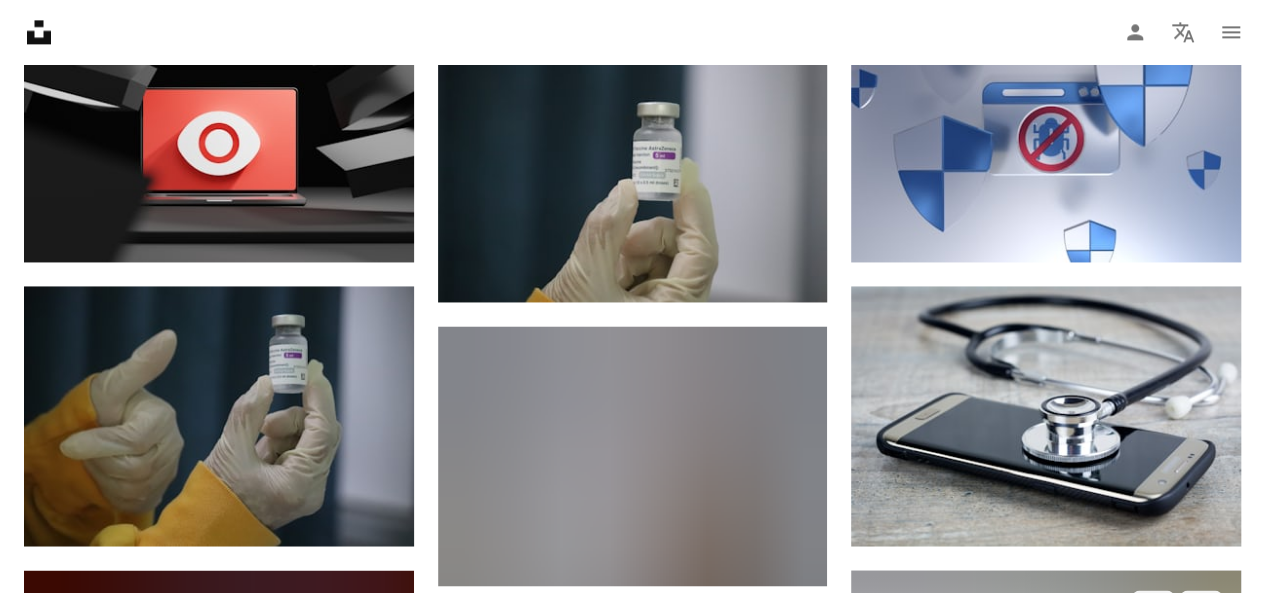 scroll, scrollTop: 1500, scrollLeft: 0, axis: vertical 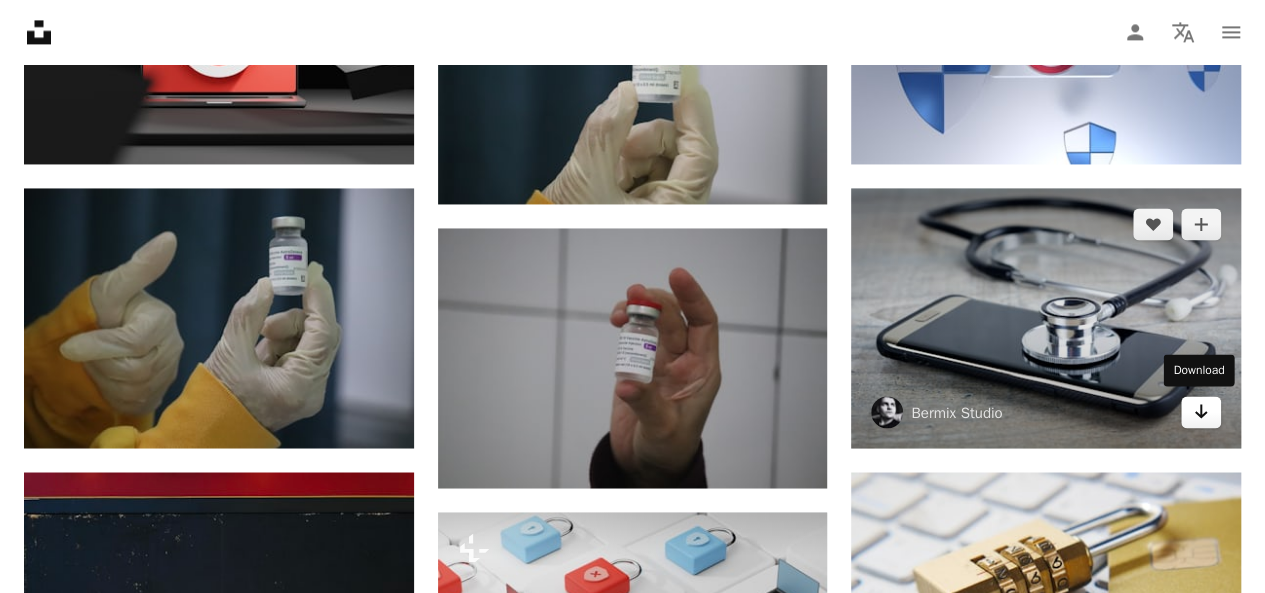 click on "Arrow pointing down" 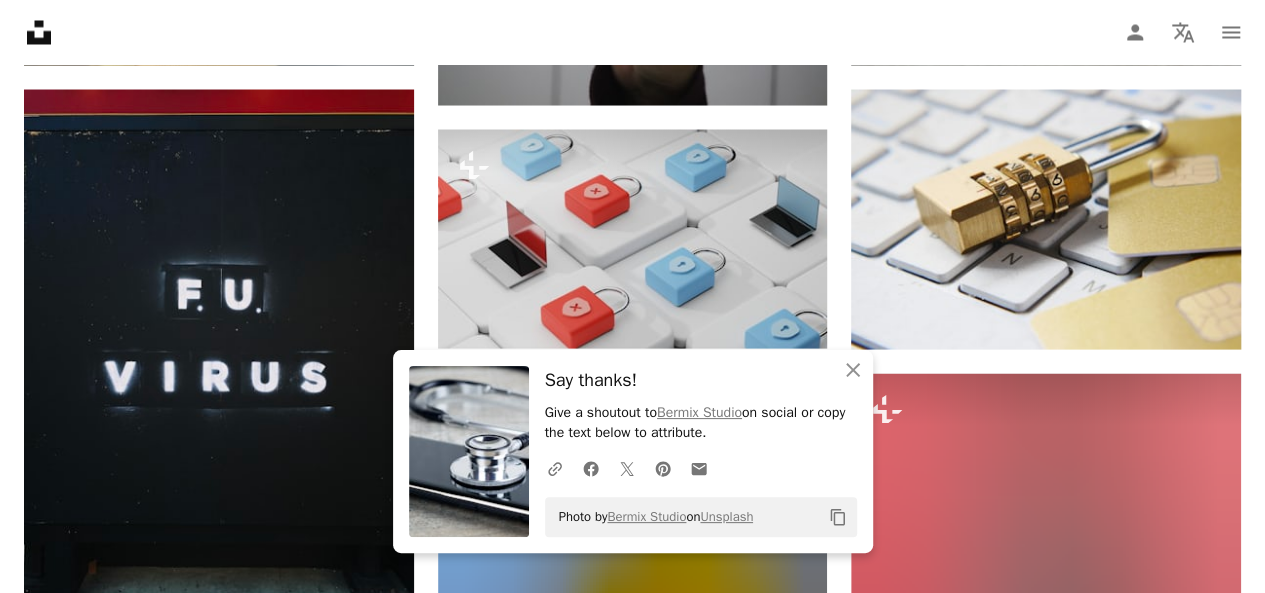 scroll, scrollTop: 2000, scrollLeft: 0, axis: vertical 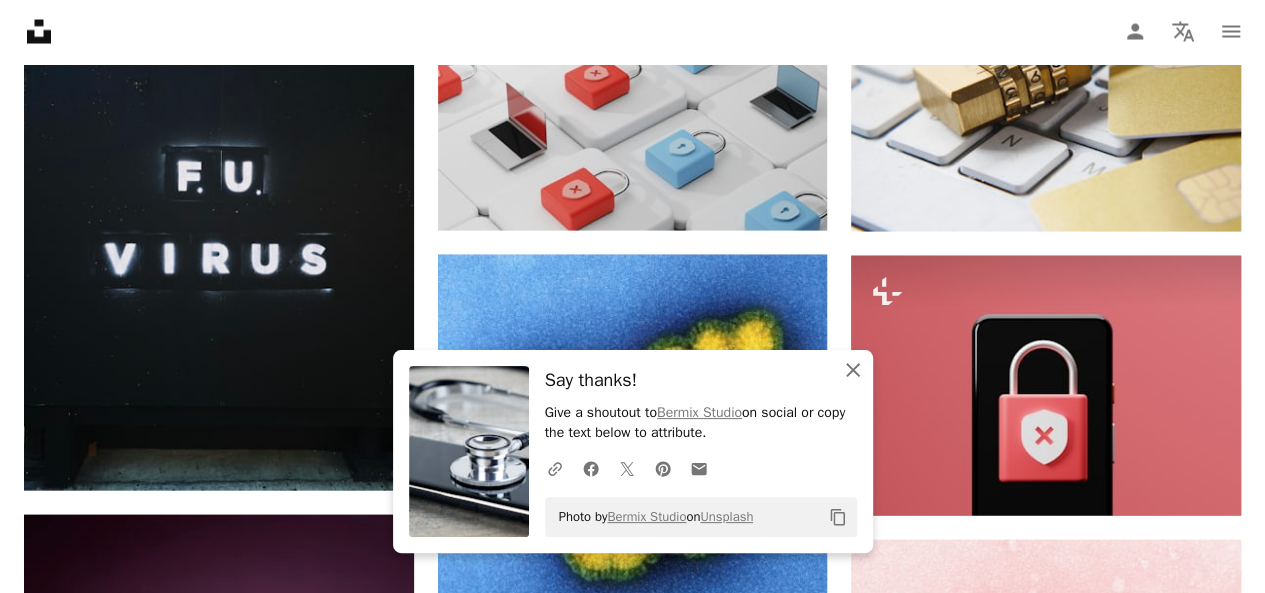 click on "An X shape Close" at bounding box center [853, 370] 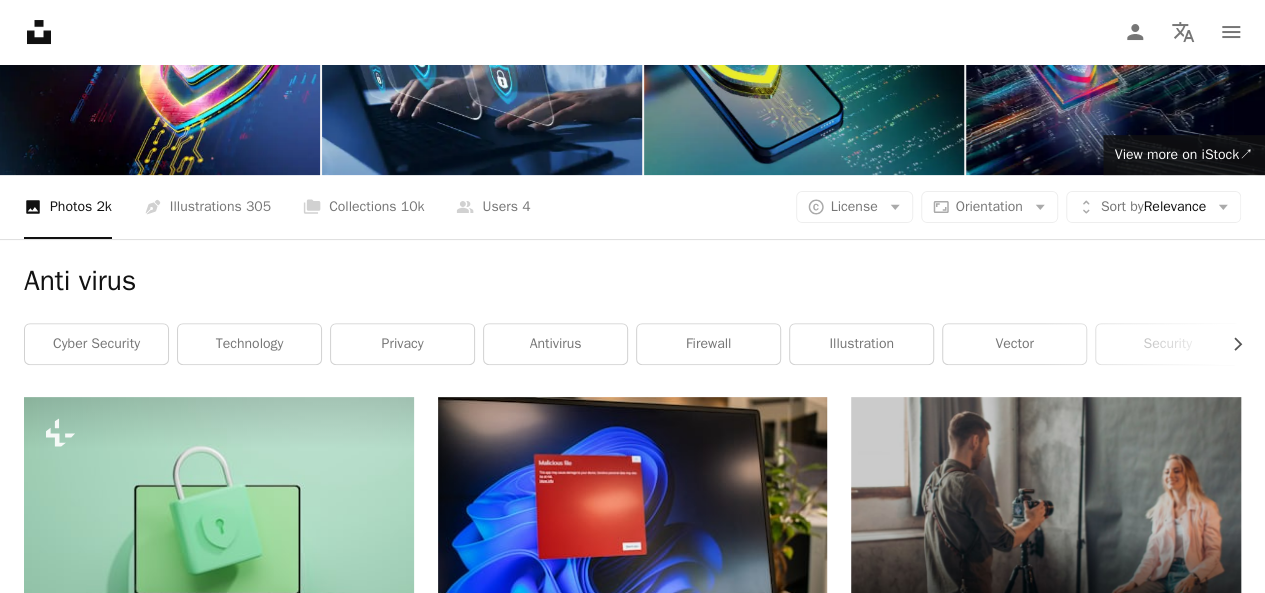 scroll, scrollTop: 0, scrollLeft: 0, axis: both 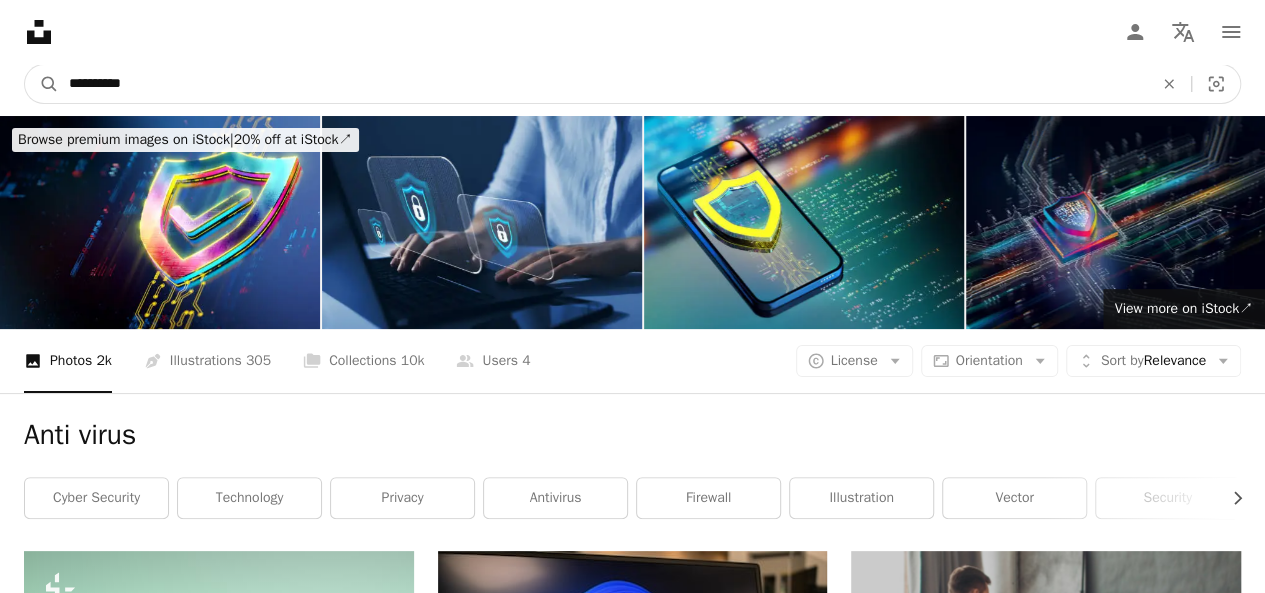 click on "**********" at bounding box center (603, 84) 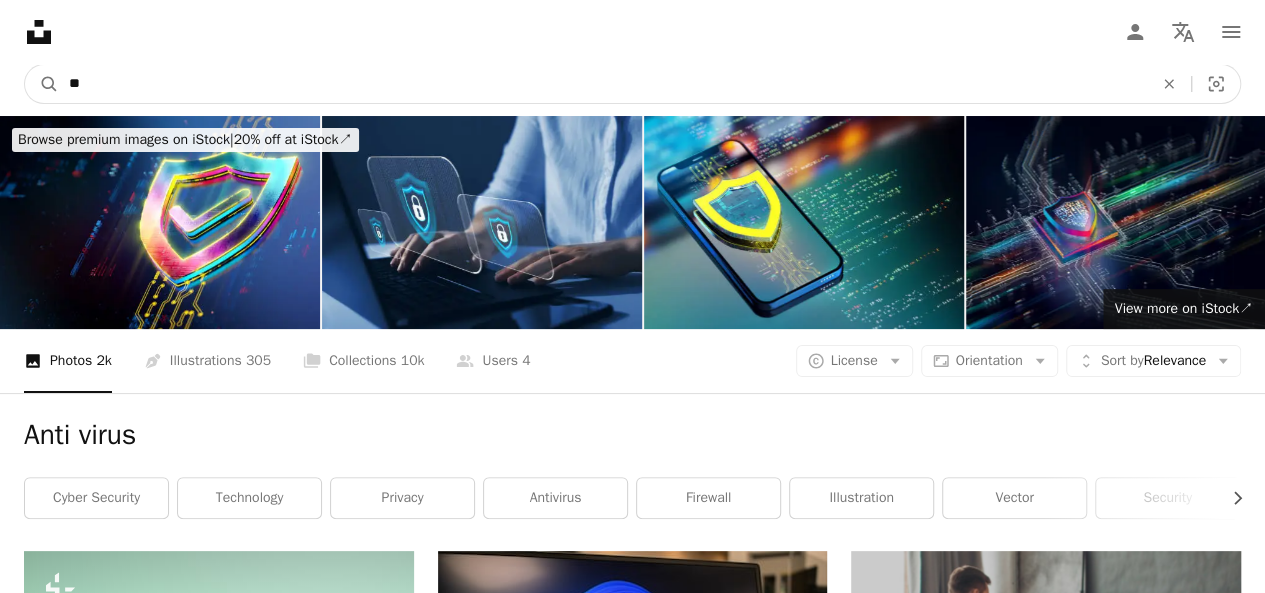 type on "*" 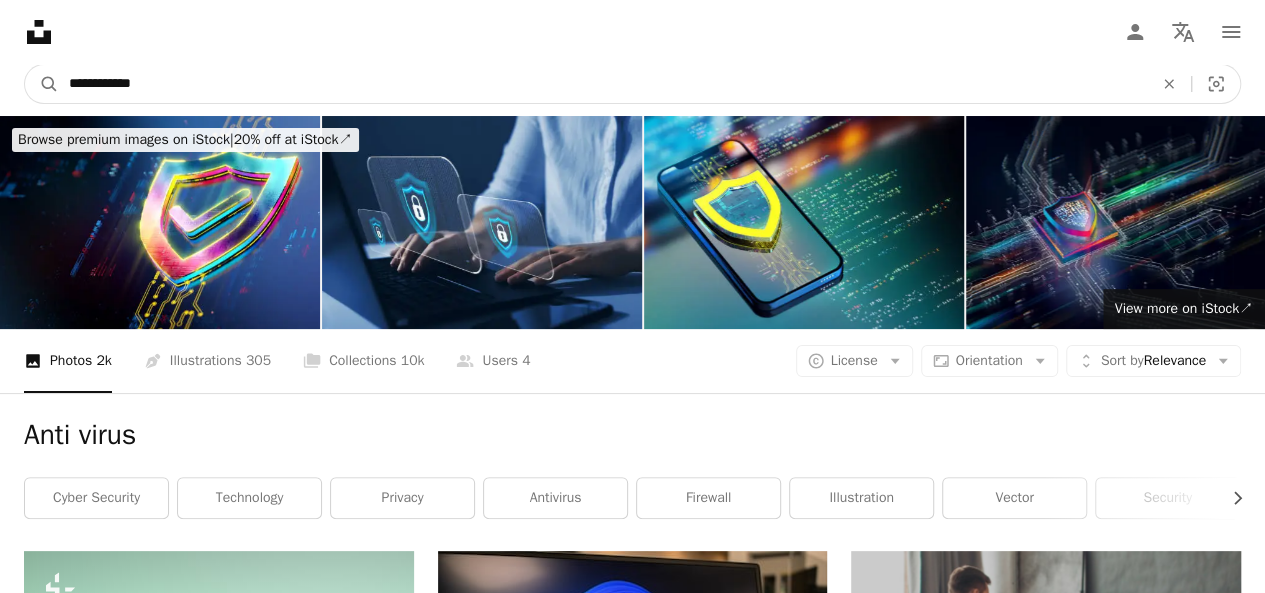 type on "**********" 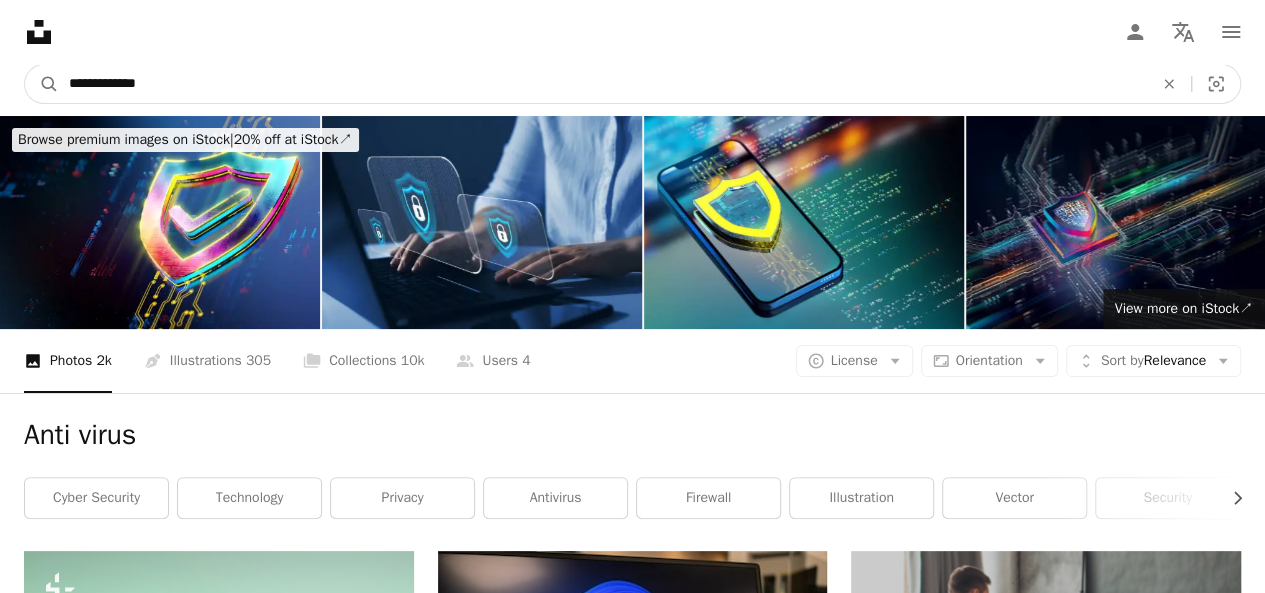 click on "A magnifying glass" at bounding box center (42, 84) 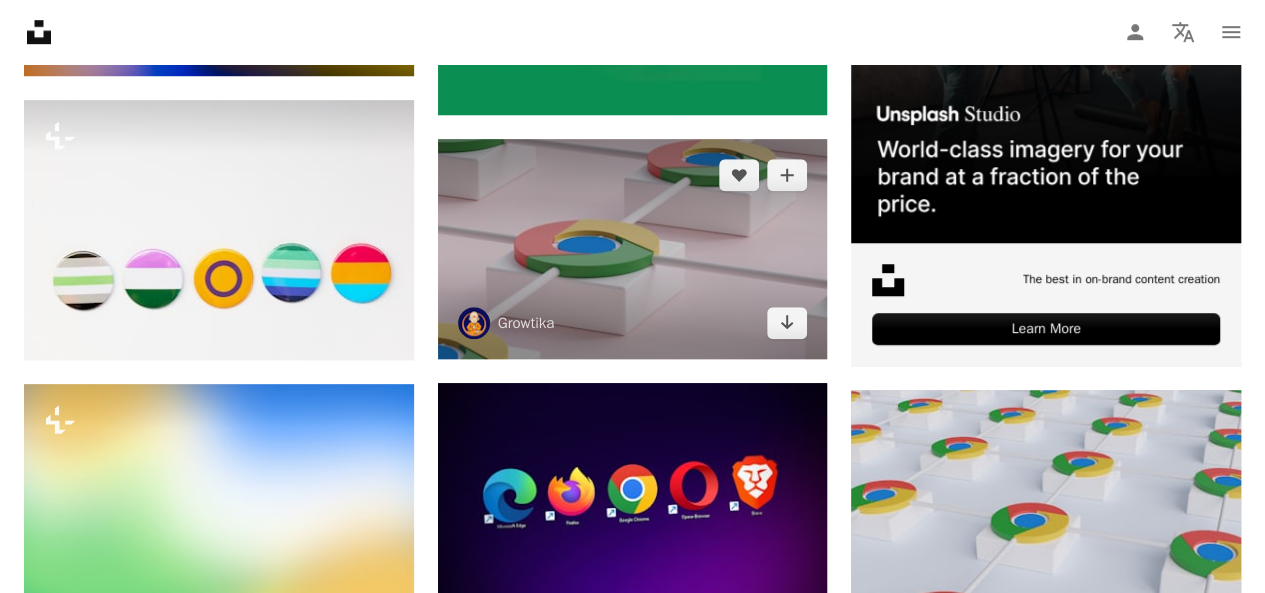 scroll, scrollTop: 700, scrollLeft: 0, axis: vertical 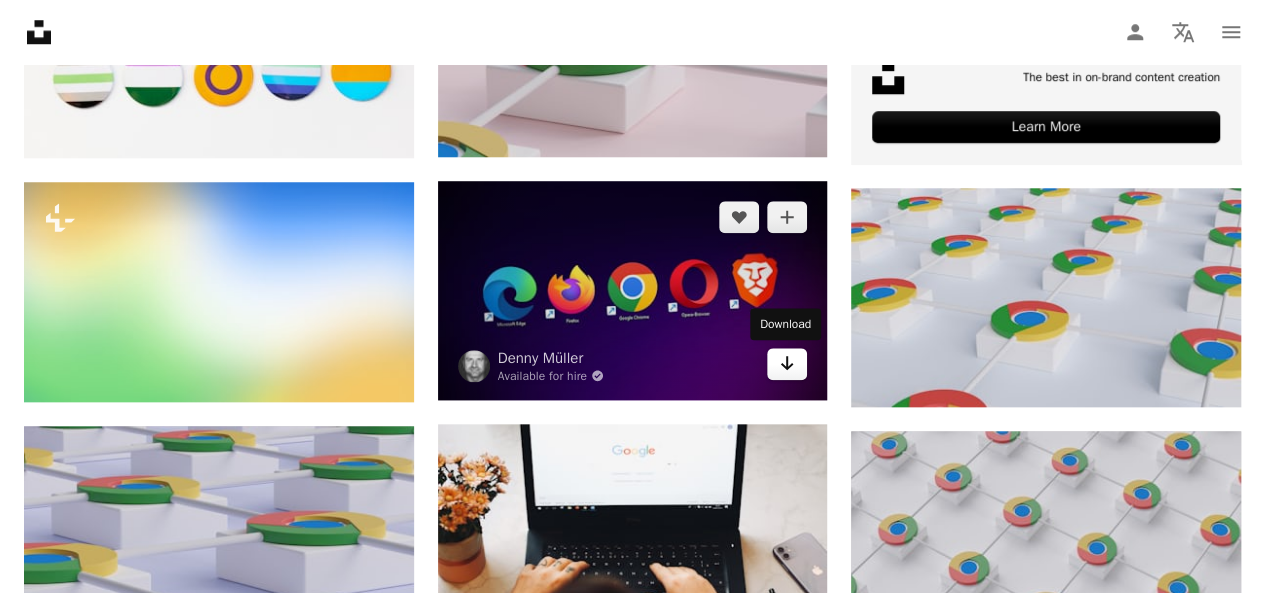 click on "Arrow pointing down" 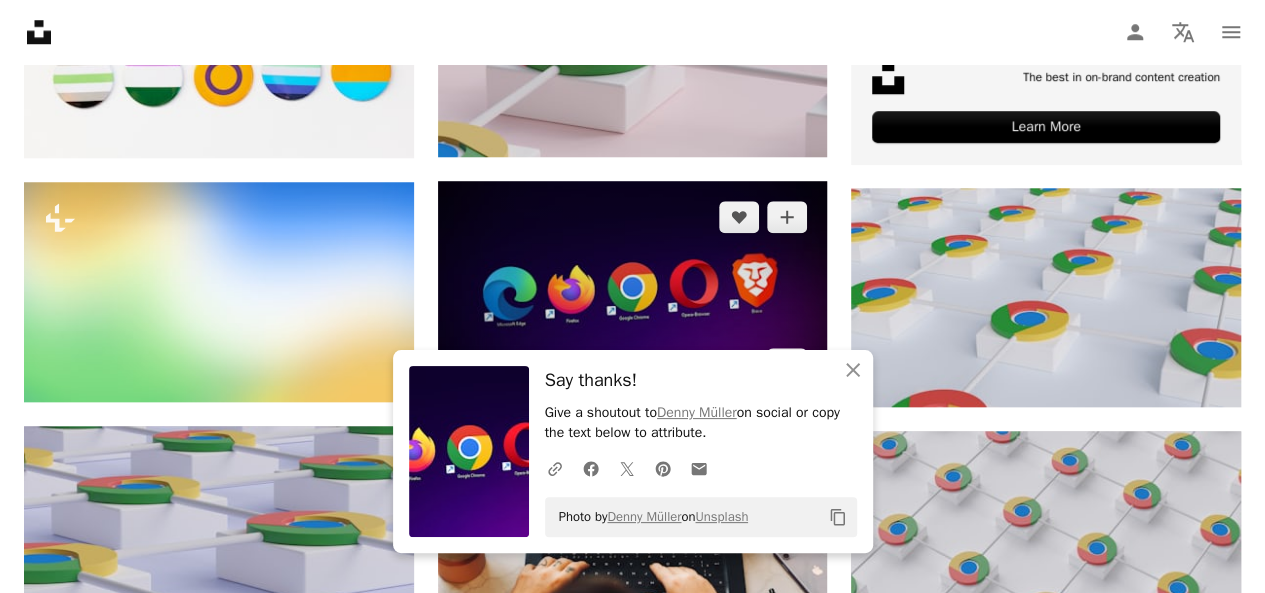 scroll, scrollTop: 1100, scrollLeft: 0, axis: vertical 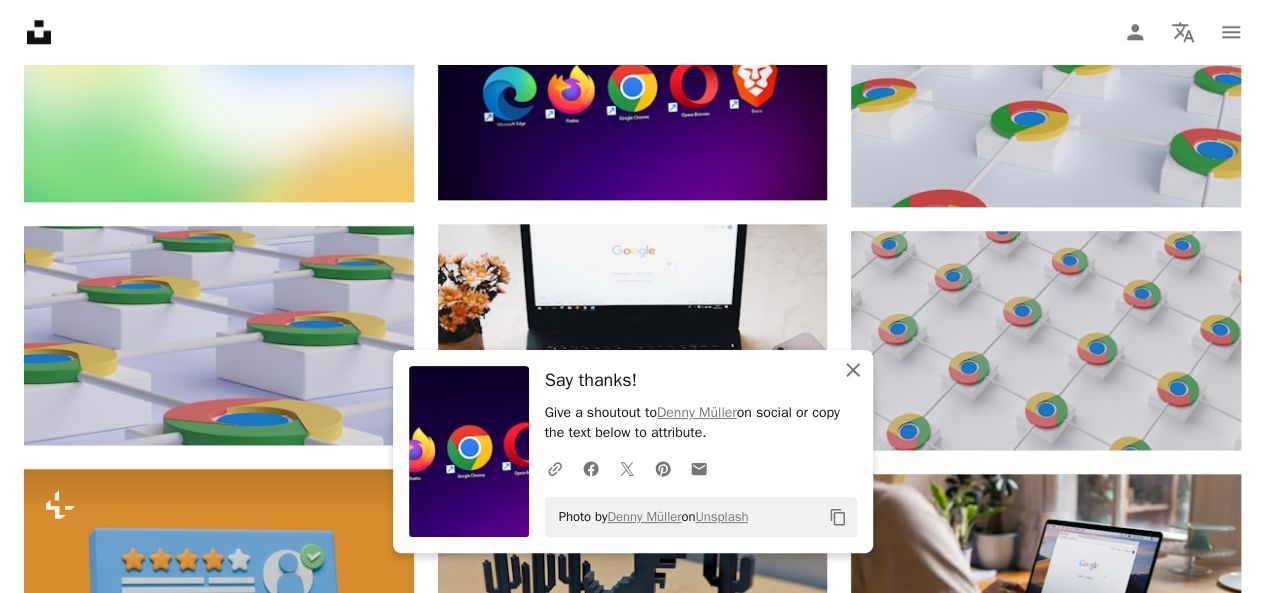 click on "An X shape" 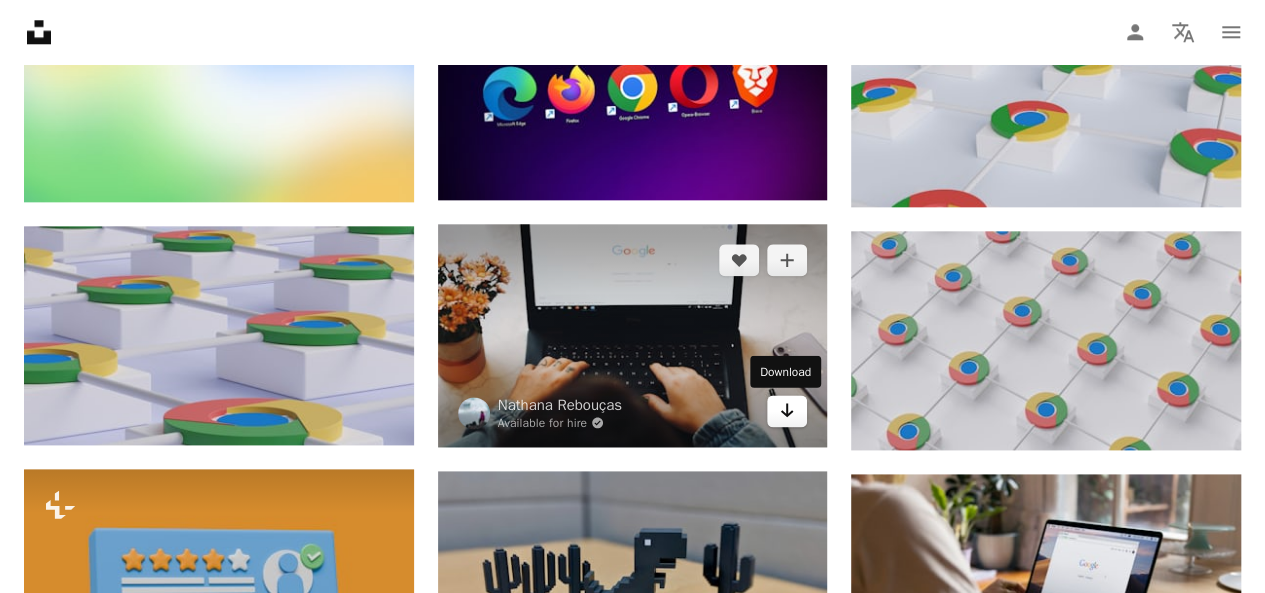 click on "Arrow pointing down" at bounding box center (787, 411) 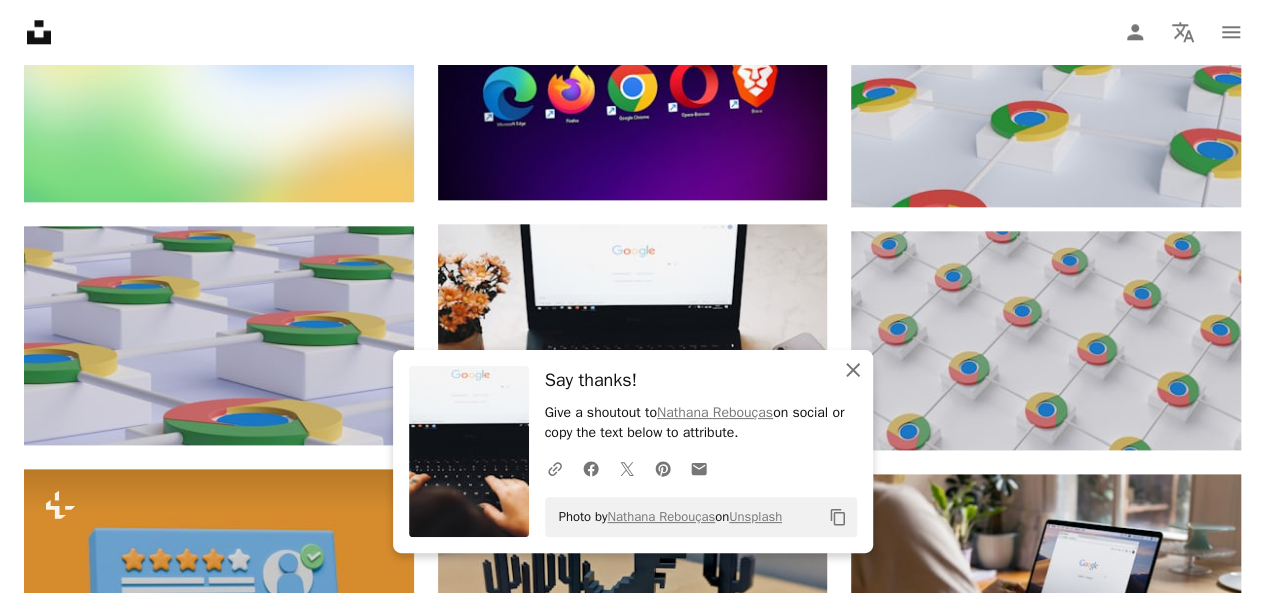 click on "An X shape Close" at bounding box center [853, 370] 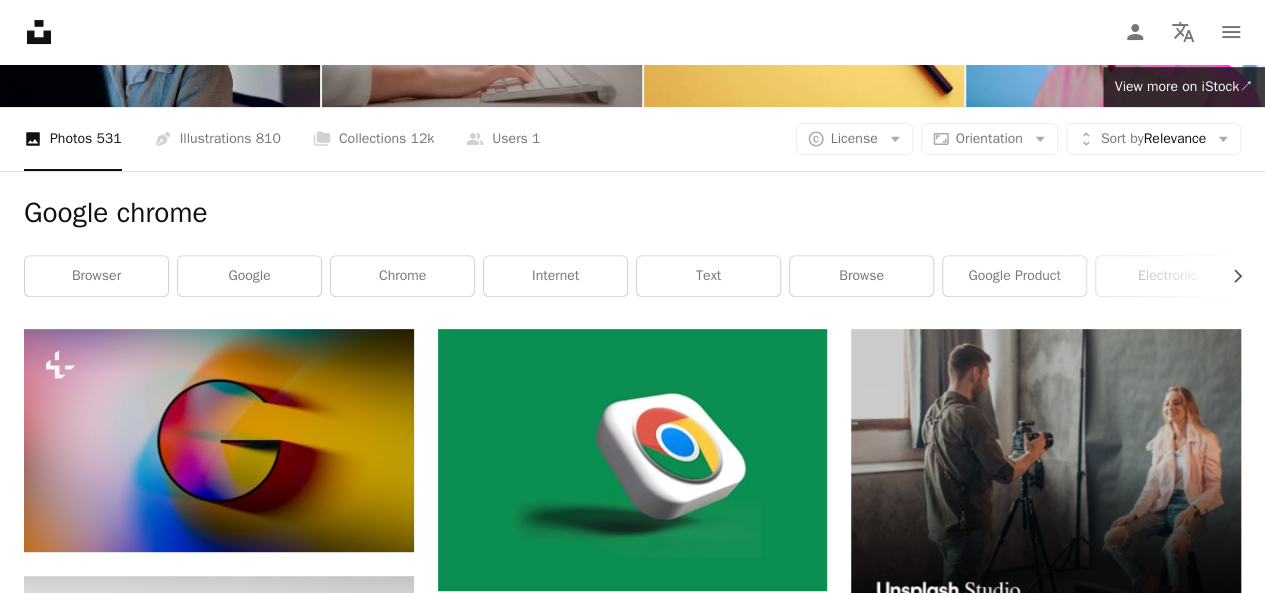 scroll, scrollTop: 0, scrollLeft: 0, axis: both 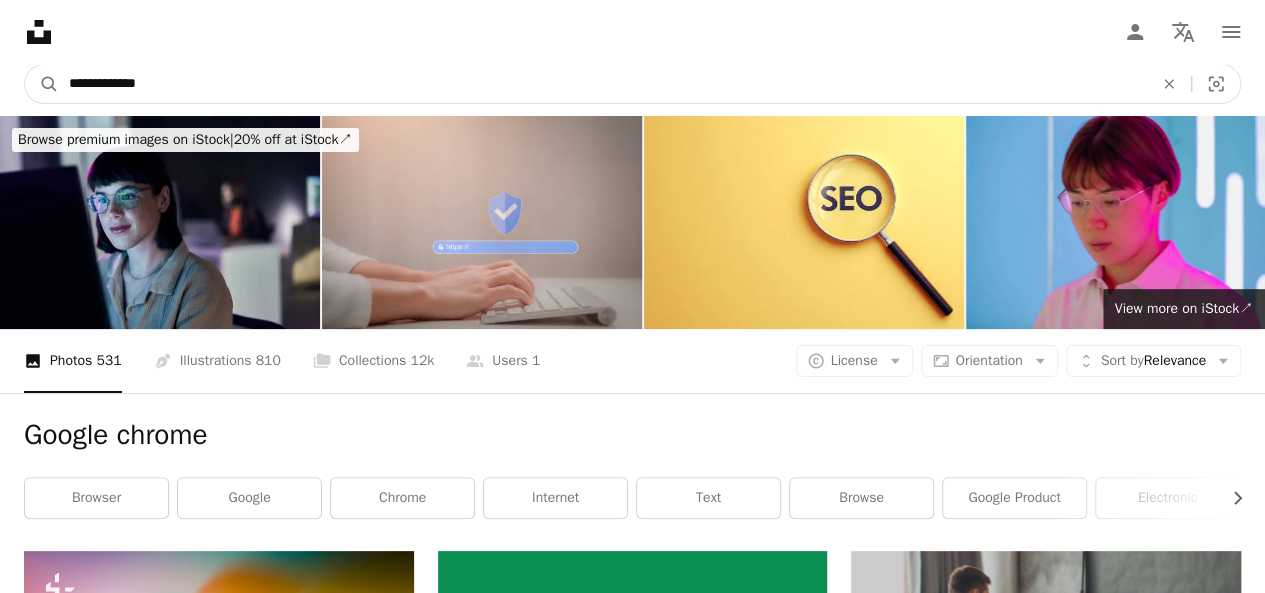 click on "**********" at bounding box center (603, 84) 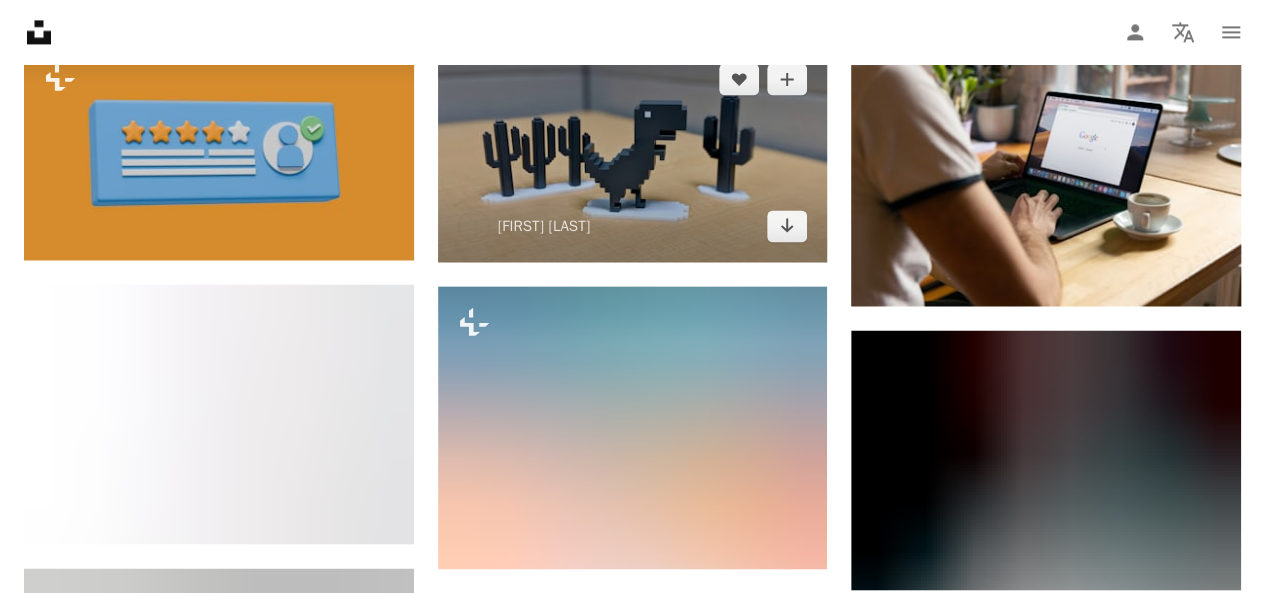 scroll, scrollTop: 1400, scrollLeft: 0, axis: vertical 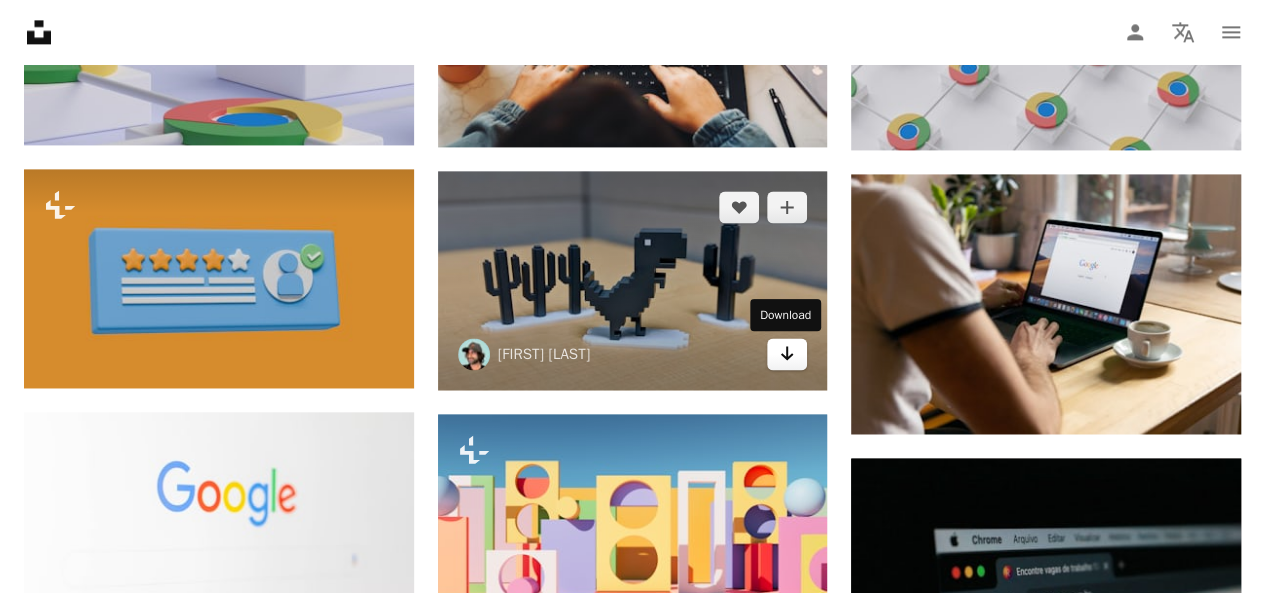 click on "Arrow pointing down" at bounding box center (787, 354) 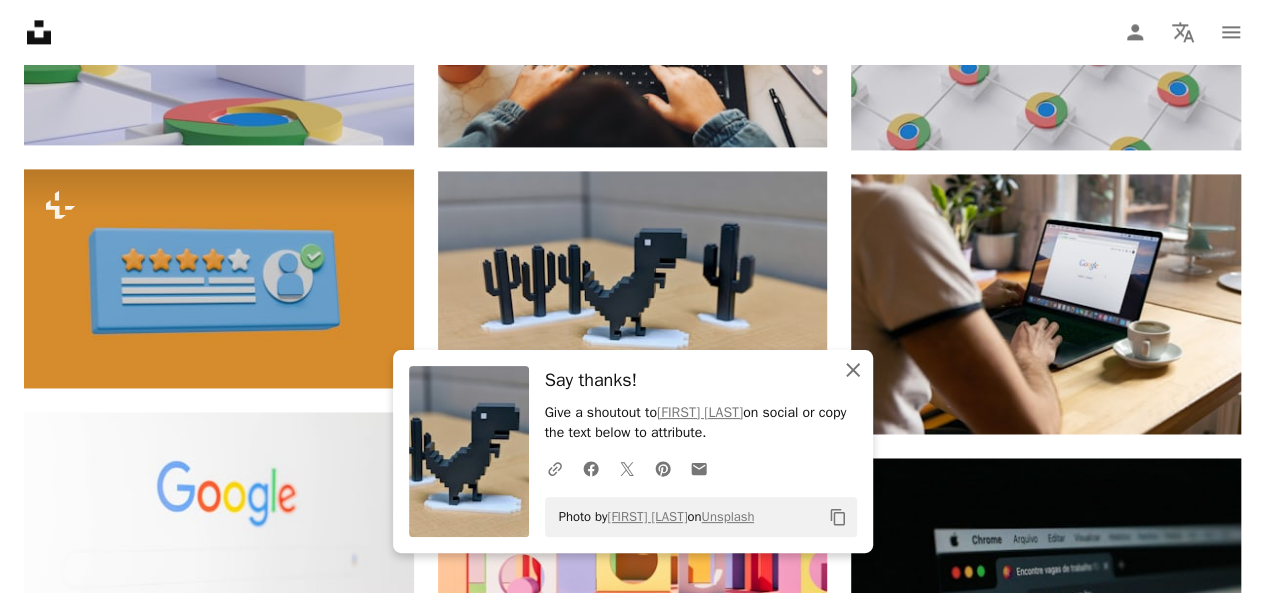 click on "An X shape" 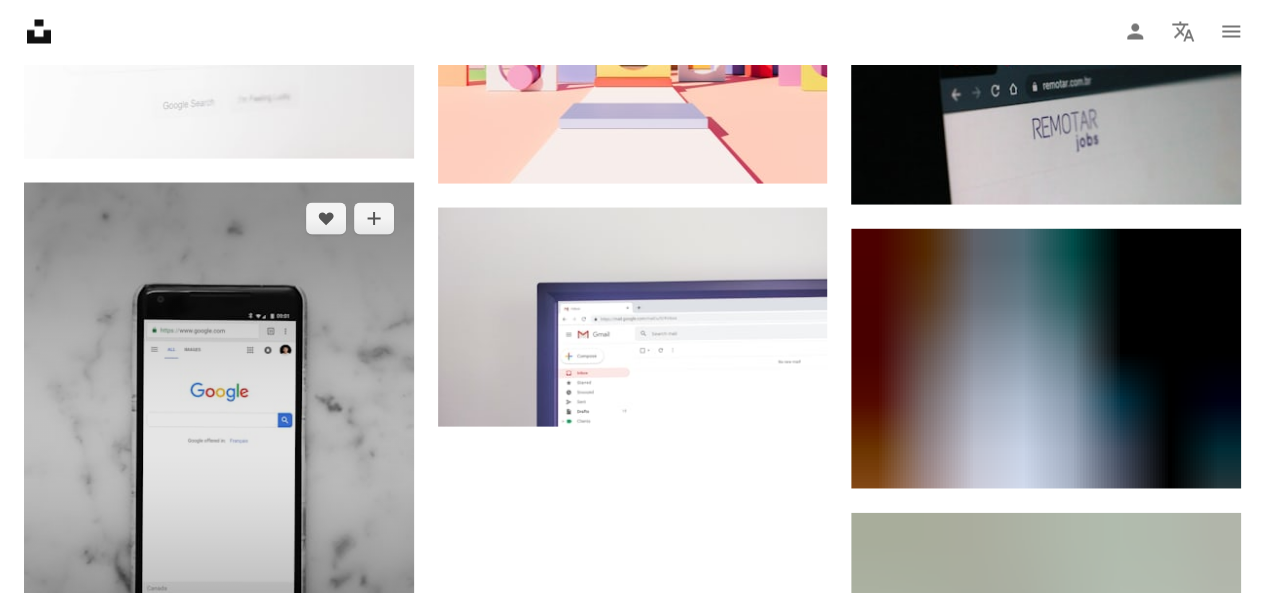 scroll, scrollTop: 2100, scrollLeft: 0, axis: vertical 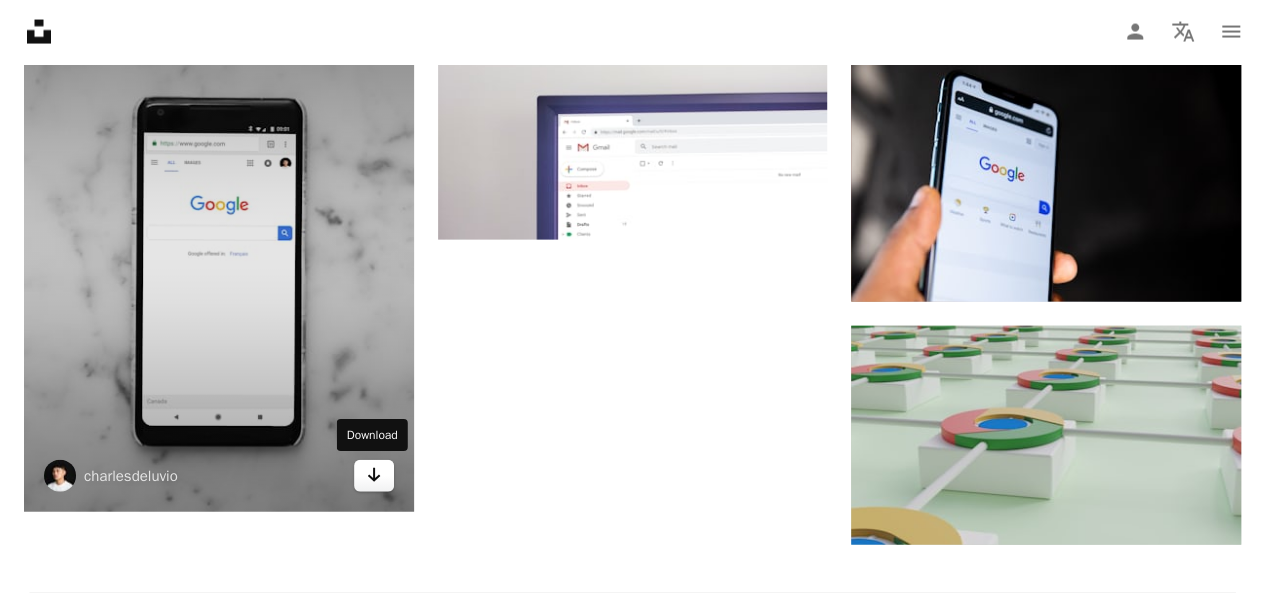 click on "Arrow pointing down" 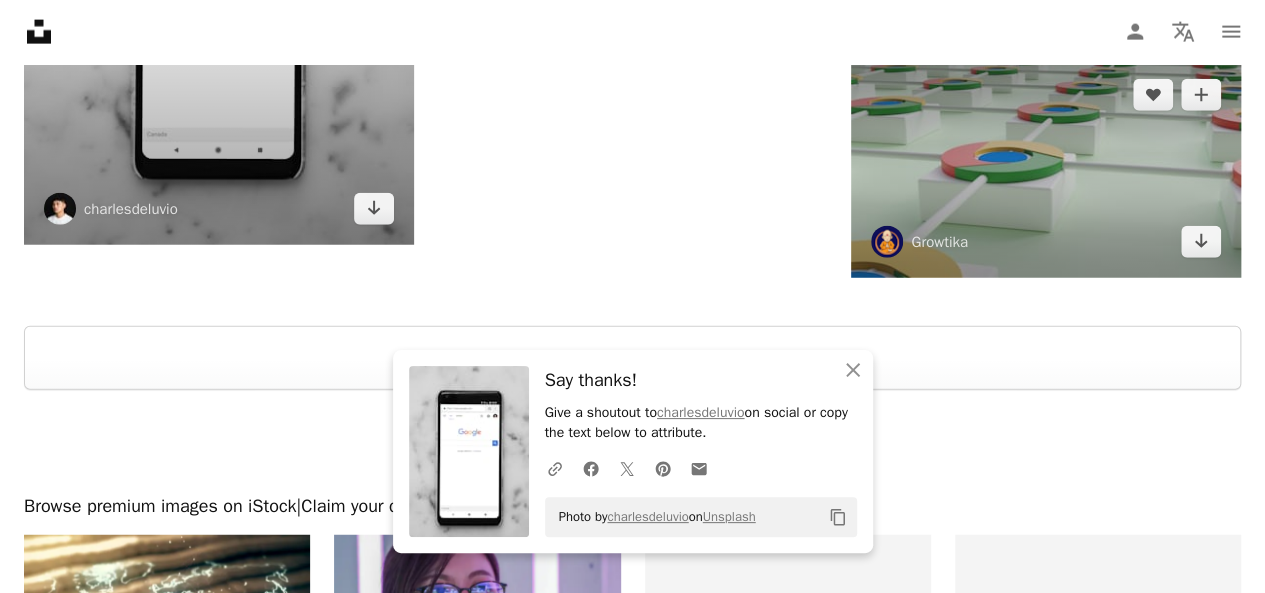 scroll, scrollTop: 2300, scrollLeft: 0, axis: vertical 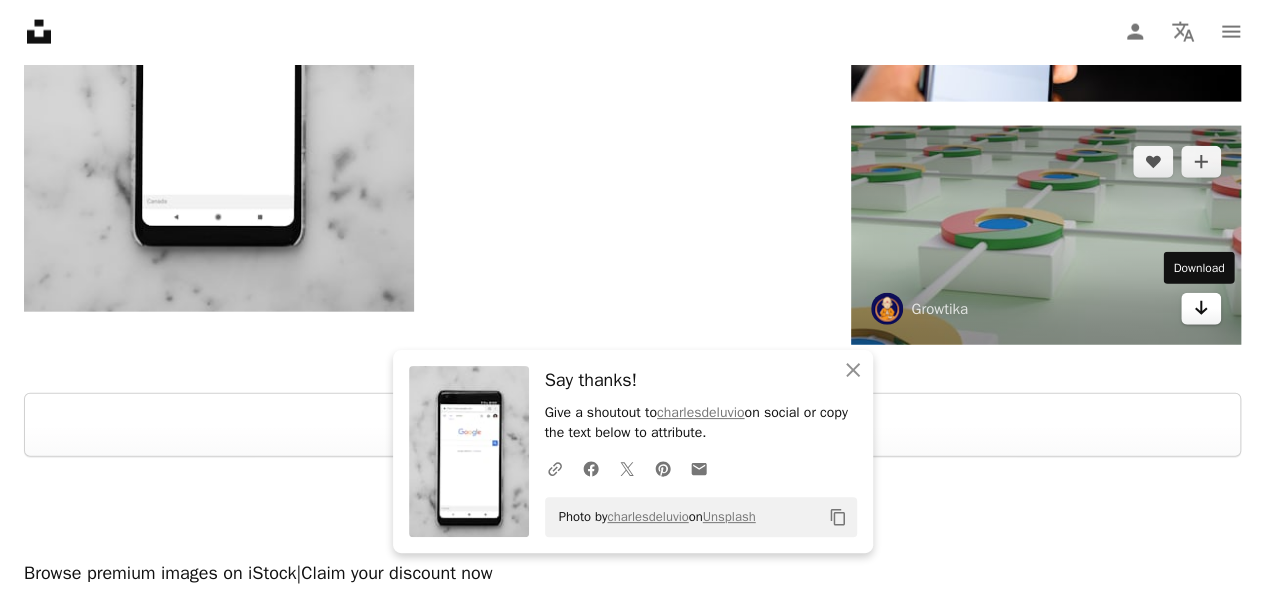 click on "Arrow pointing down" 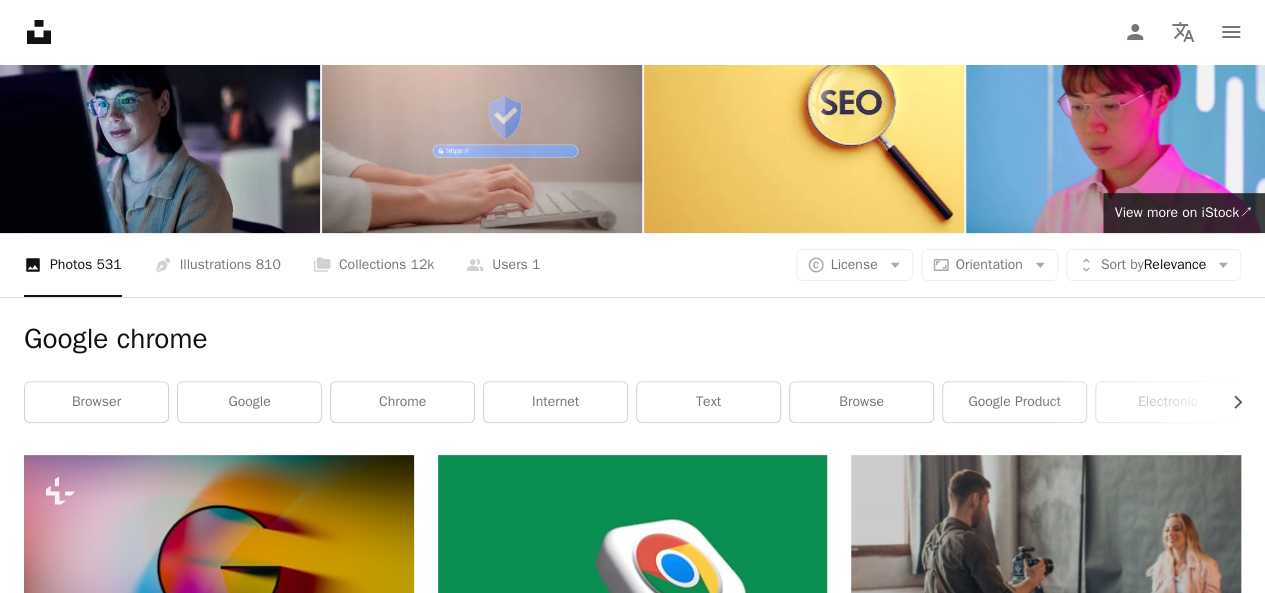 scroll, scrollTop: 0, scrollLeft: 0, axis: both 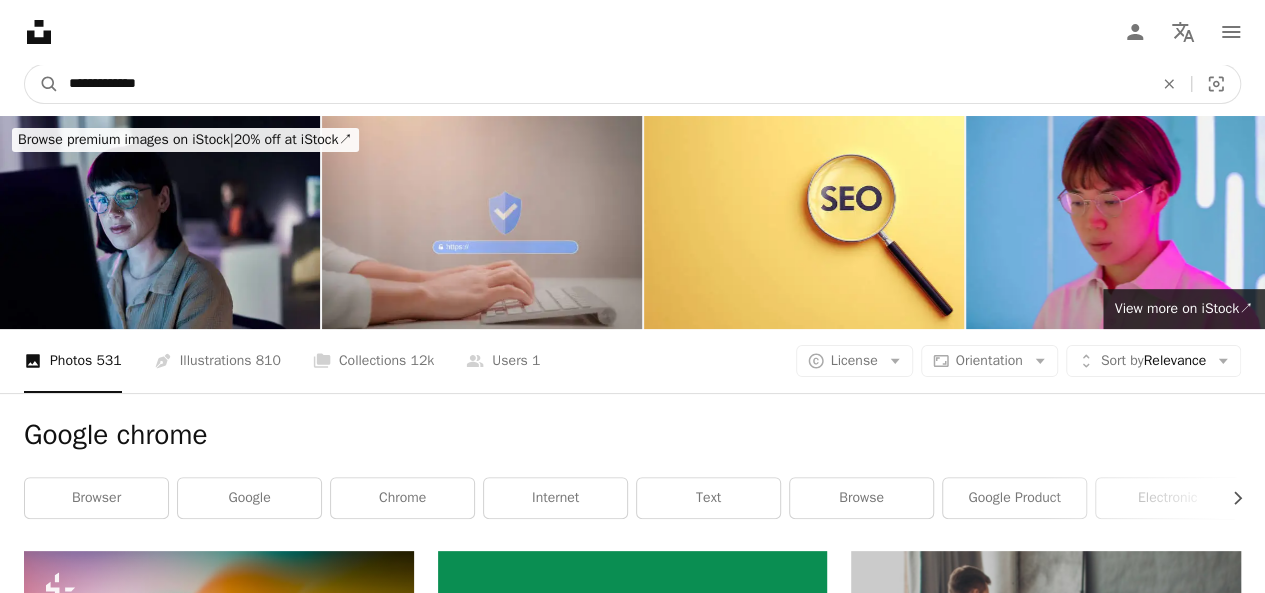 click on "**********" at bounding box center [603, 84] 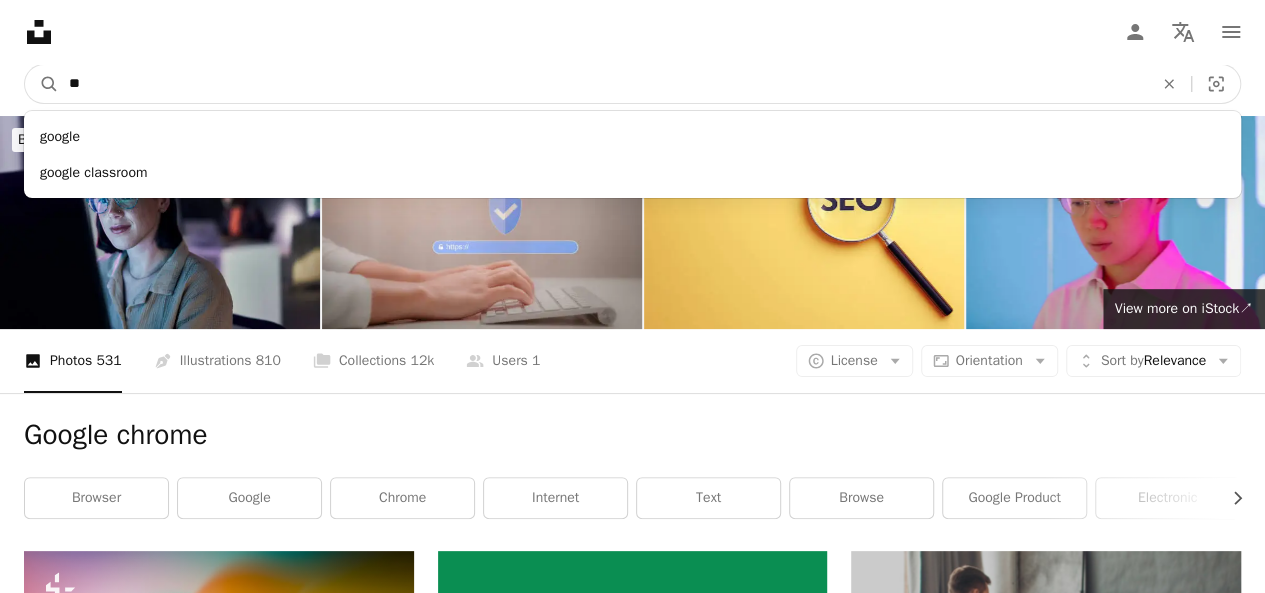 type on "*" 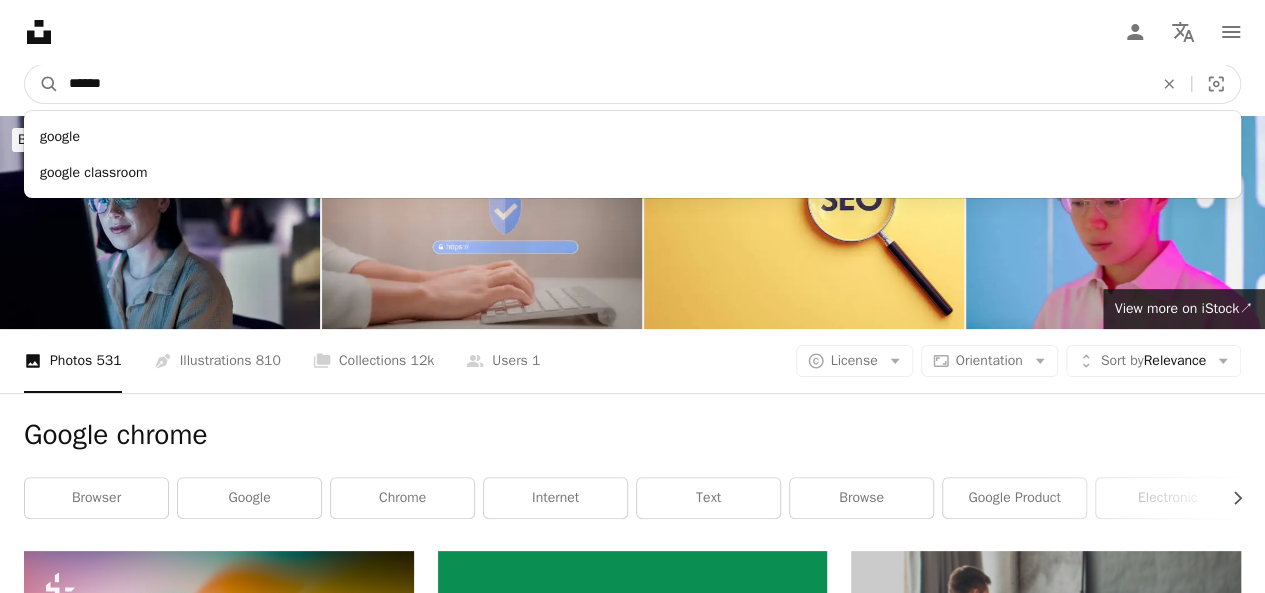 type on "******" 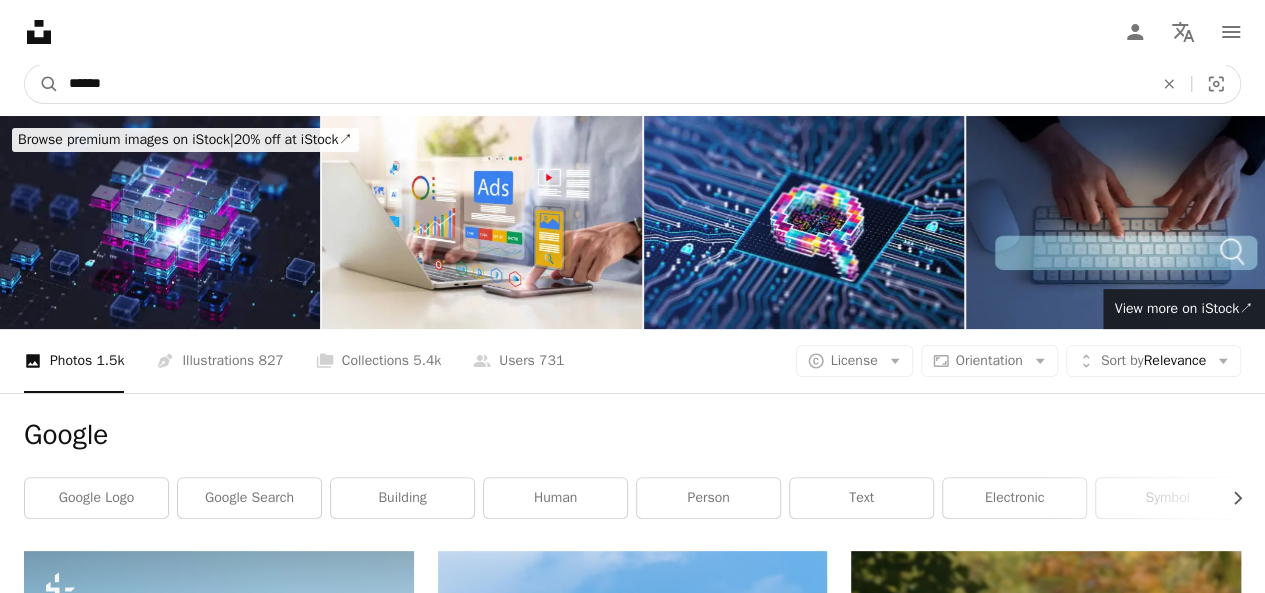 click on "******" at bounding box center [603, 84] 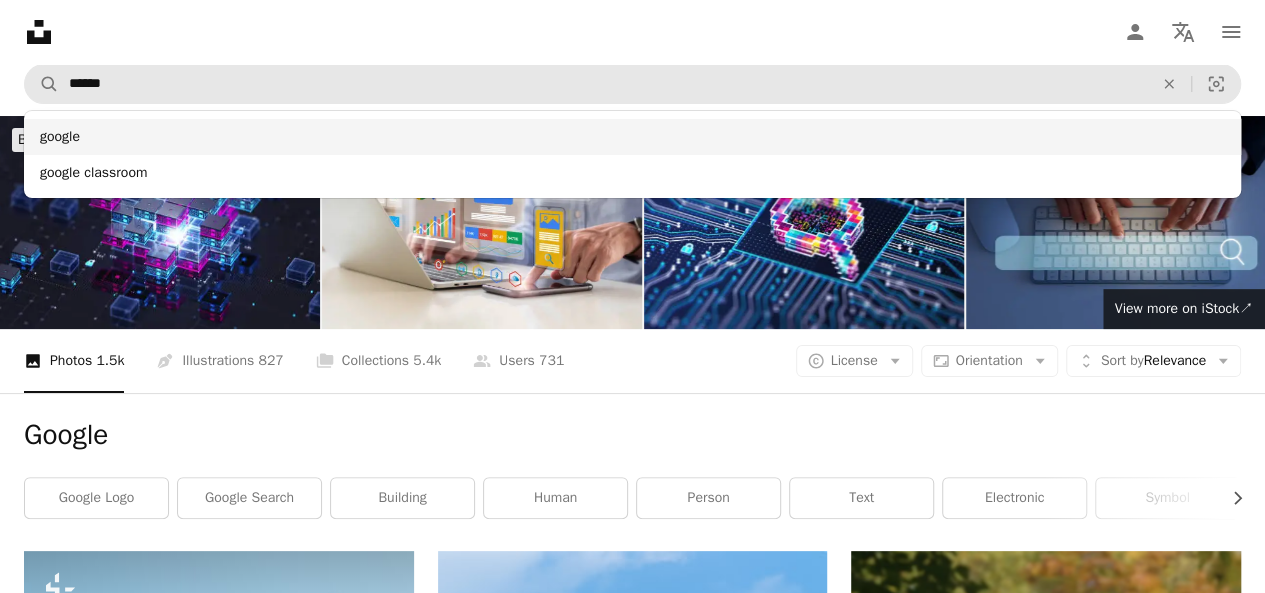 click on "google" at bounding box center [632, 137] 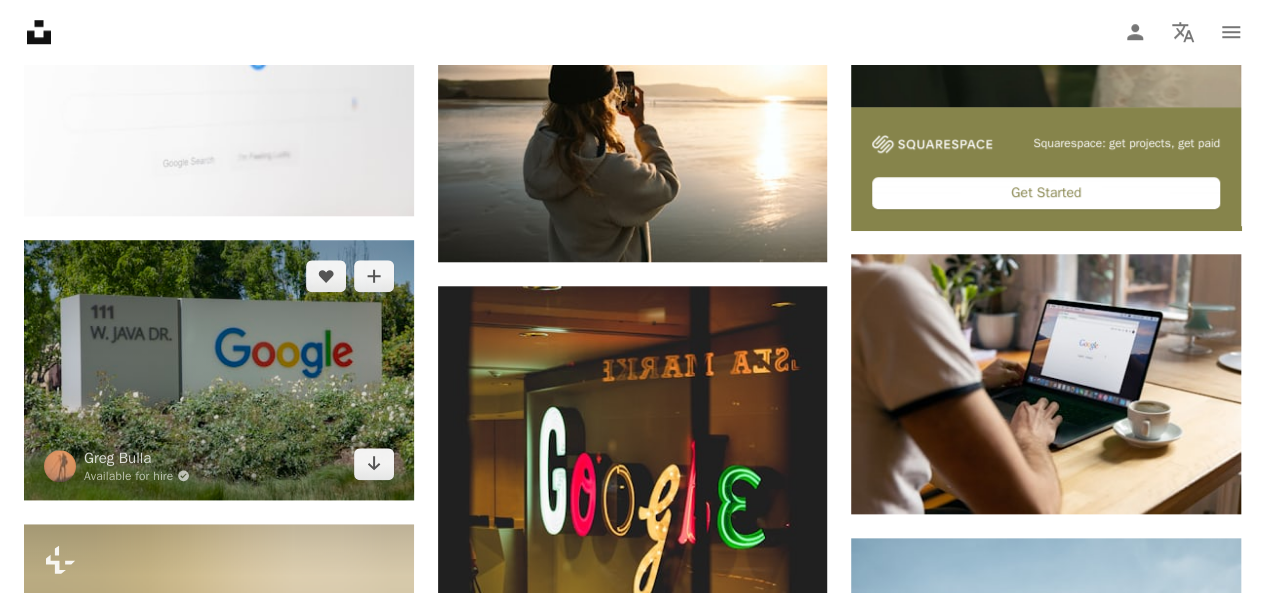 scroll, scrollTop: 1100, scrollLeft: 0, axis: vertical 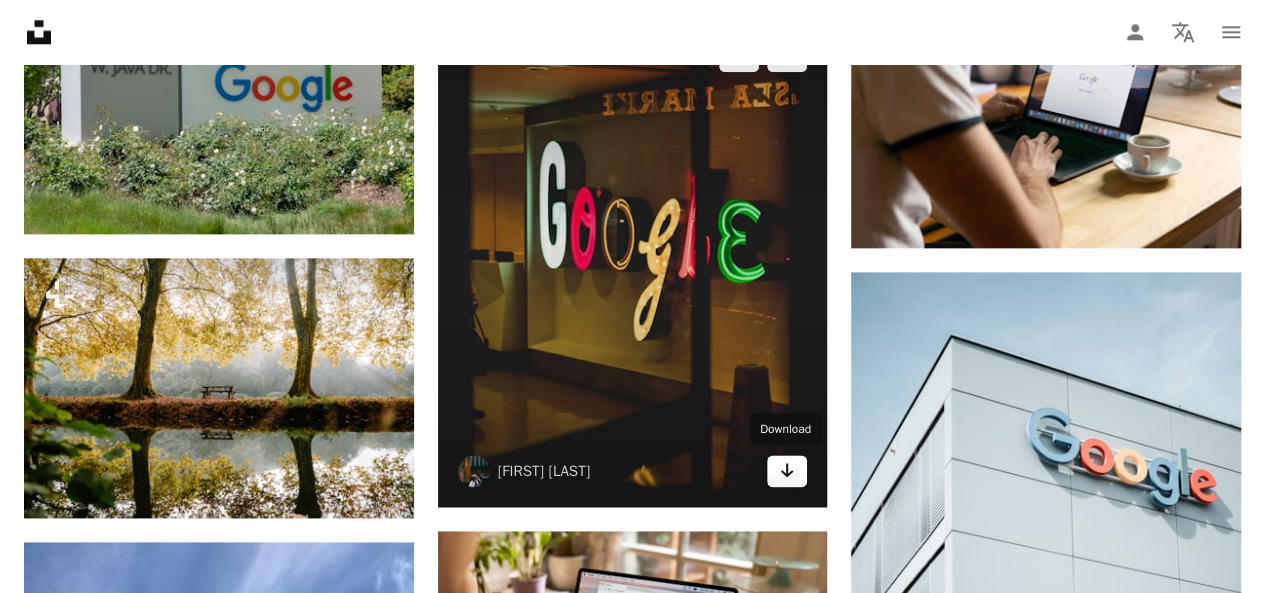 click on "Arrow pointing down" at bounding box center (787, 471) 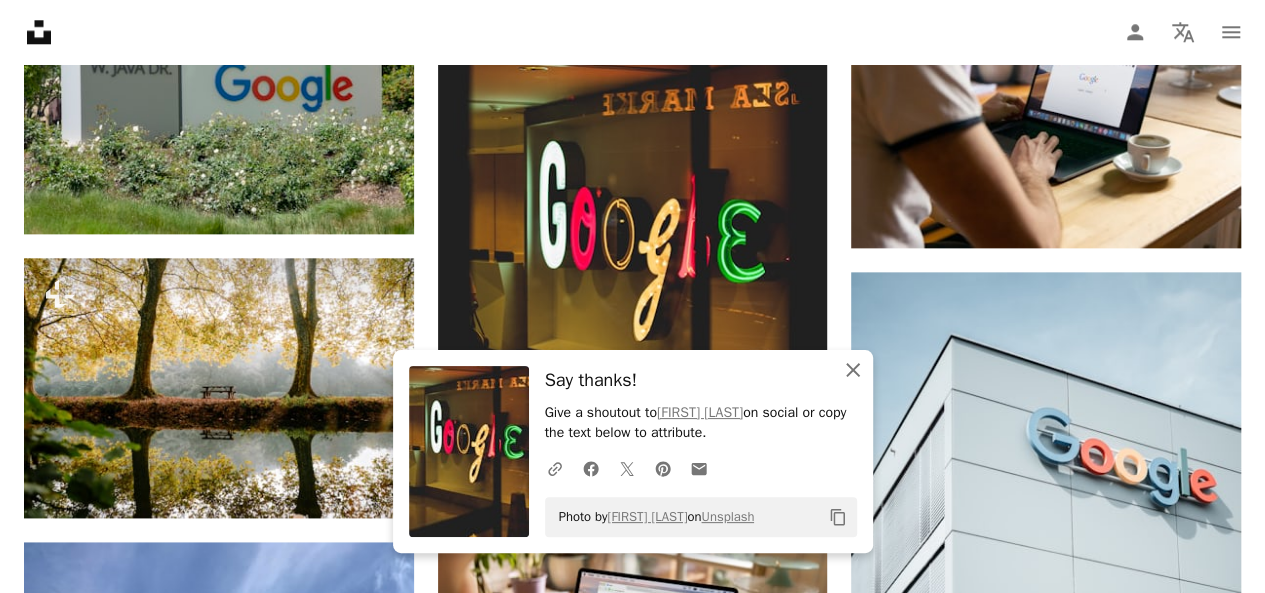 click on "An X shape" 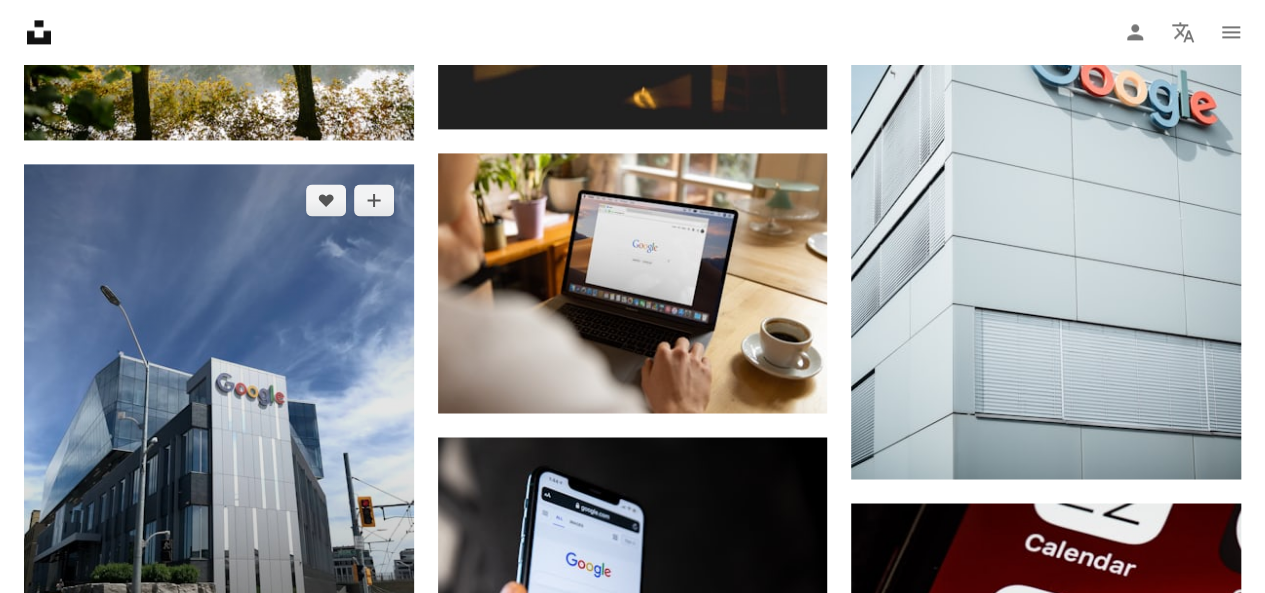scroll, scrollTop: 1600, scrollLeft: 0, axis: vertical 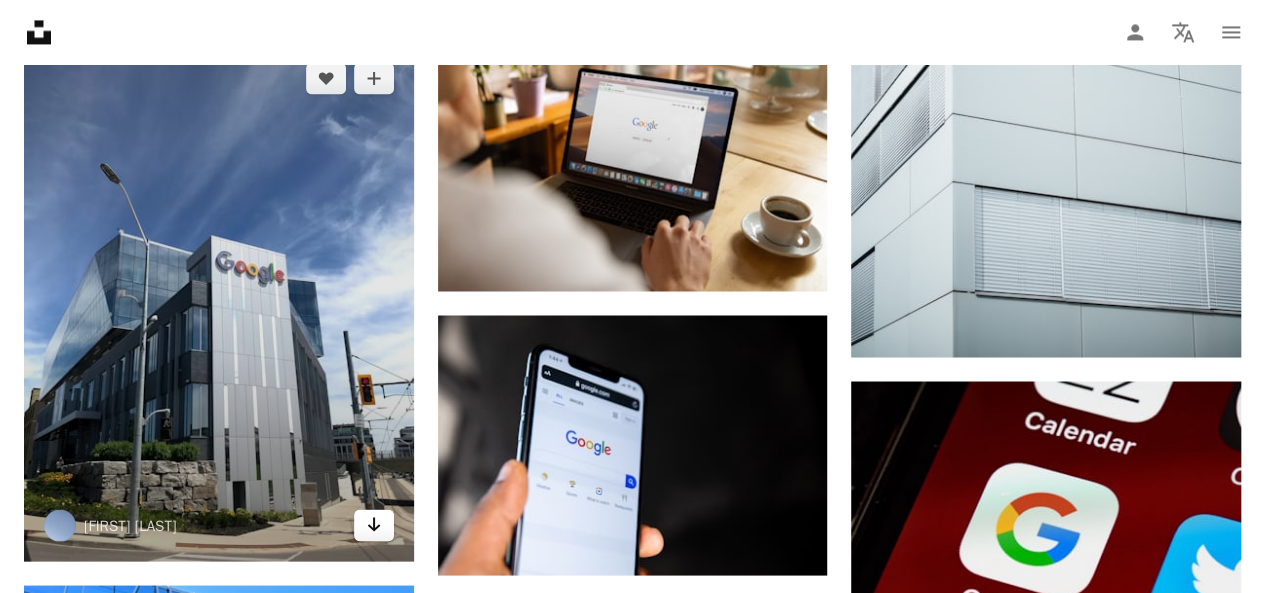 click on "Arrow pointing down" at bounding box center (374, 525) 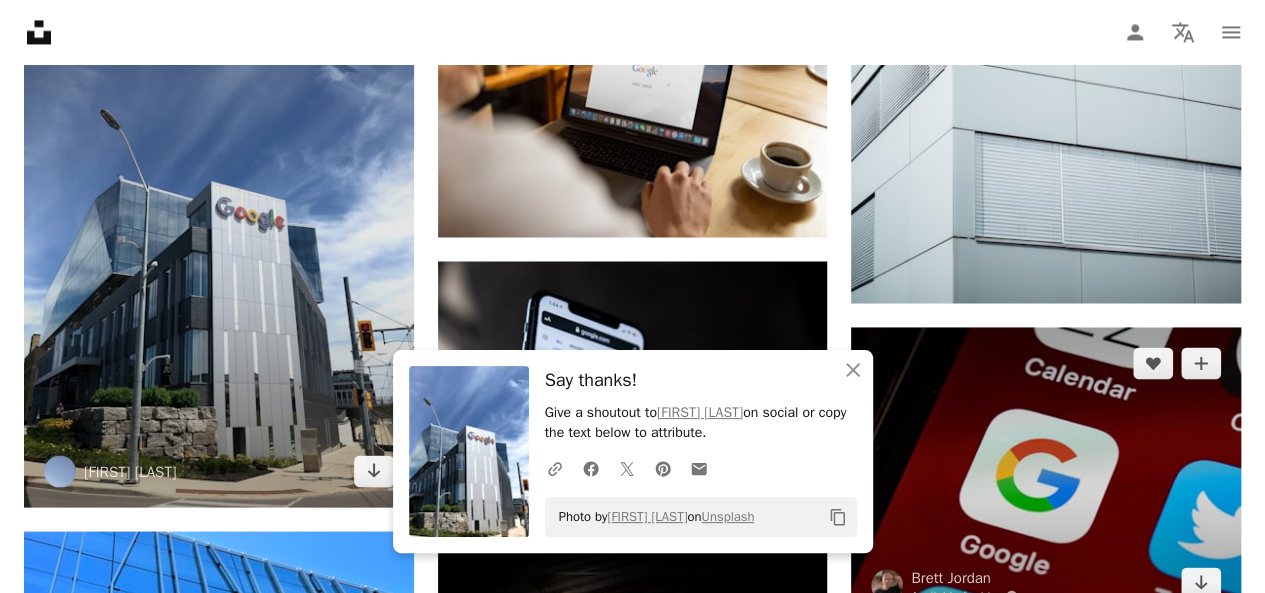 scroll, scrollTop: 1700, scrollLeft: 0, axis: vertical 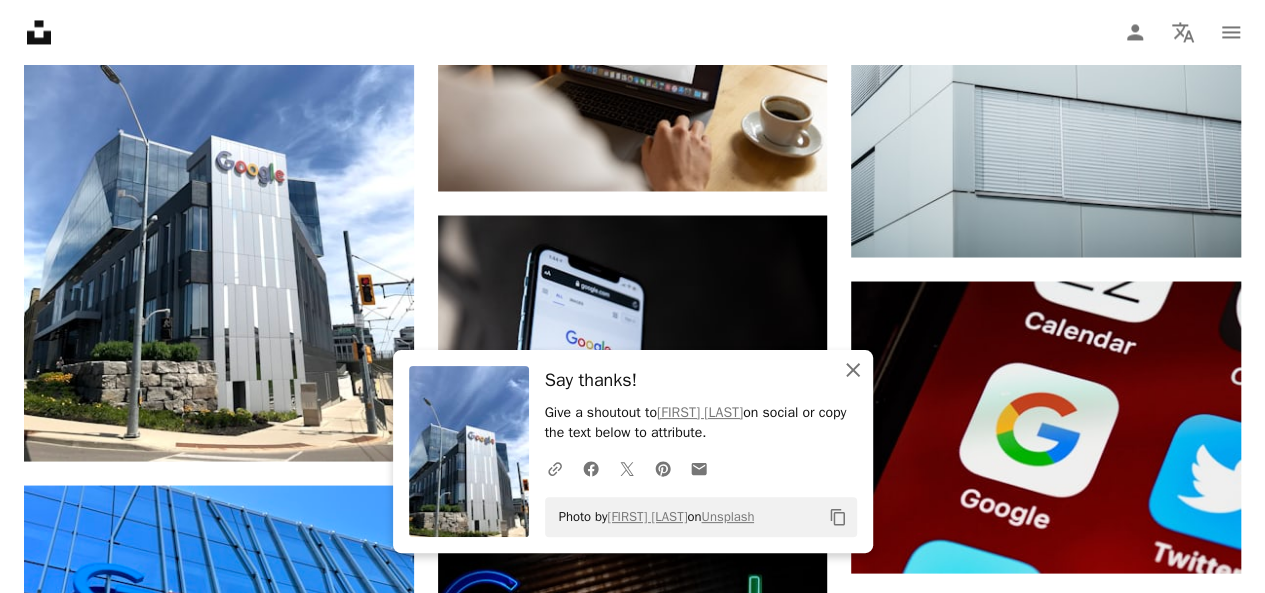 drag, startPoint x: 828, startPoint y: 377, endPoint x: 838, endPoint y: 373, distance: 10.770329 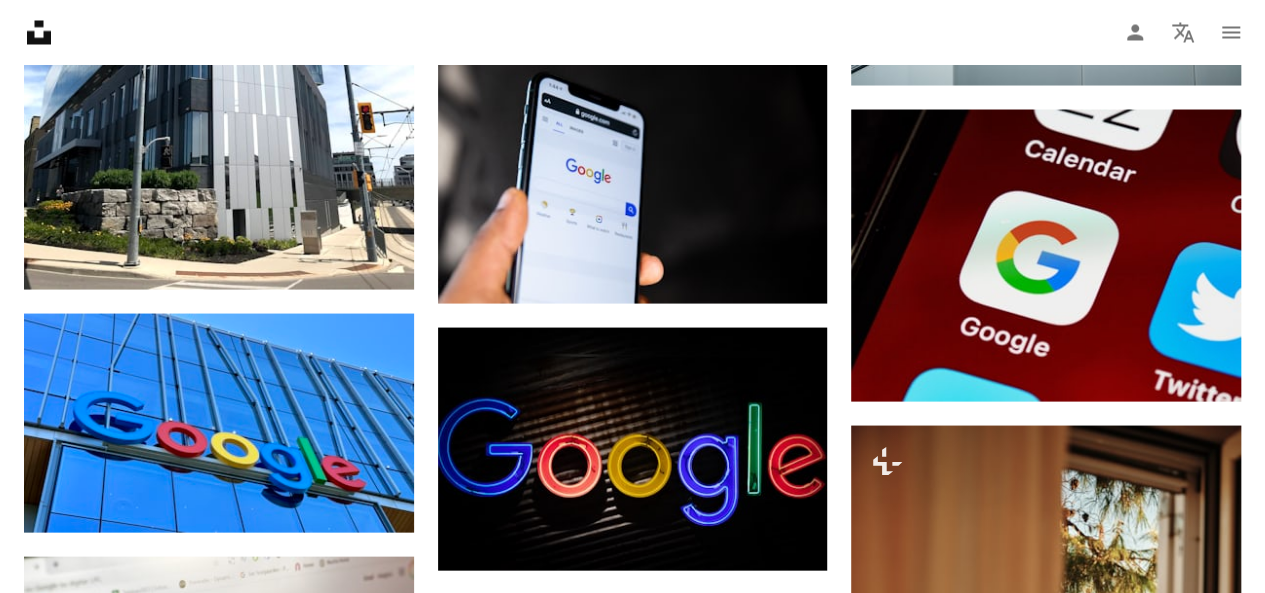 scroll, scrollTop: 2000, scrollLeft: 0, axis: vertical 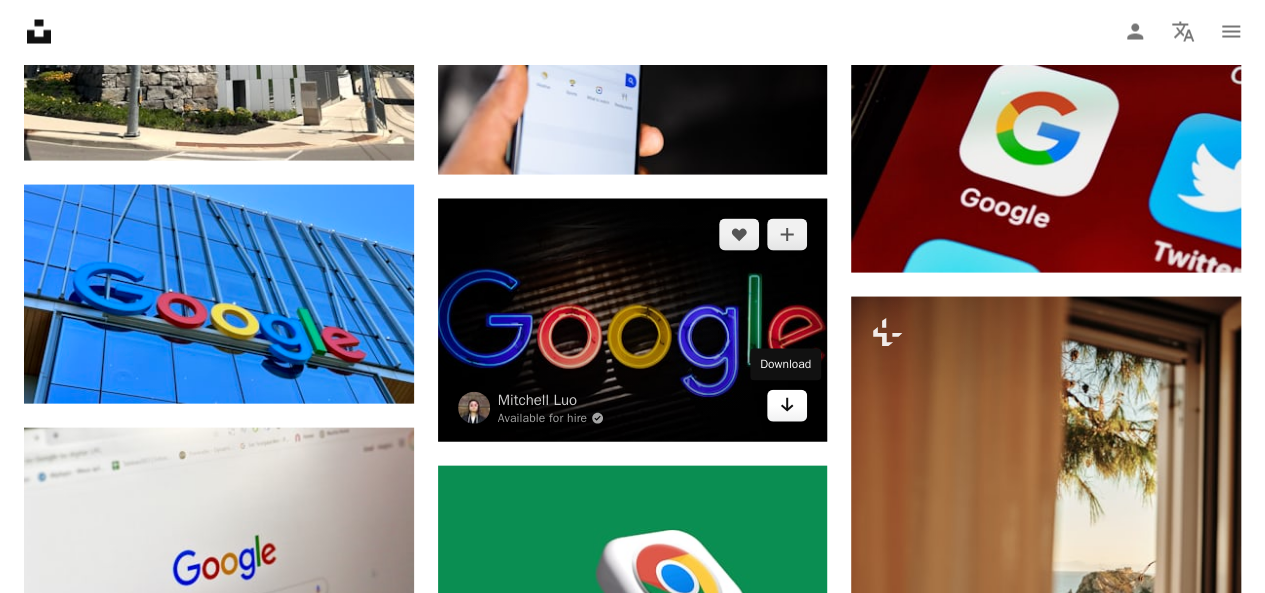 click on "Arrow pointing down" 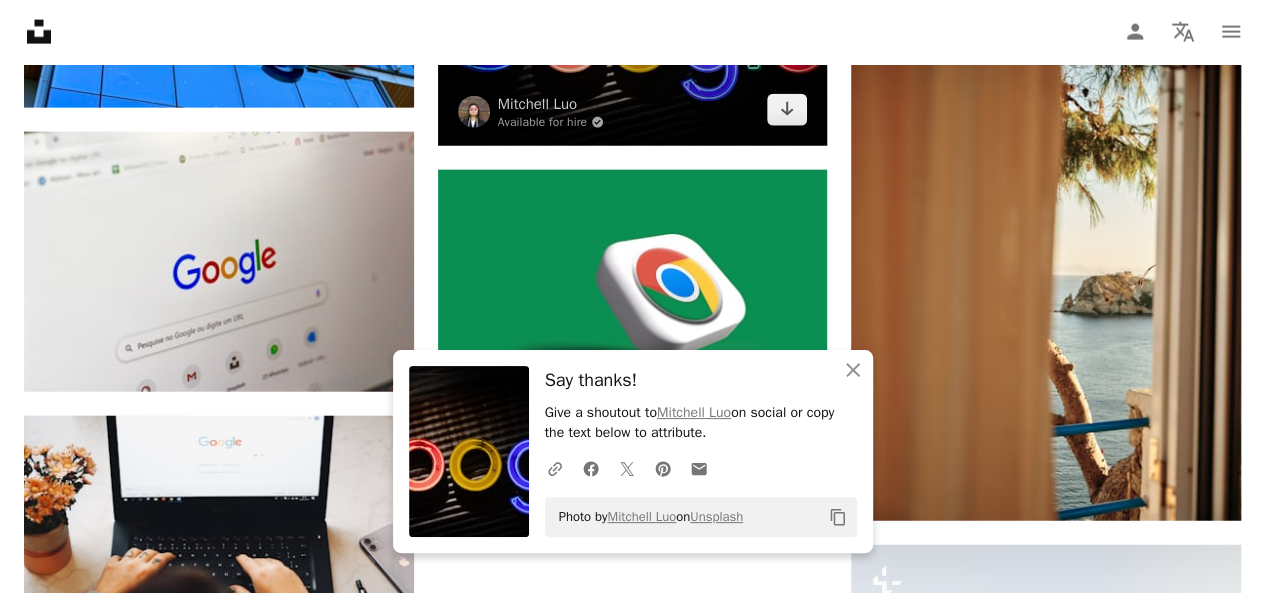 scroll, scrollTop: 2300, scrollLeft: 0, axis: vertical 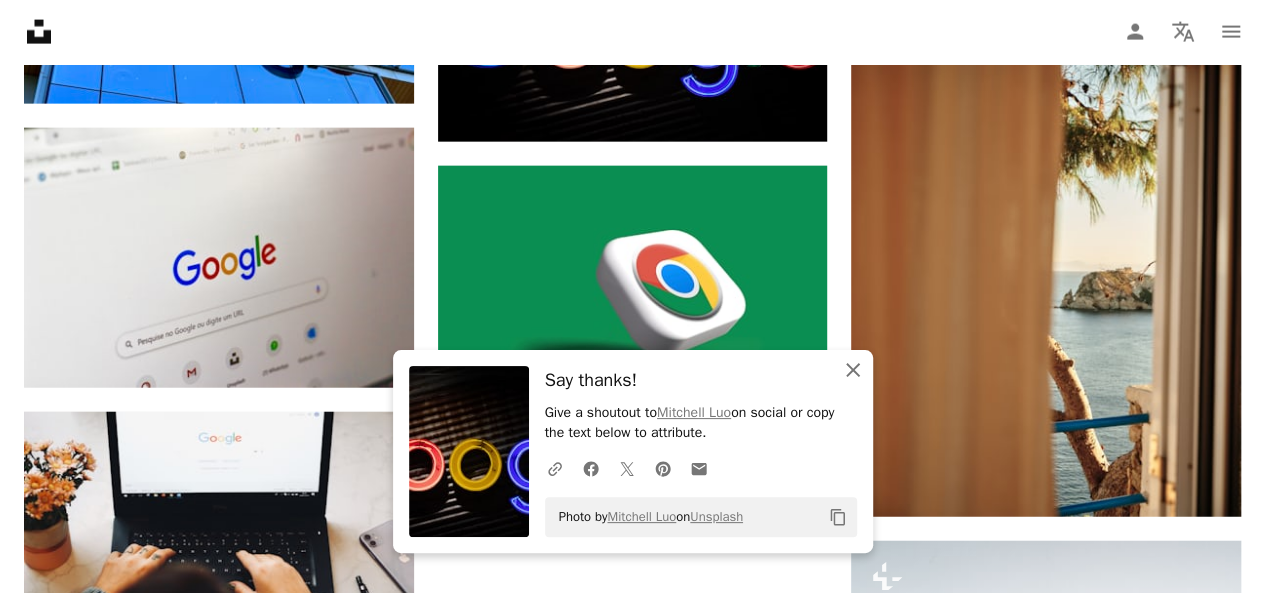 click on "An X shape" 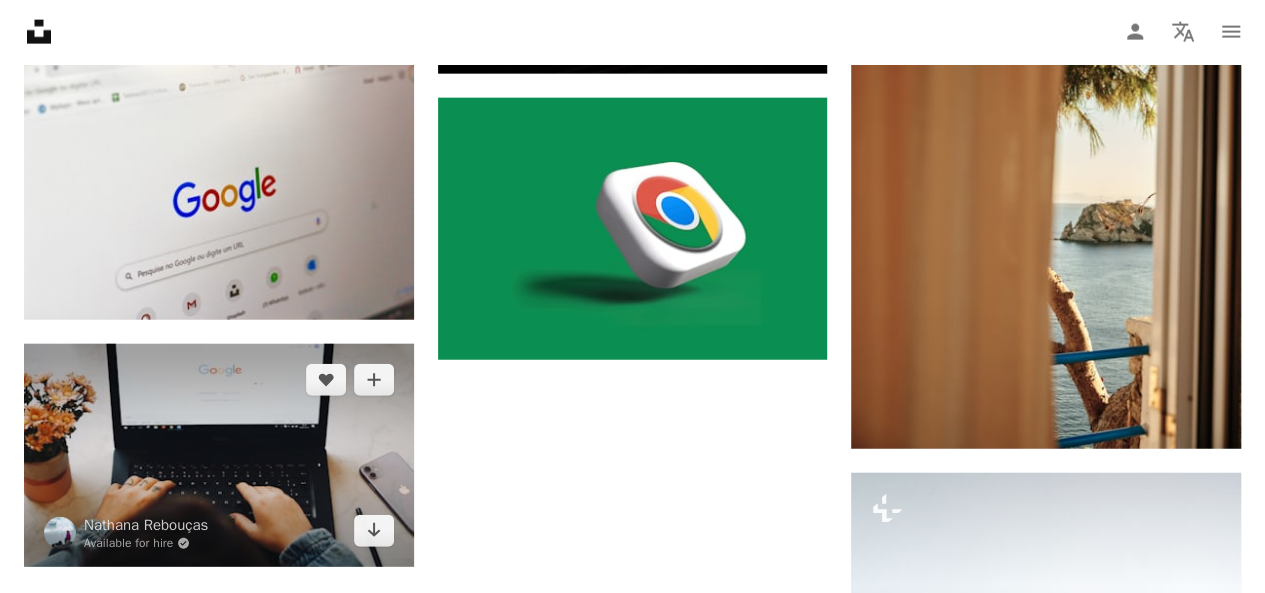 scroll, scrollTop: 2400, scrollLeft: 0, axis: vertical 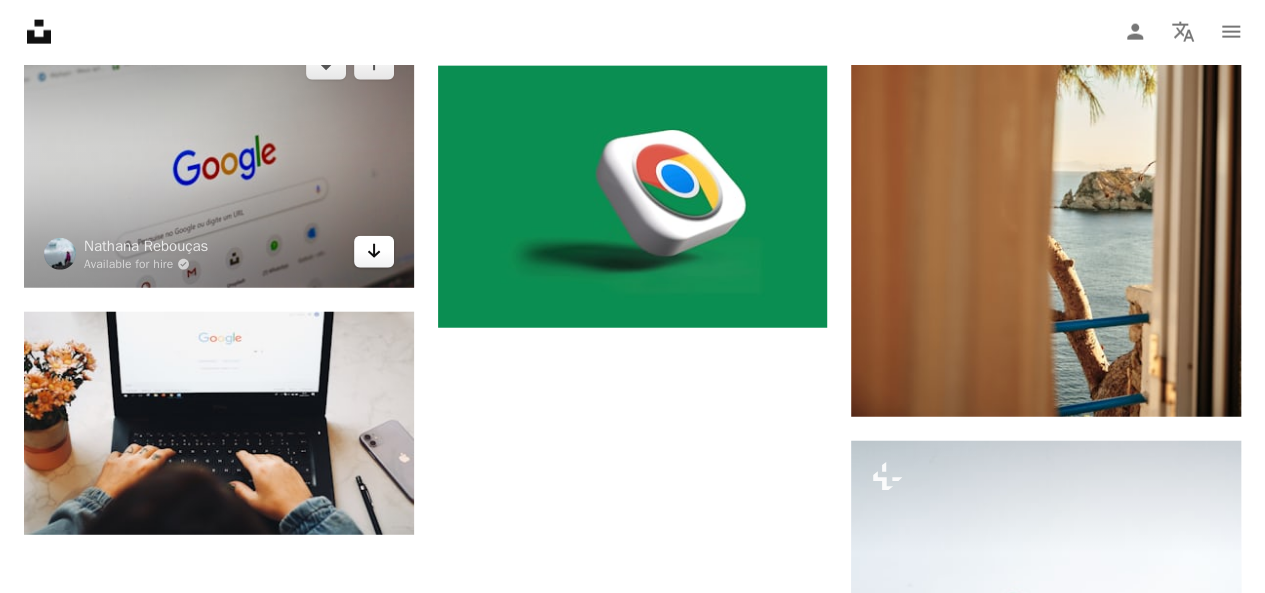 click on "Arrow pointing down" at bounding box center [374, 252] 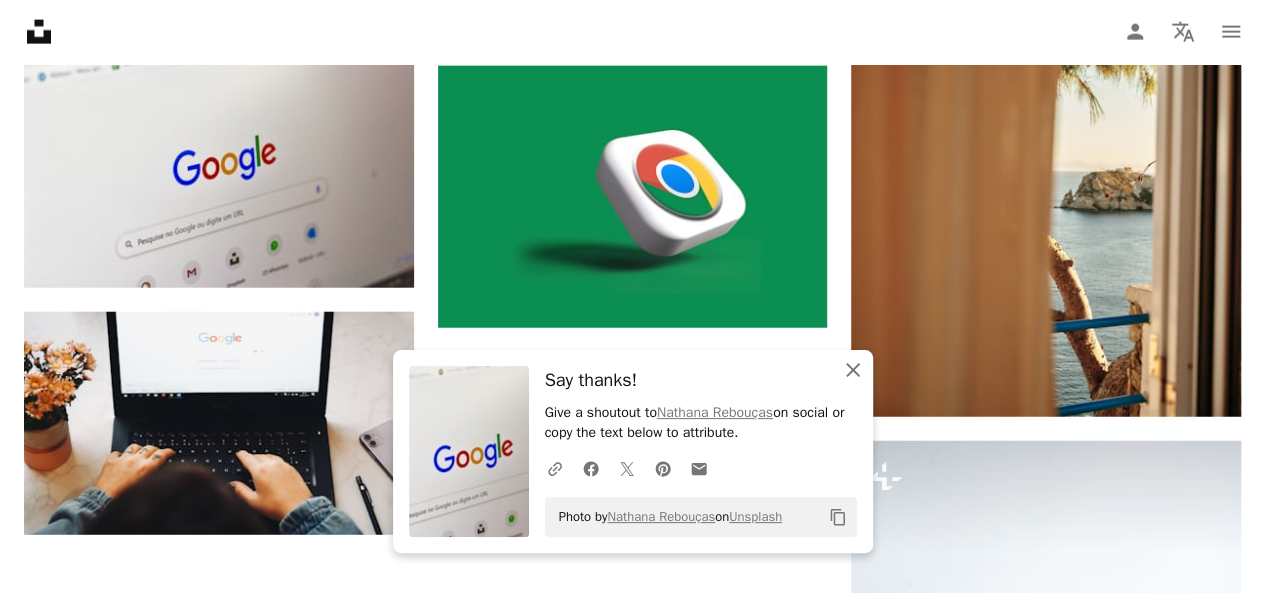 click on "An X shape" 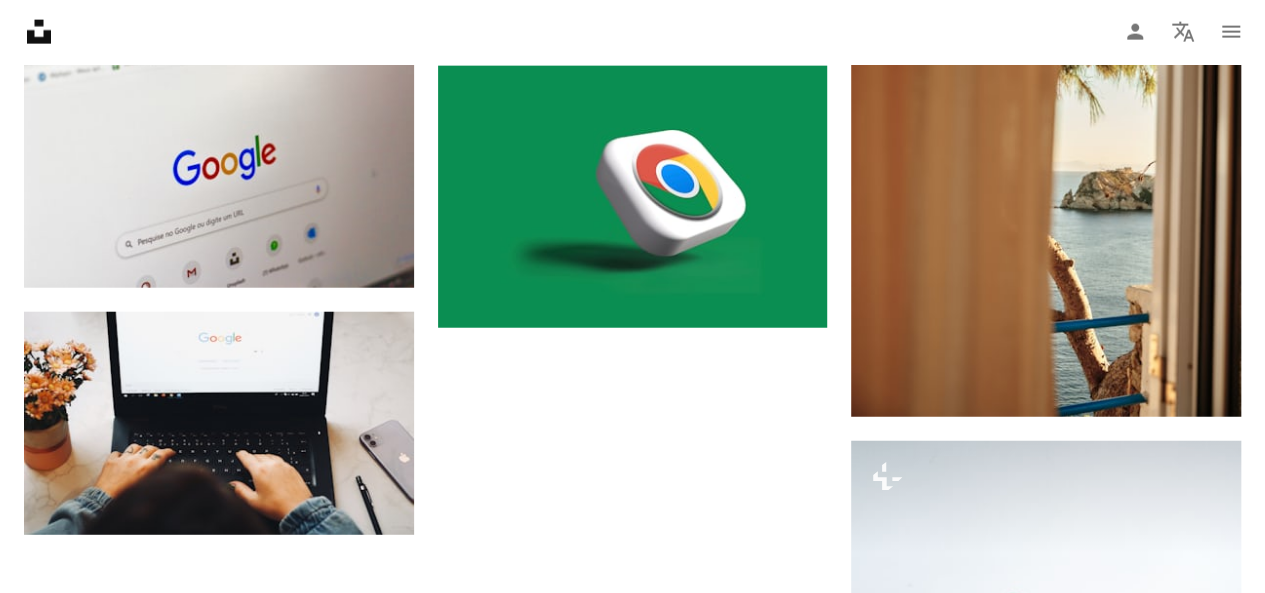 click on "An X shape" 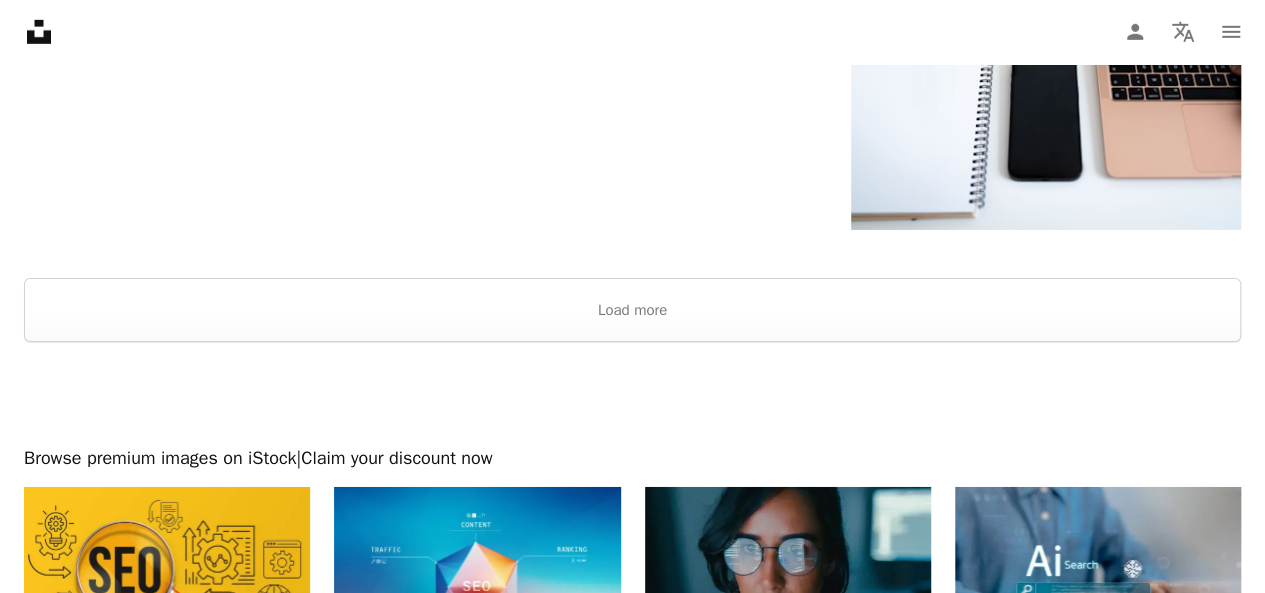 scroll, scrollTop: 3200, scrollLeft: 0, axis: vertical 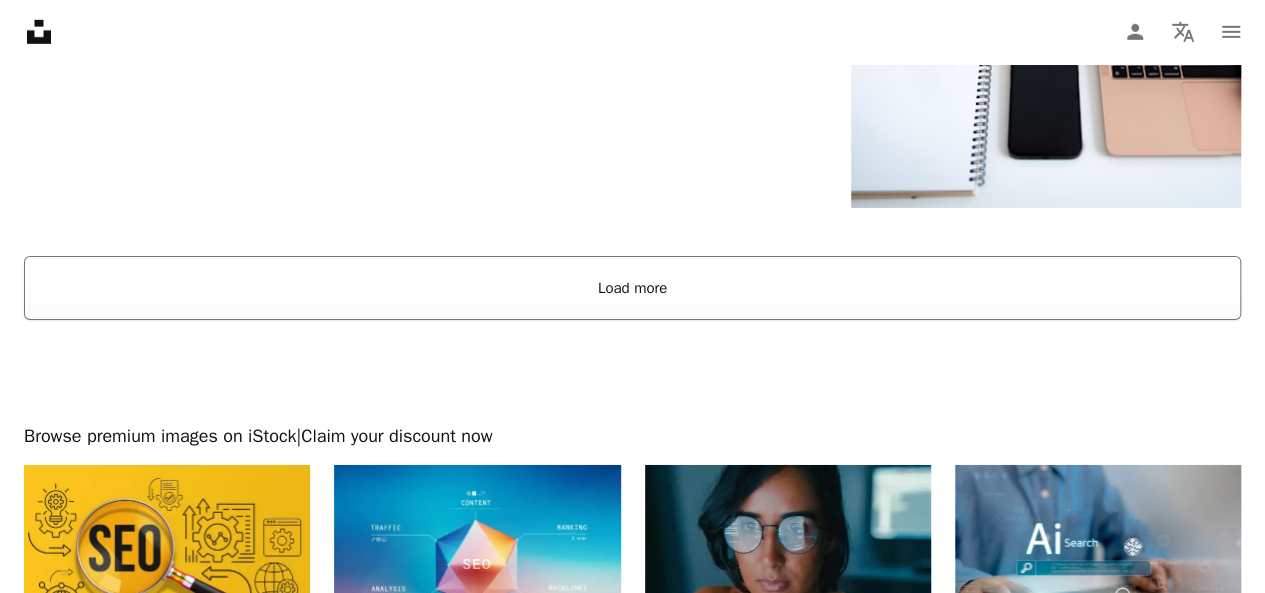 click on "Load more" at bounding box center (632, 288) 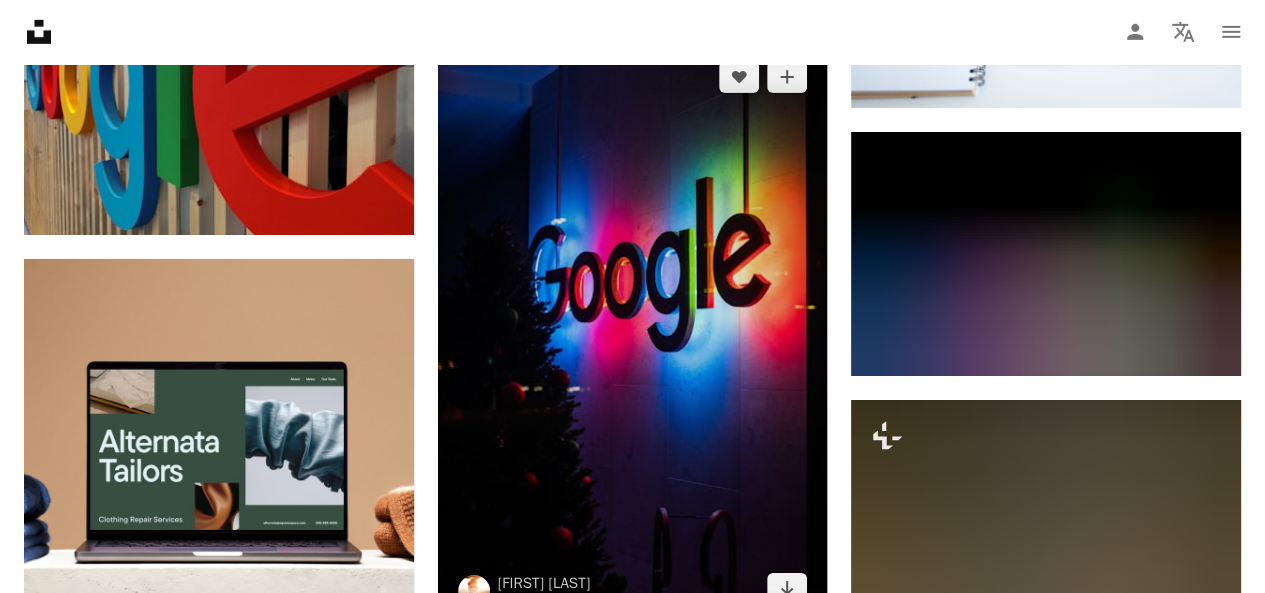 scroll, scrollTop: 3200, scrollLeft: 0, axis: vertical 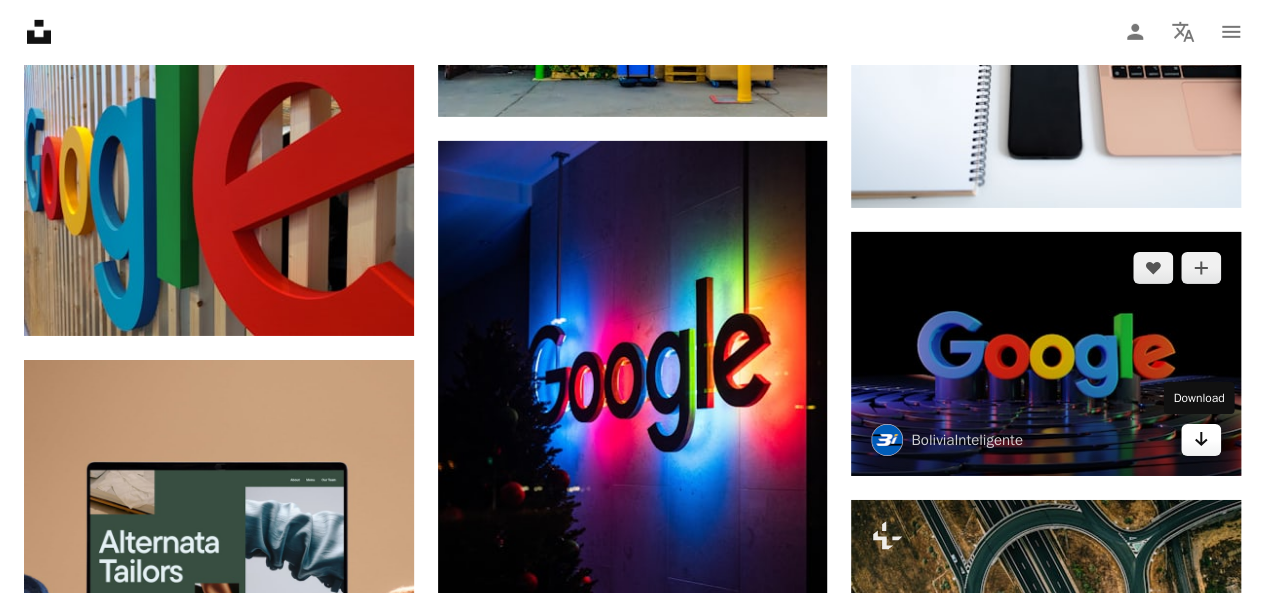 click on "Arrow pointing down" at bounding box center (1201, 440) 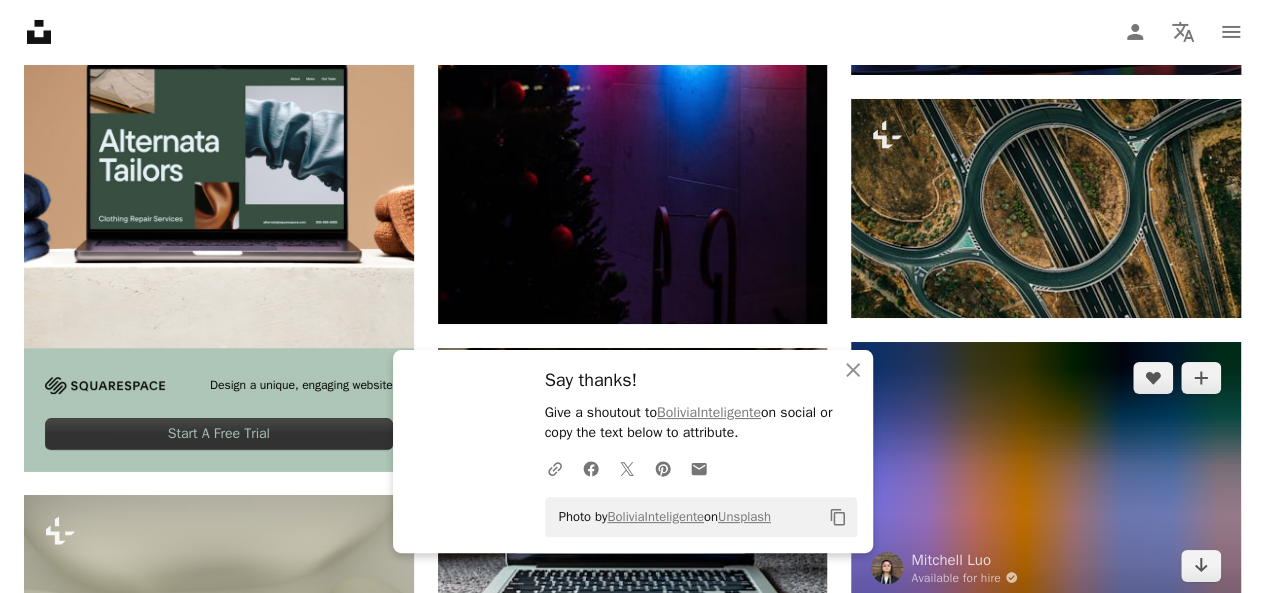 scroll, scrollTop: 3800, scrollLeft: 0, axis: vertical 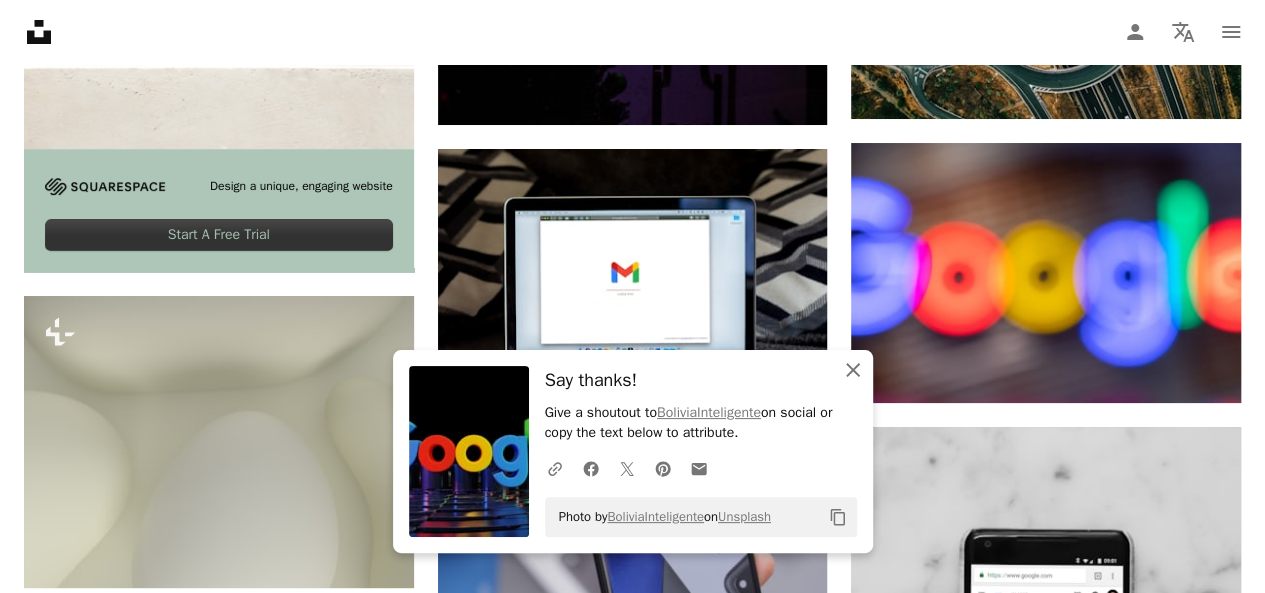 click 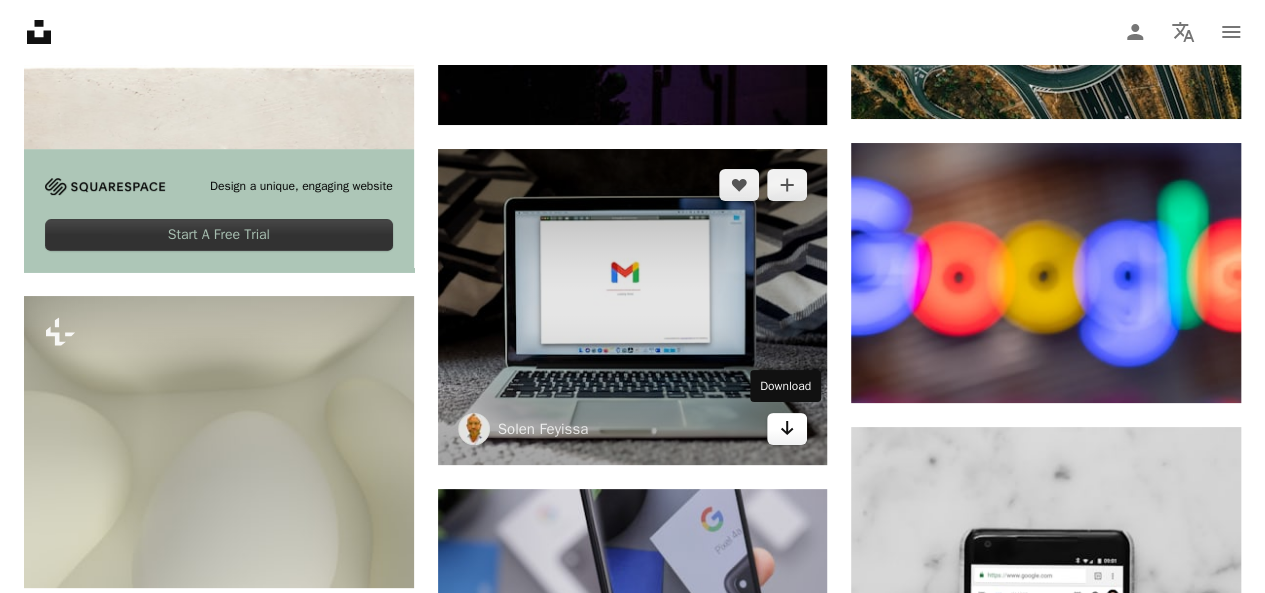 click on "Arrow pointing down" 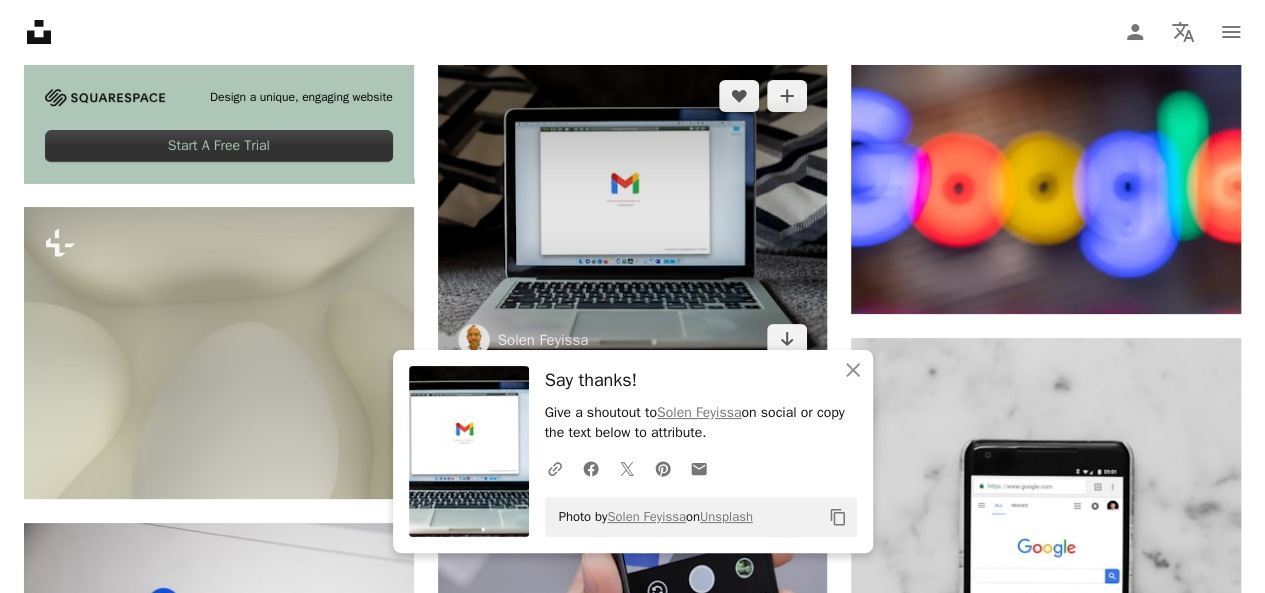 scroll, scrollTop: 4200, scrollLeft: 0, axis: vertical 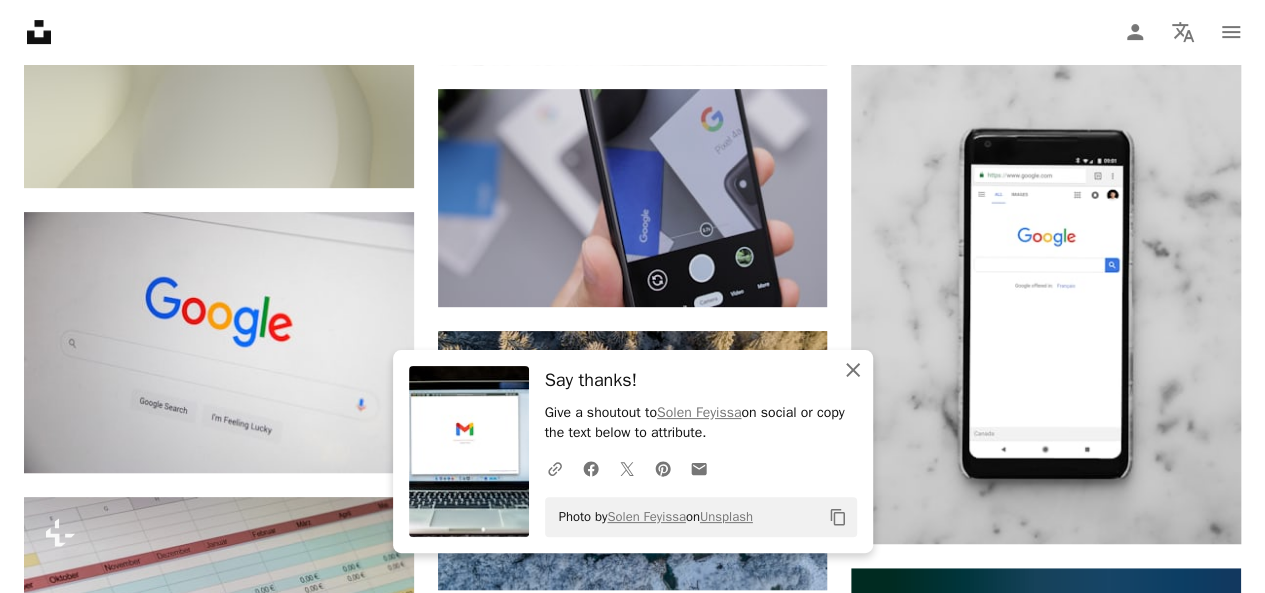click on "An X shape" 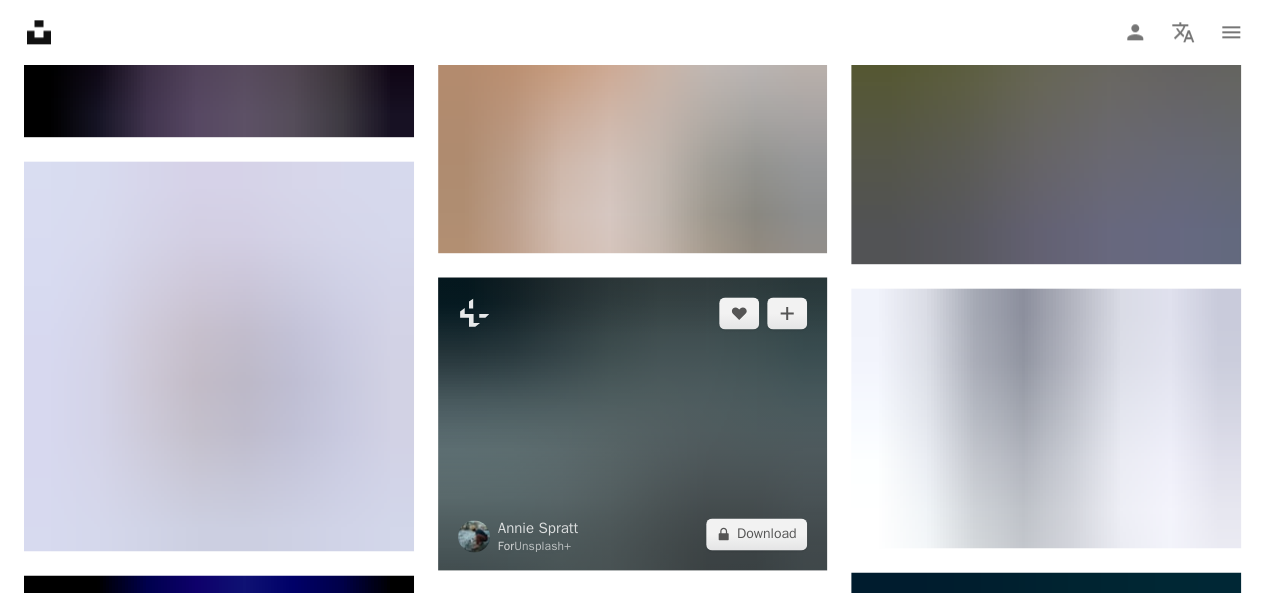 scroll, scrollTop: 5200, scrollLeft: 0, axis: vertical 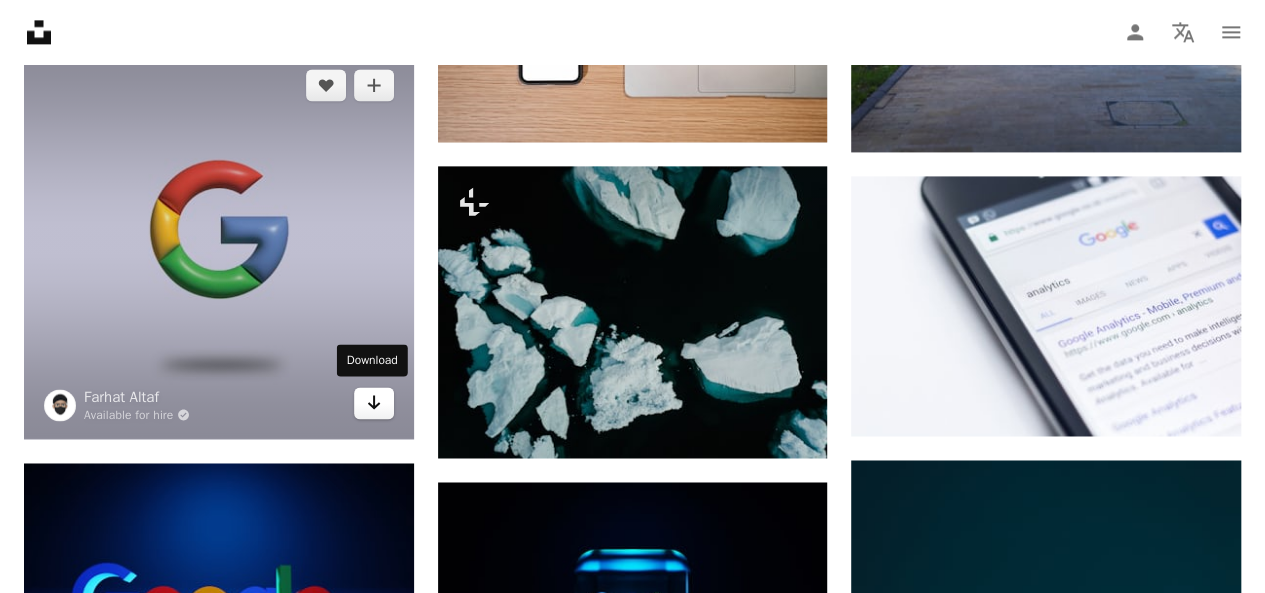 click on "Arrow pointing down" 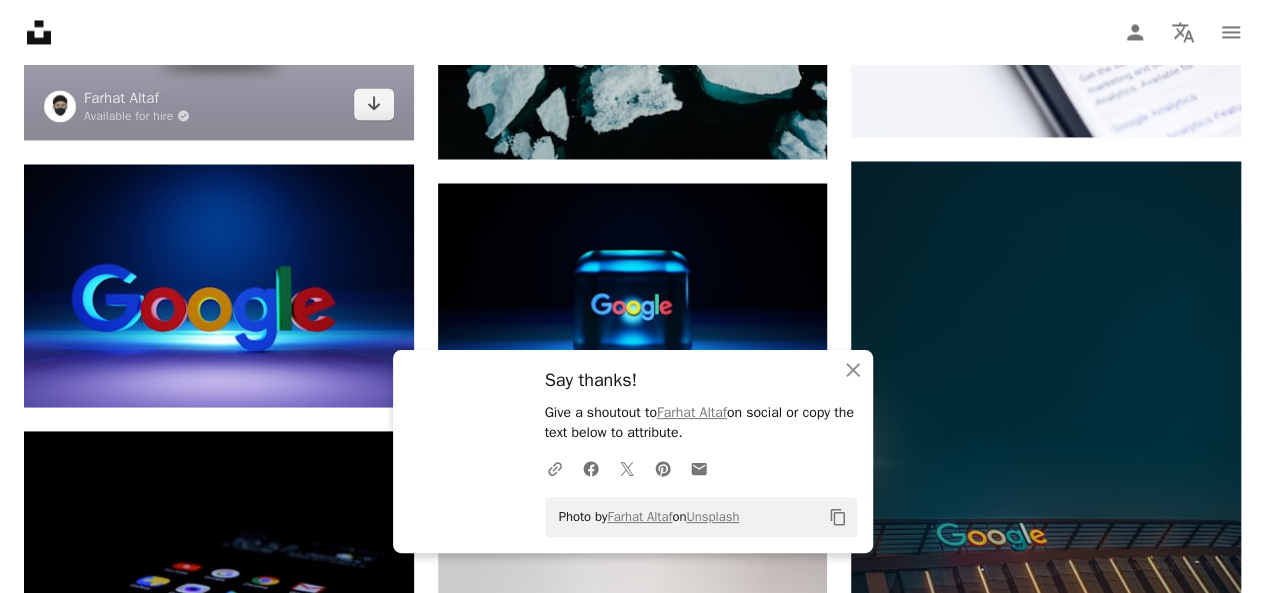 scroll, scrollTop: 5500, scrollLeft: 0, axis: vertical 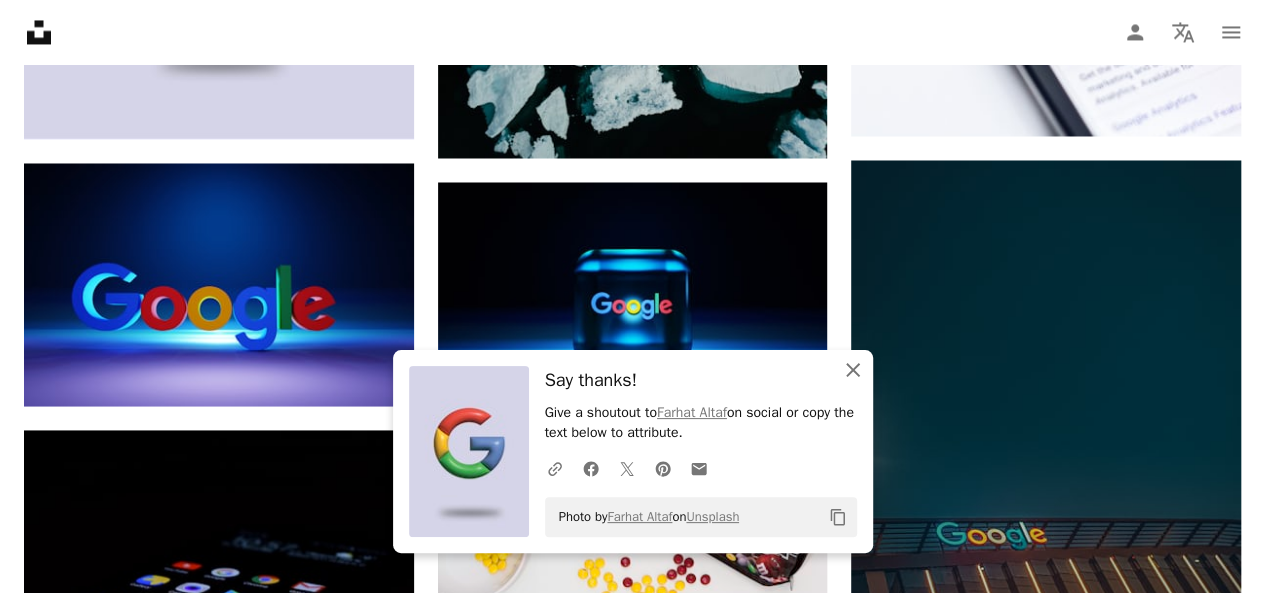 click on "An X shape" 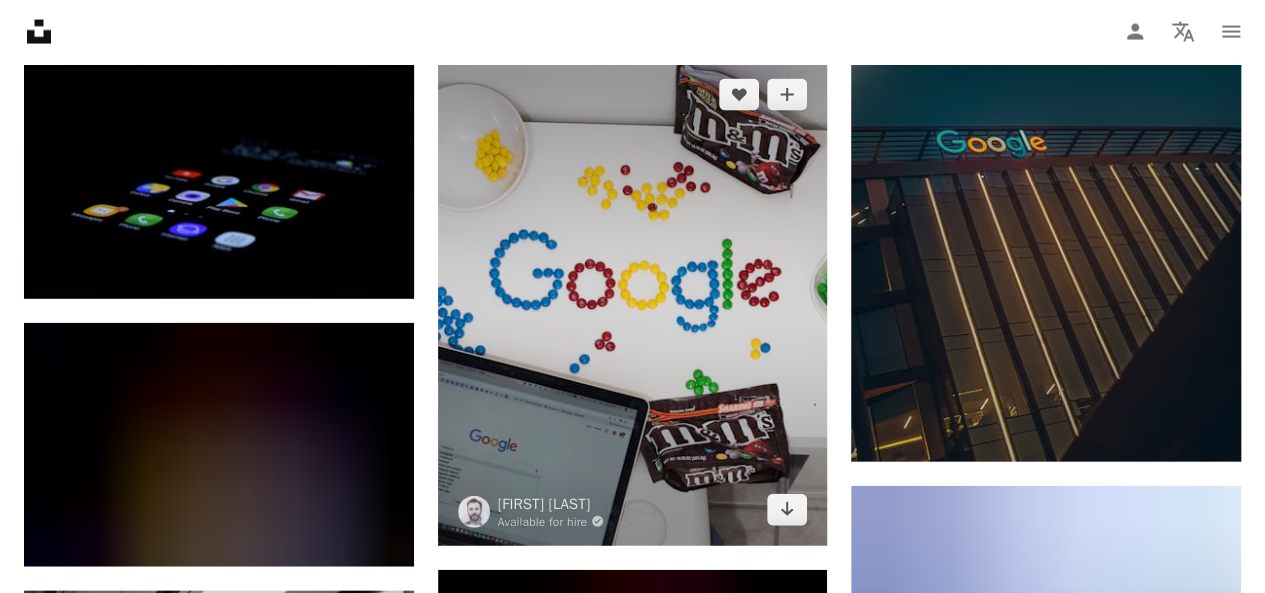 scroll, scrollTop: 5900, scrollLeft: 0, axis: vertical 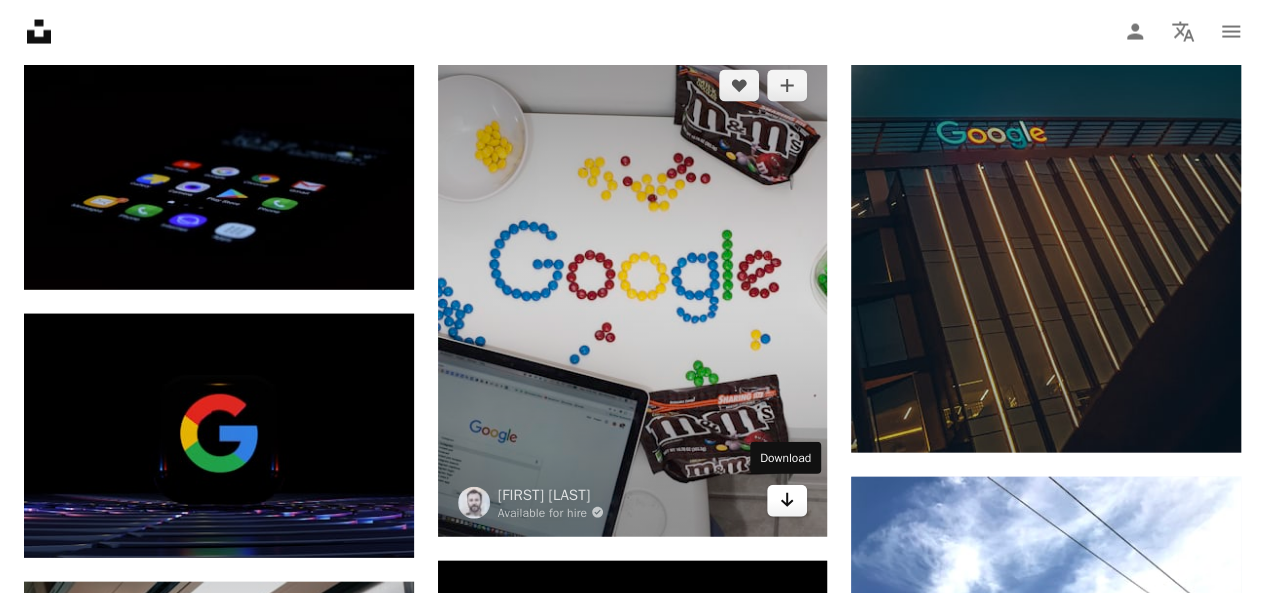 click on "Arrow pointing down" at bounding box center [787, 501] 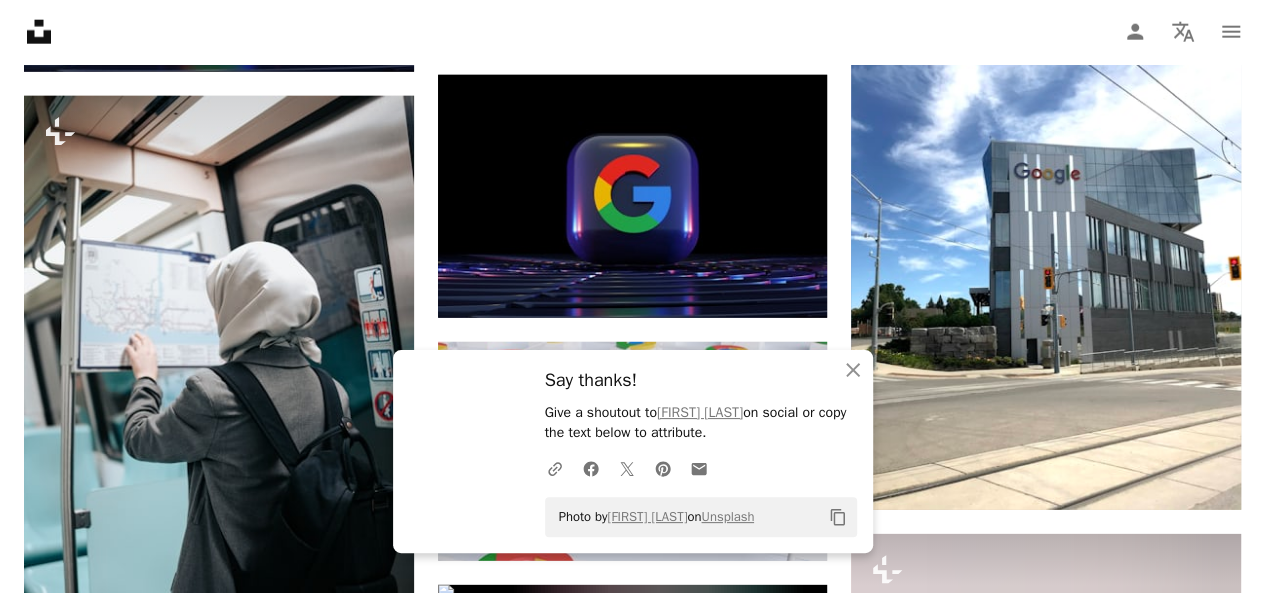 scroll, scrollTop: 6400, scrollLeft: 0, axis: vertical 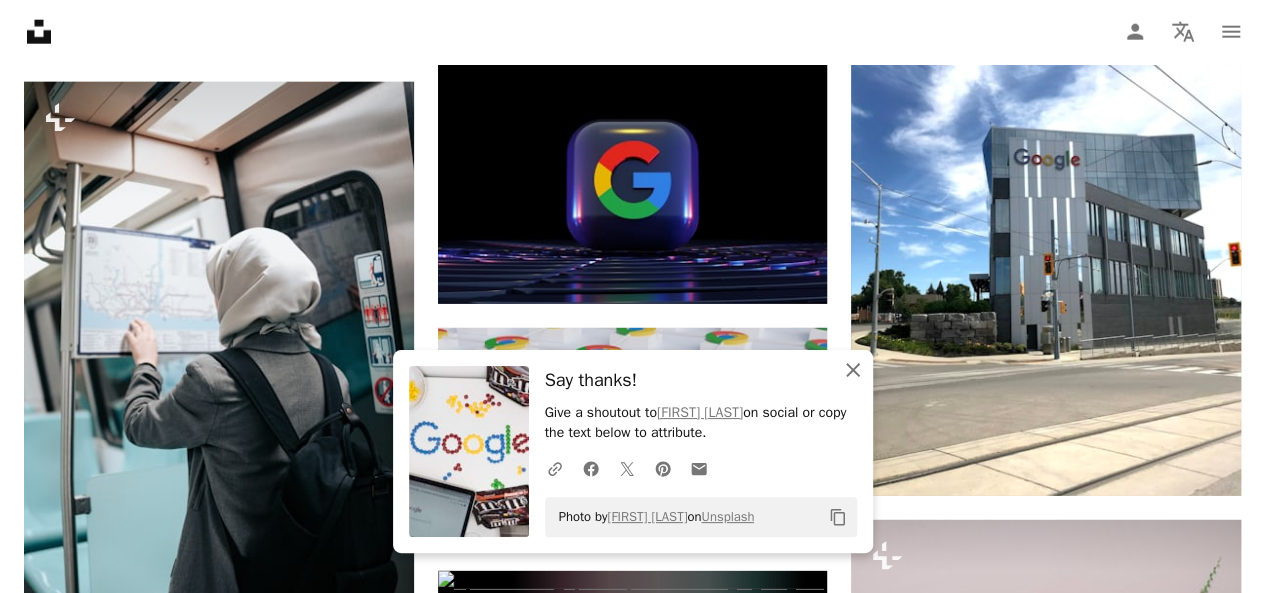 click on "An X shape" 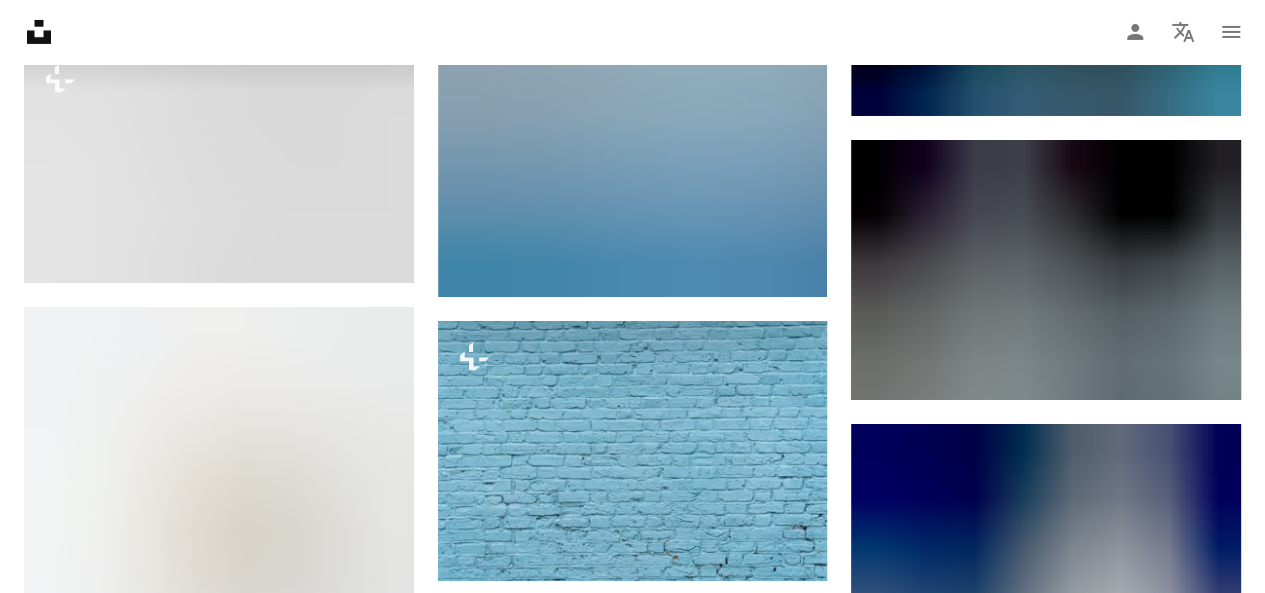 scroll, scrollTop: 7300, scrollLeft: 0, axis: vertical 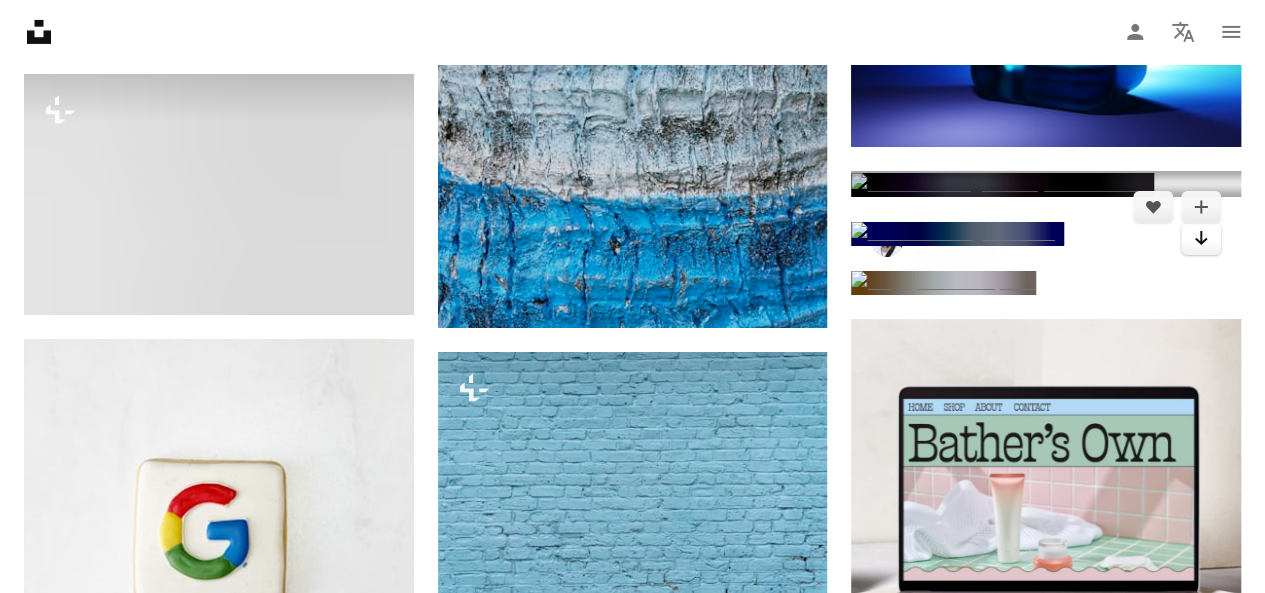 click on "Arrow pointing down" at bounding box center (1201, 239) 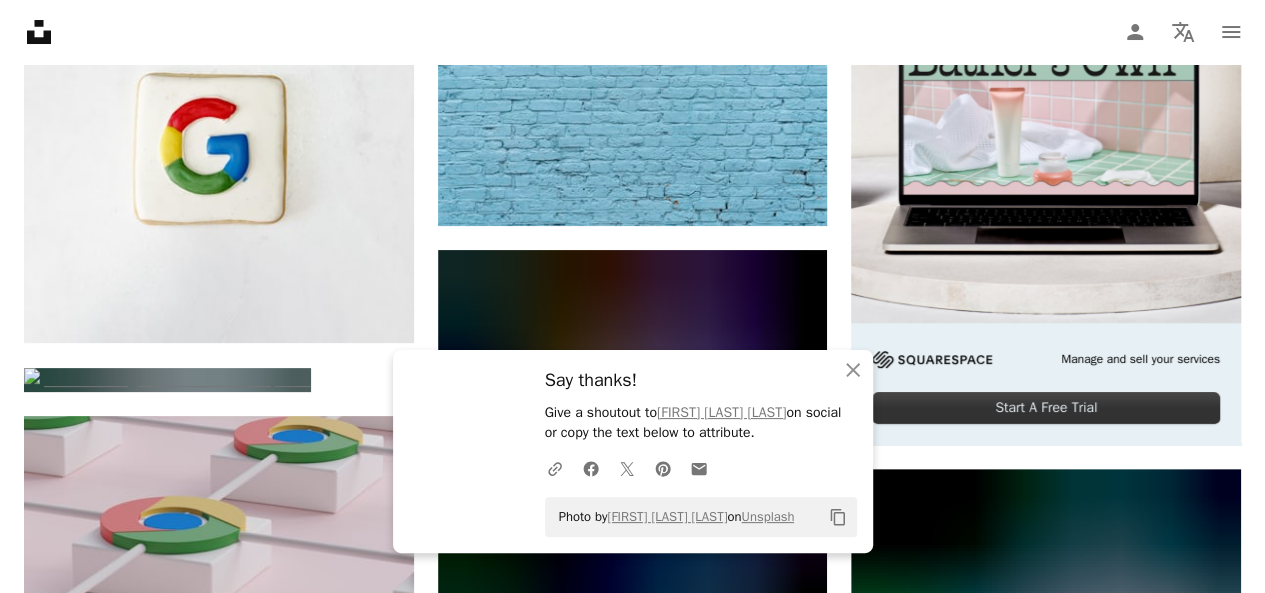 scroll, scrollTop: 7700, scrollLeft: 0, axis: vertical 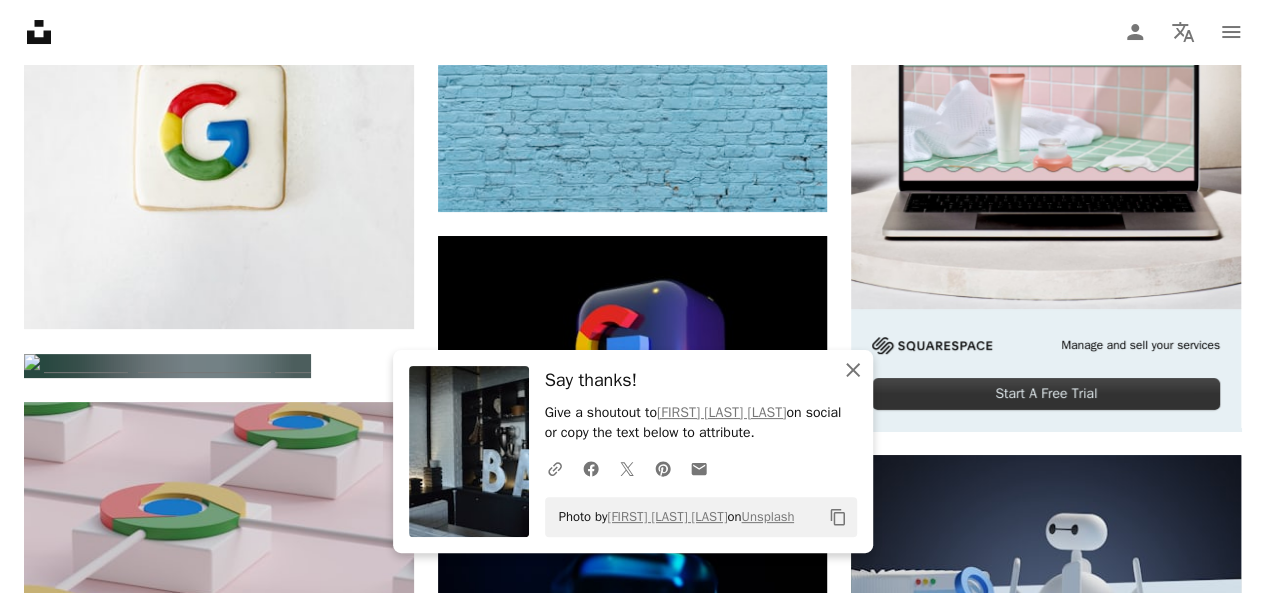 click 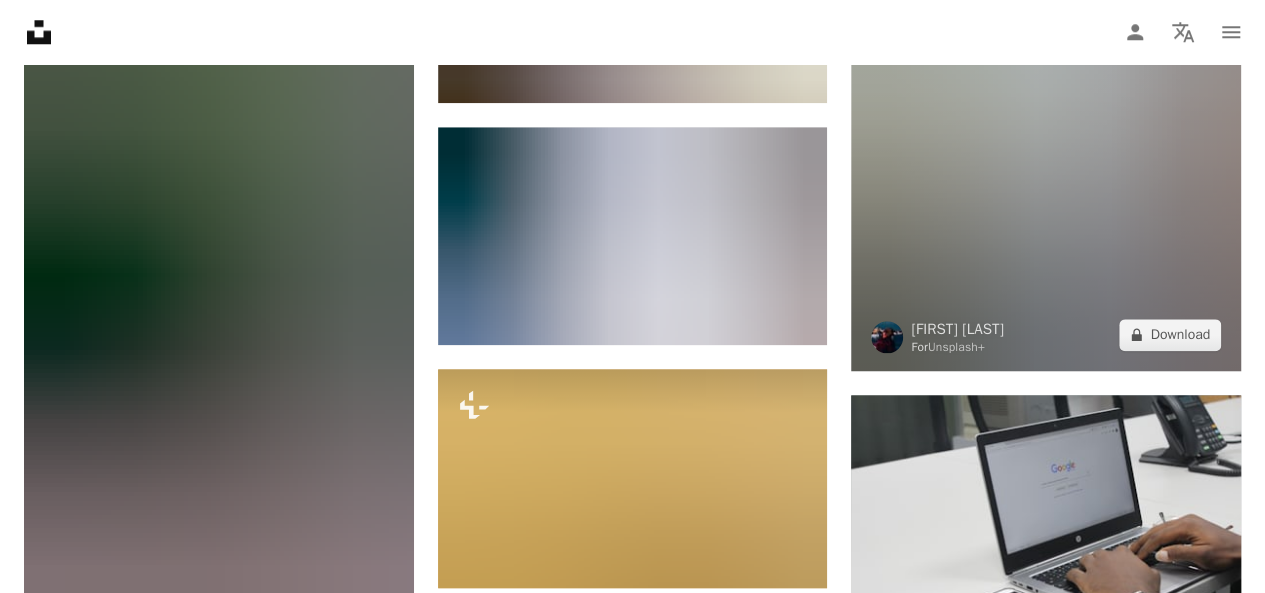 scroll, scrollTop: 8700, scrollLeft: 0, axis: vertical 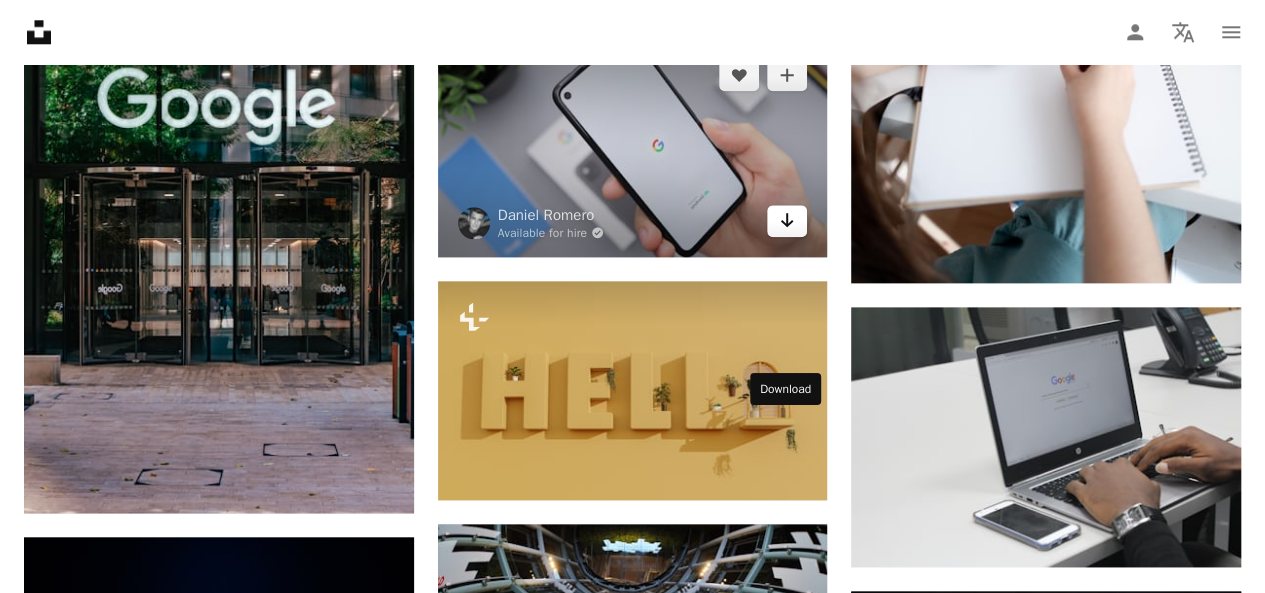 click 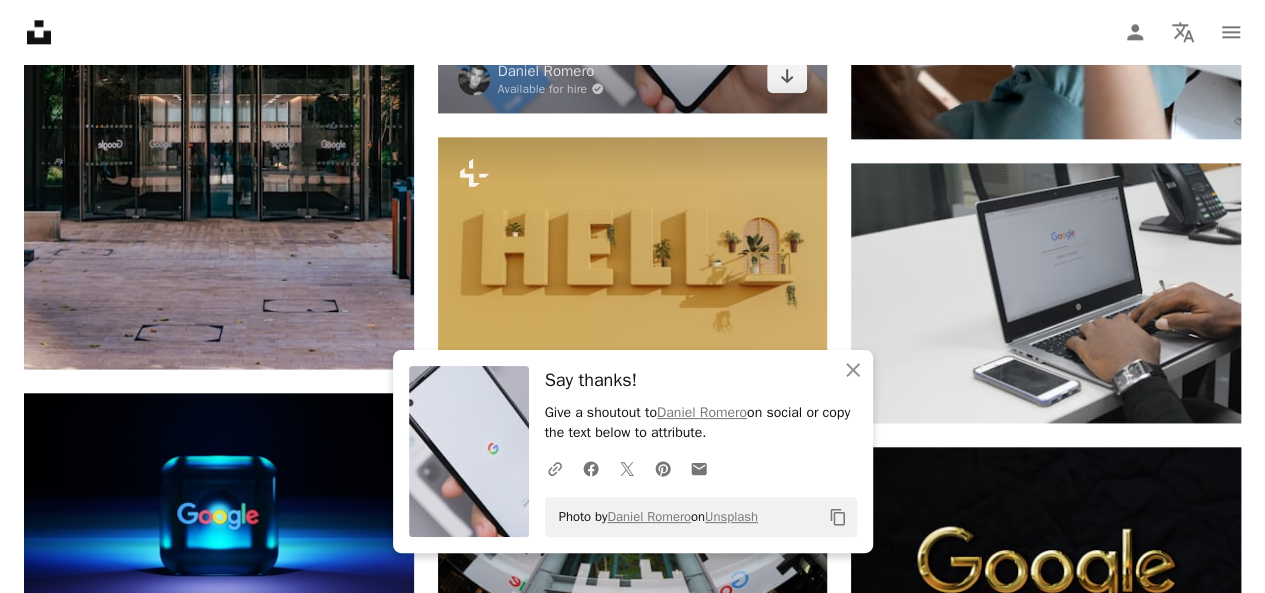 scroll, scrollTop: 9000, scrollLeft: 0, axis: vertical 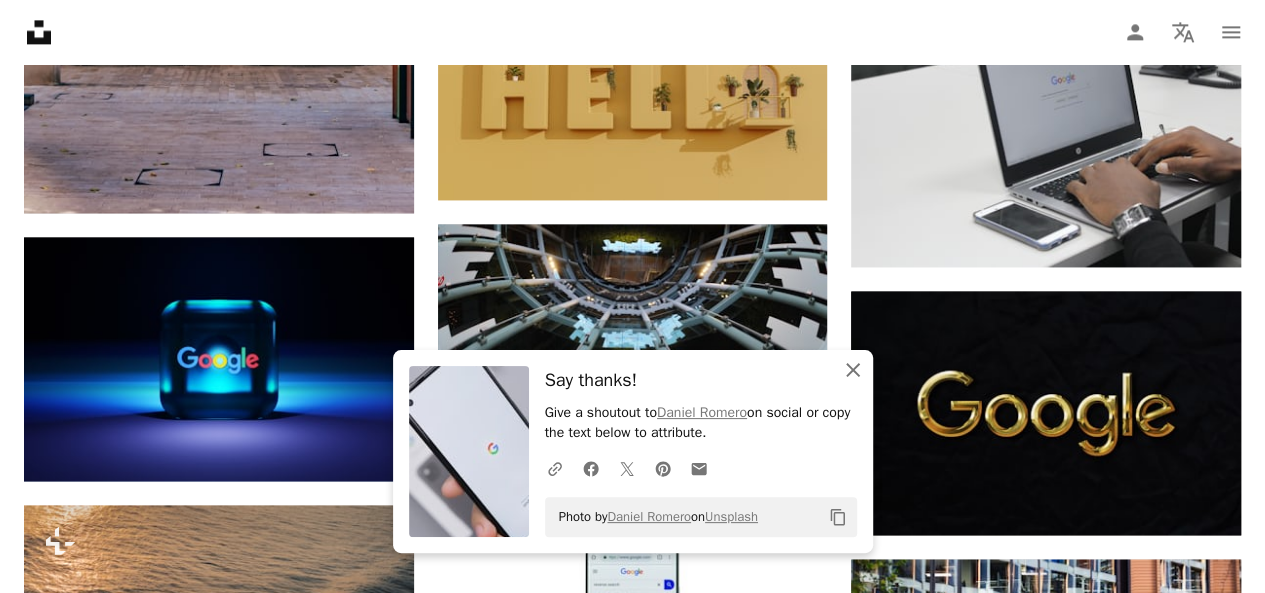 click on "An X shape" 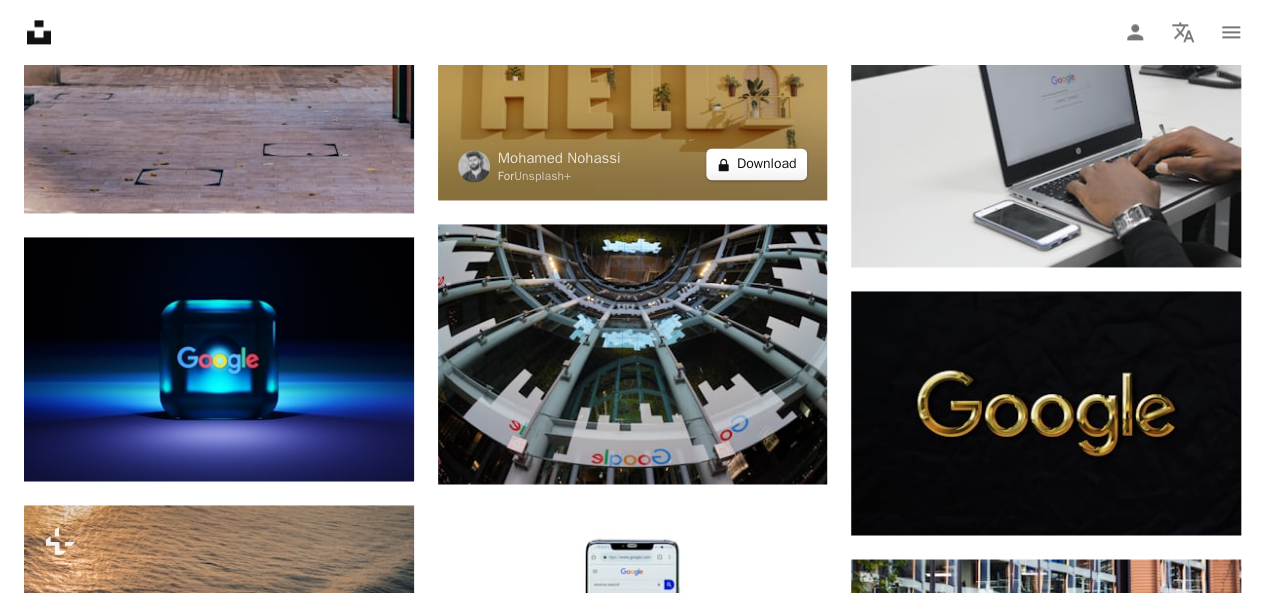 click on "A lock Download" at bounding box center (757, 164) 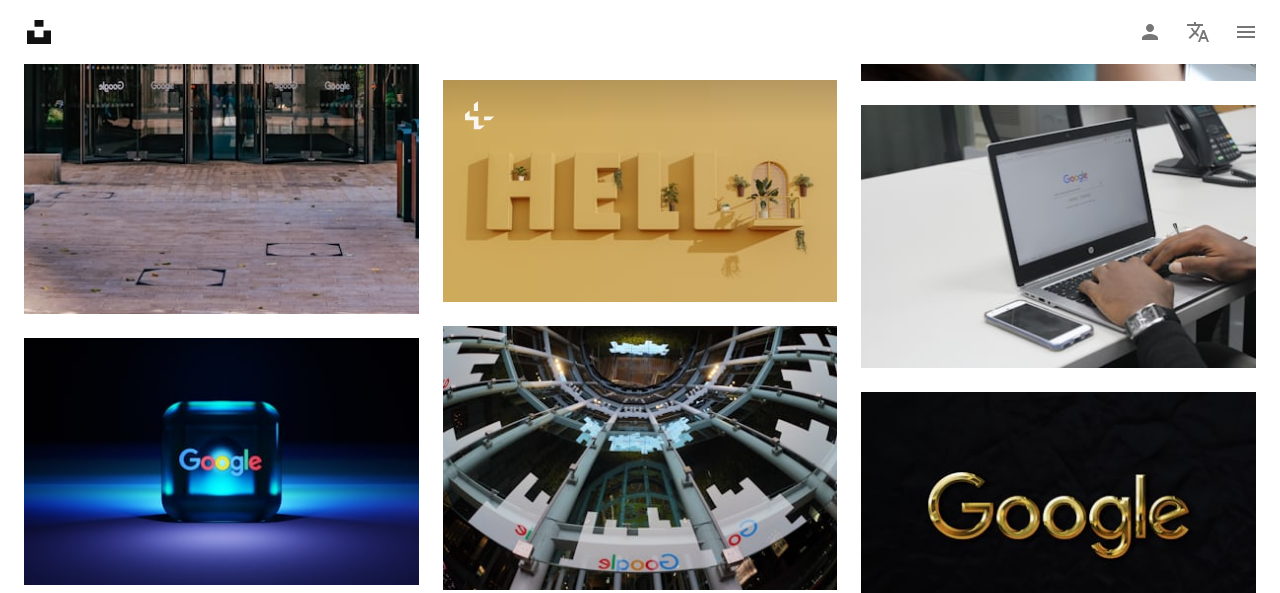 click on "An X shape Premium, ready to use images. Get unlimited access. A plus sign Members-only content added monthly A plus sign Unlimited royalty-free downloads A plus sign Illustrations  New A plus sign Enhanced legal protections yearly 66%  off monthly $12   $4 USD per month * Get  Unsplash+ * When paid annually, billed upfront  $48 Taxes where applicable. Renews automatically. Cancel anytime." at bounding box center [640, 3651] 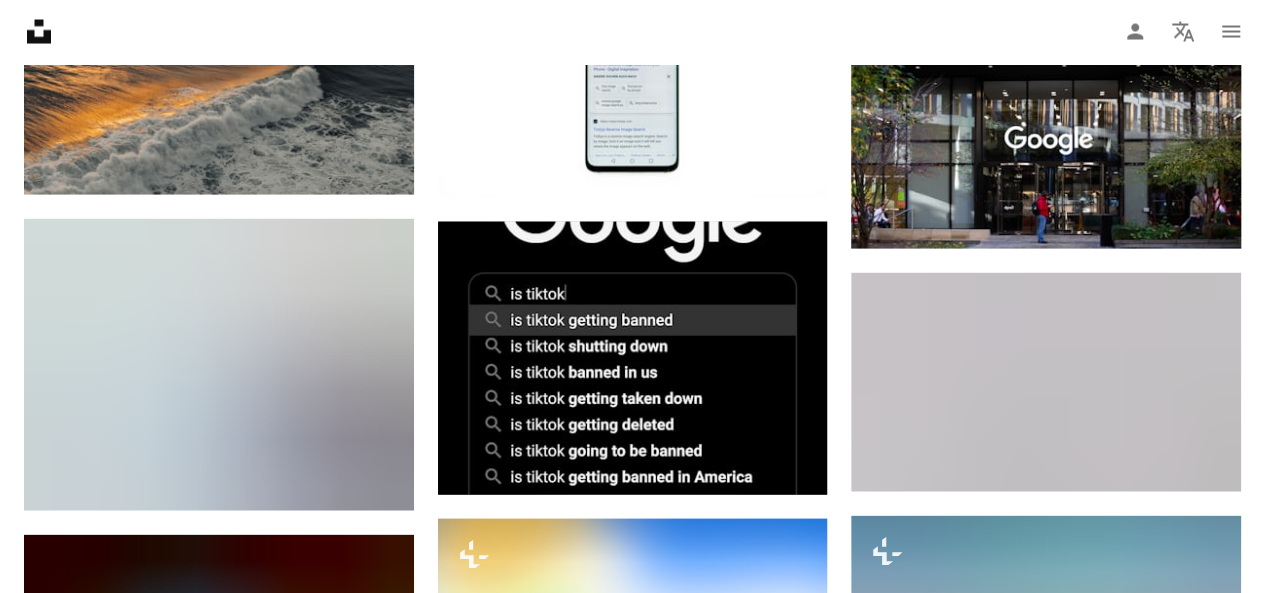 scroll, scrollTop: 9600, scrollLeft: 0, axis: vertical 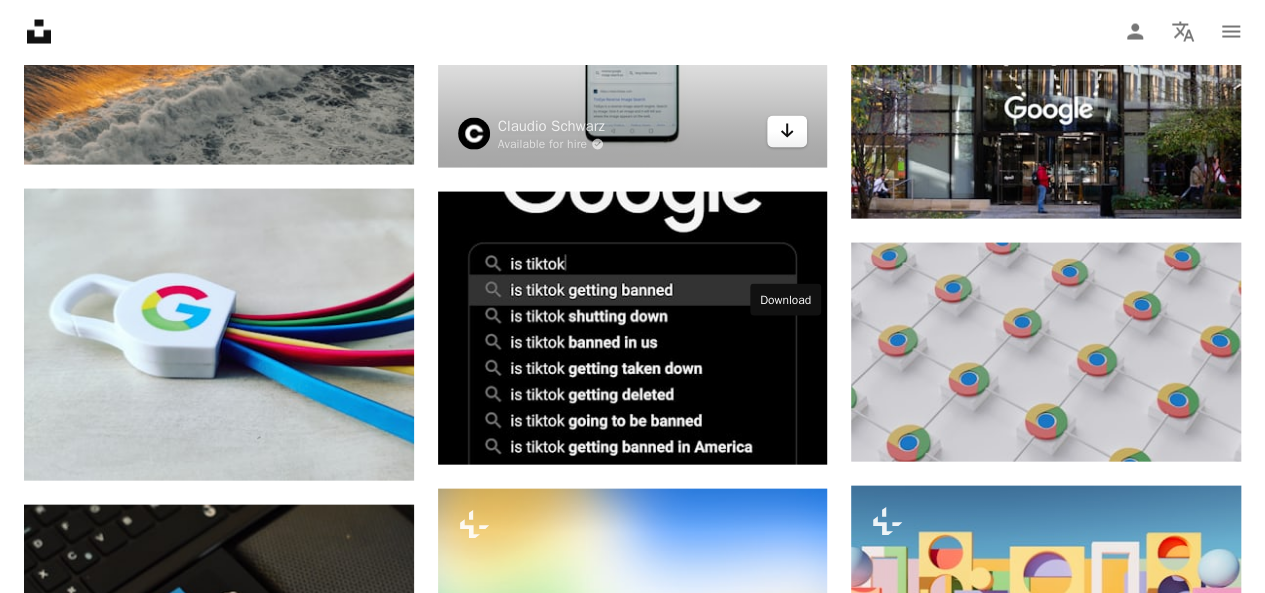 click on "Arrow pointing down" at bounding box center [787, 132] 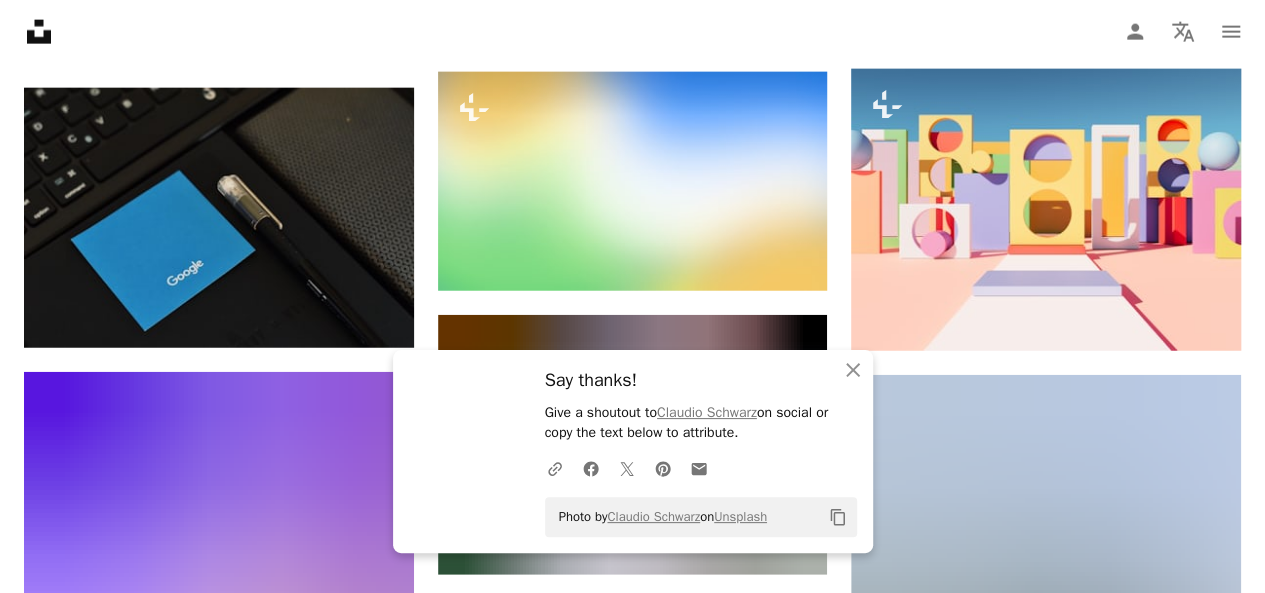 scroll, scrollTop: 10100, scrollLeft: 0, axis: vertical 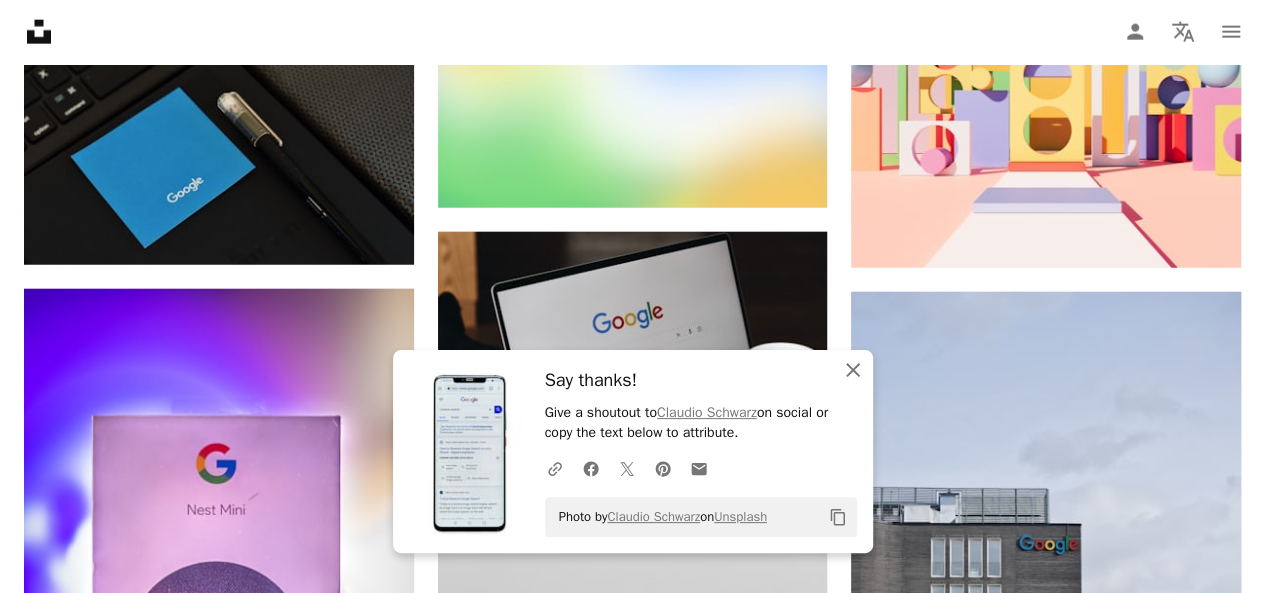 click on "An X shape" 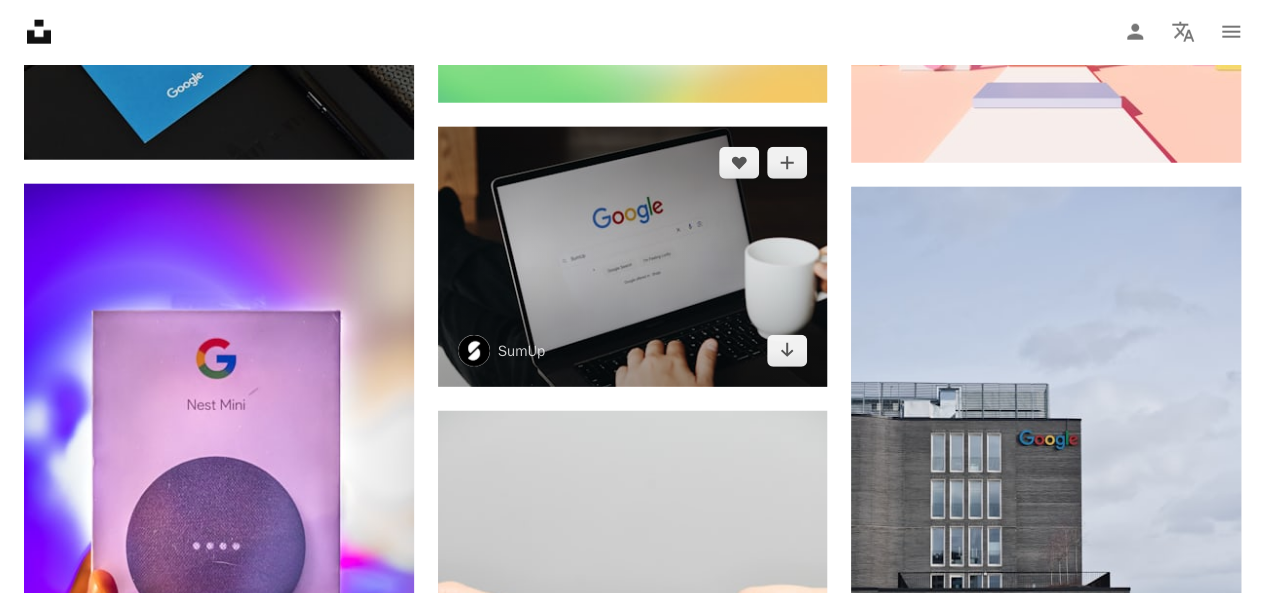 scroll, scrollTop: 10400, scrollLeft: 0, axis: vertical 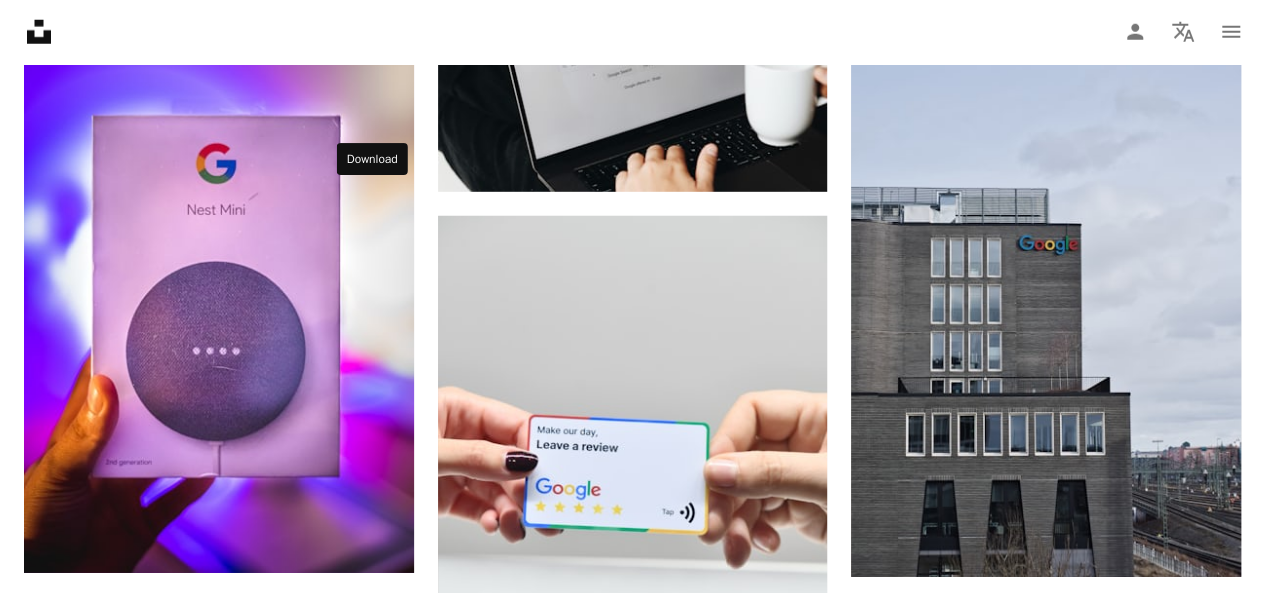 click on "Arrow pointing down" at bounding box center [374, -355] 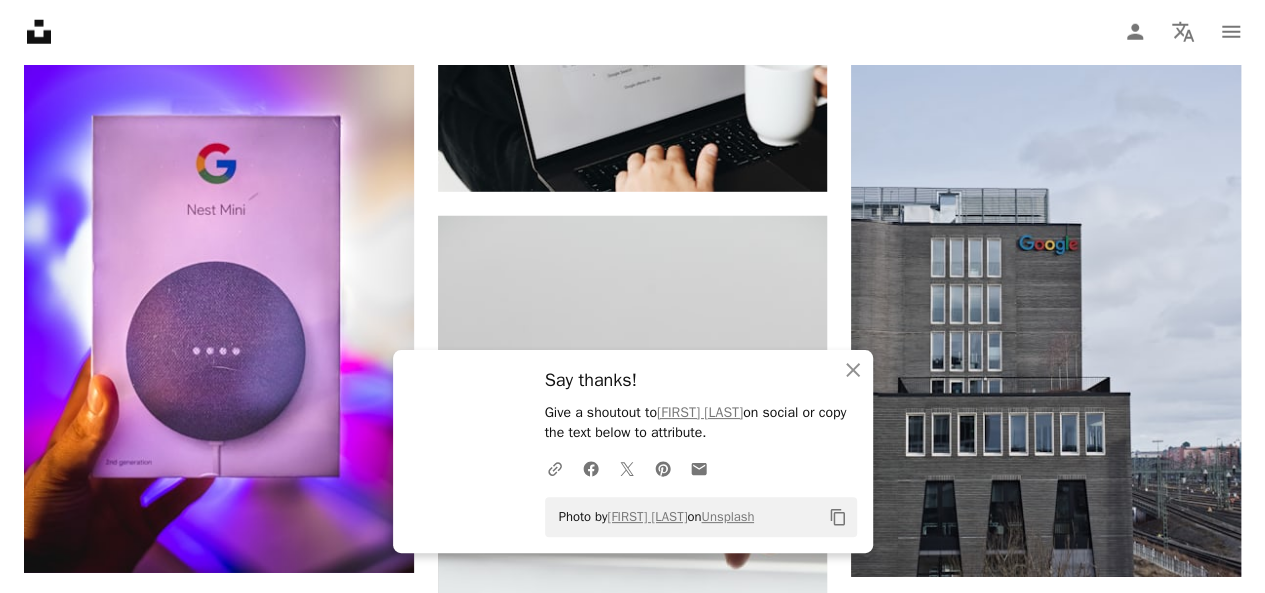 scroll, scrollTop: 10700, scrollLeft: 0, axis: vertical 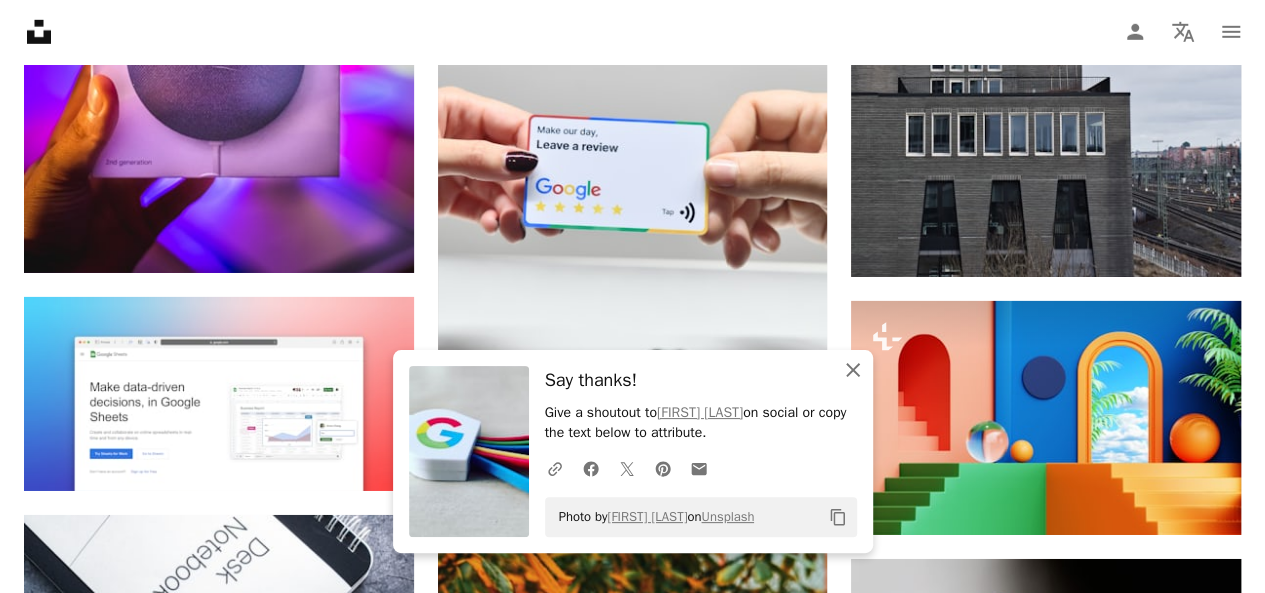 click on "An X shape" 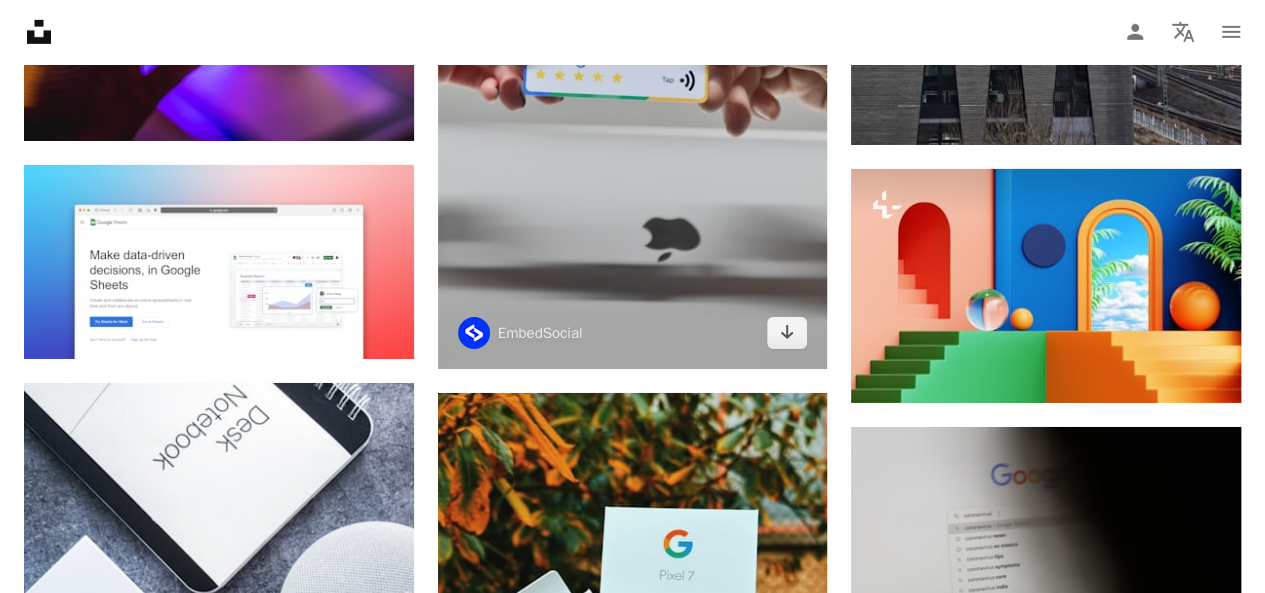 scroll, scrollTop: 10900, scrollLeft: 0, axis: vertical 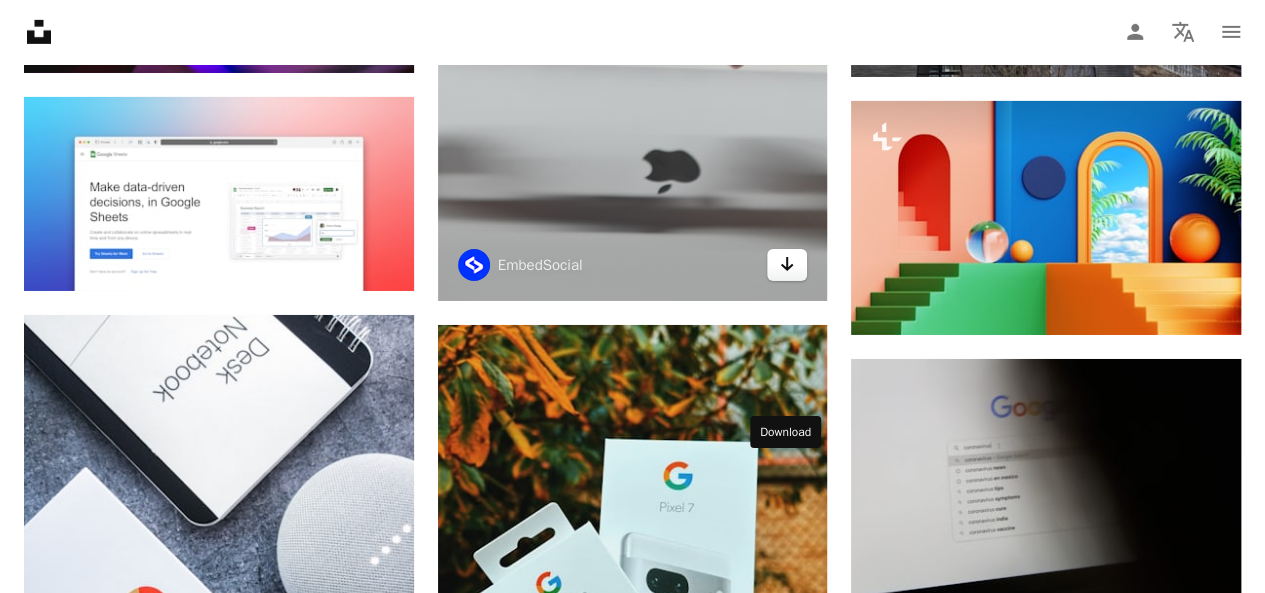 click 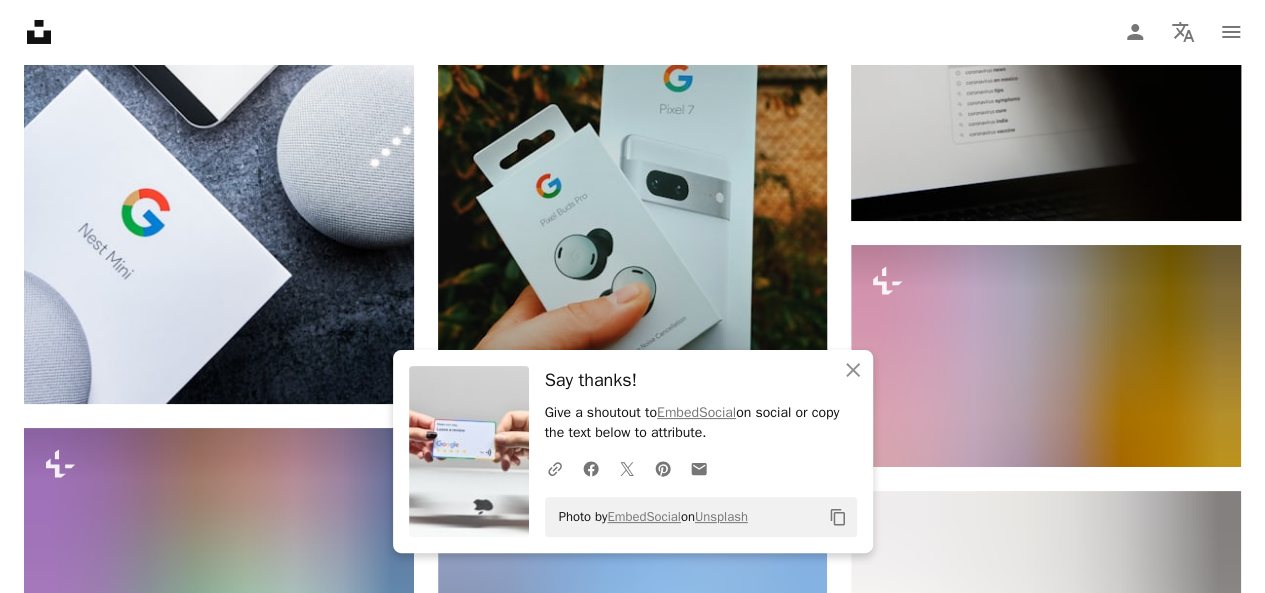 scroll, scrollTop: 11300, scrollLeft: 0, axis: vertical 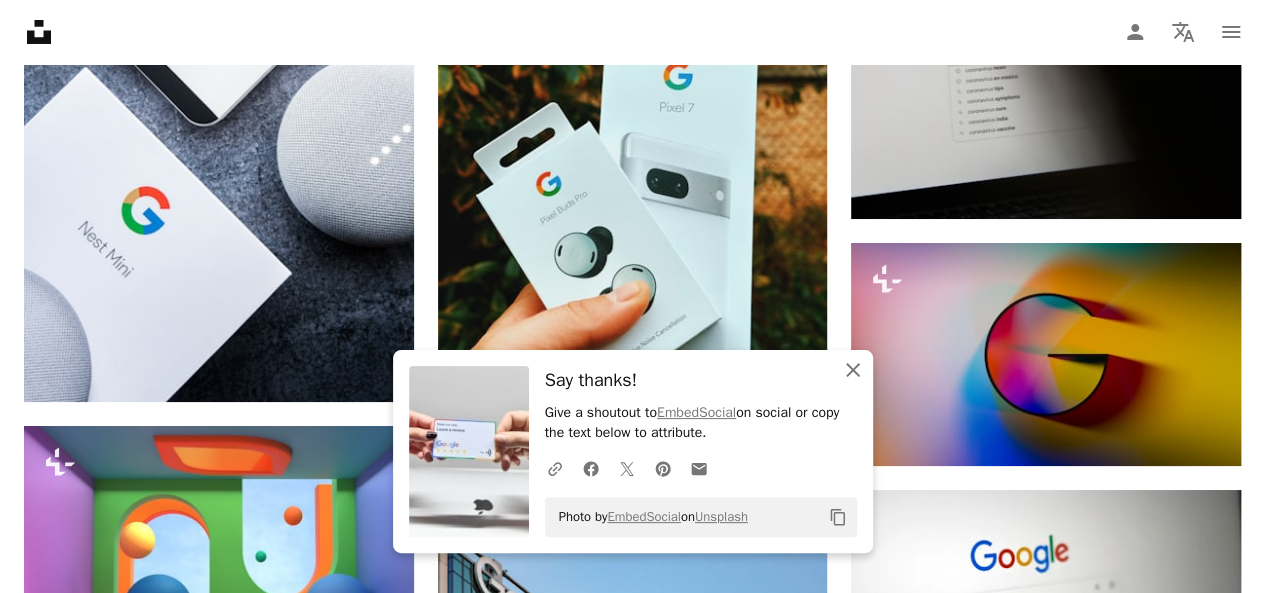 drag, startPoint x: 850, startPoint y: 375, endPoint x: 800, endPoint y: 393, distance: 53.14132 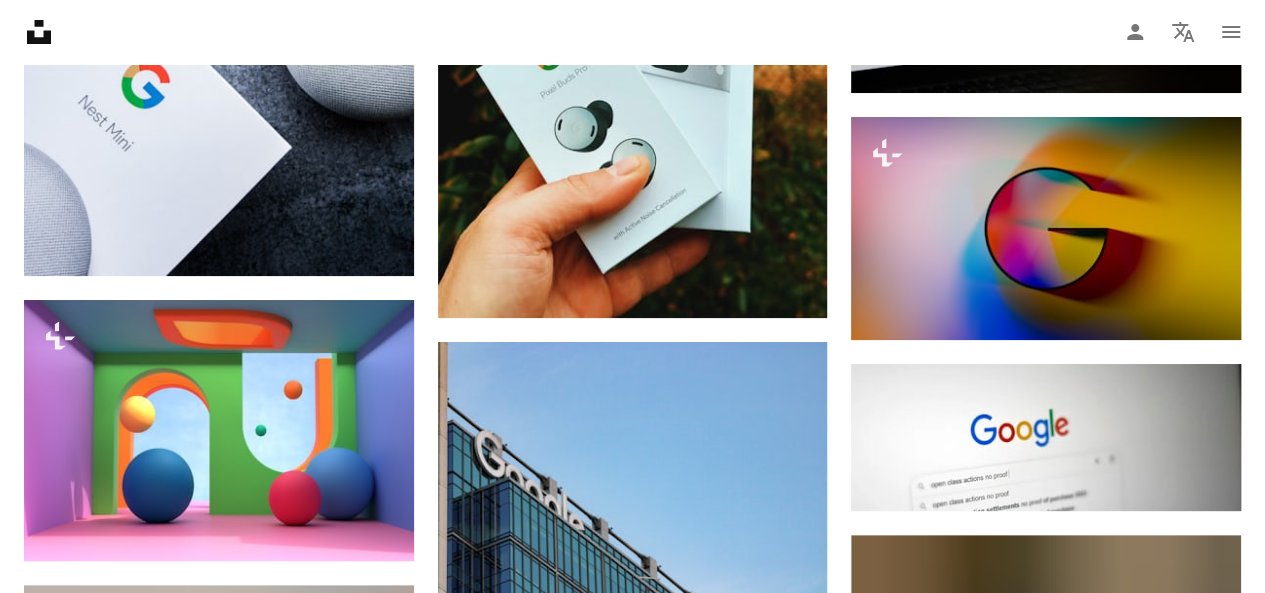 scroll, scrollTop: 11500, scrollLeft: 0, axis: vertical 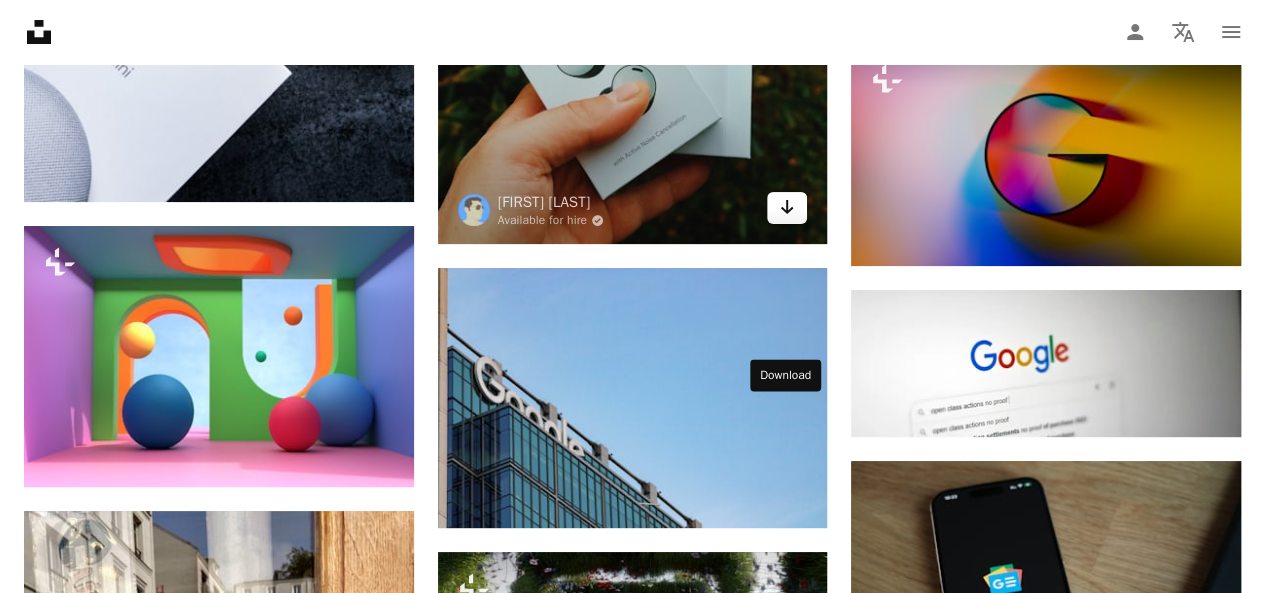 click on "Arrow pointing down" 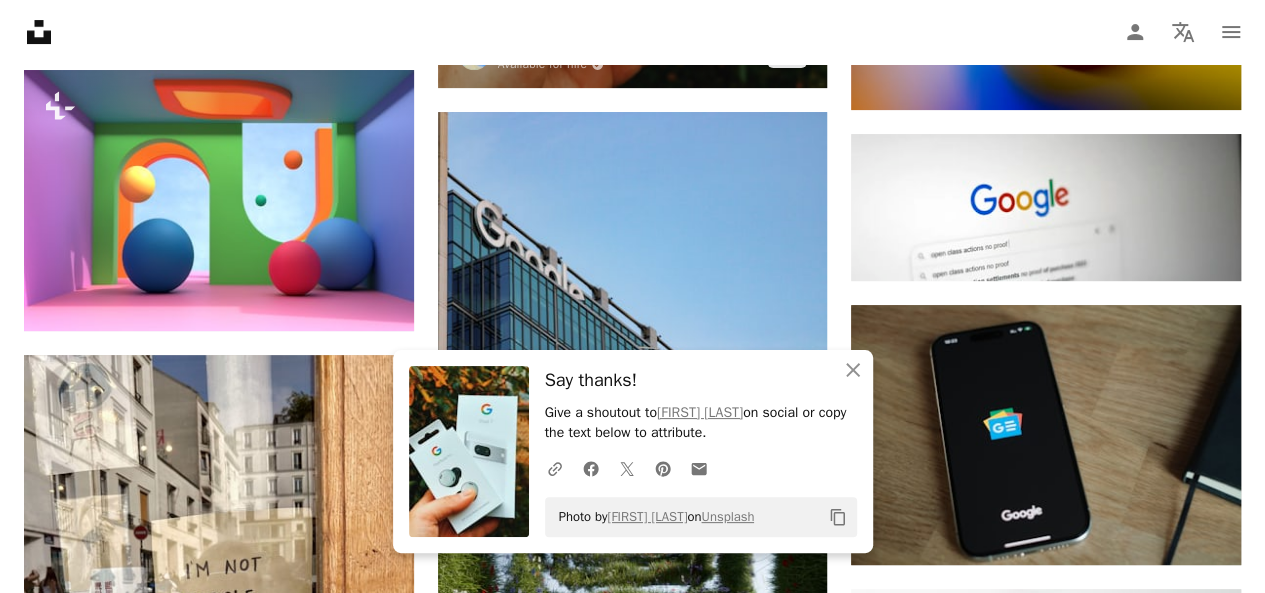 scroll, scrollTop: 12000, scrollLeft: 0, axis: vertical 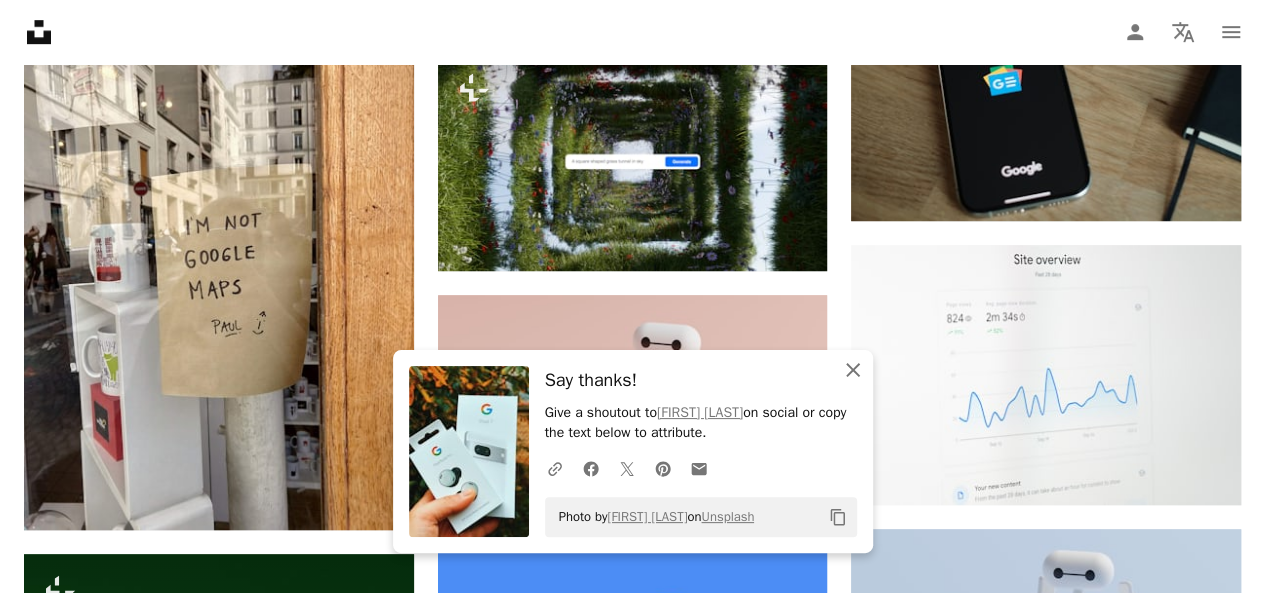 click on "An X shape" 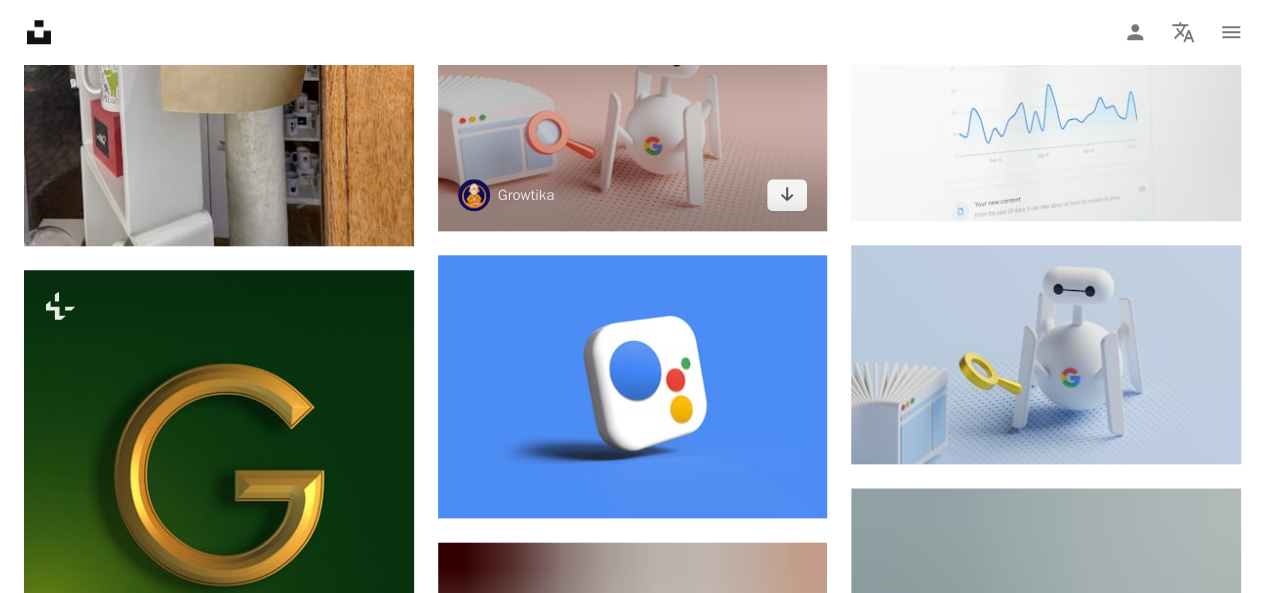 scroll, scrollTop: 12300, scrollLeft: 0, axis: vertical 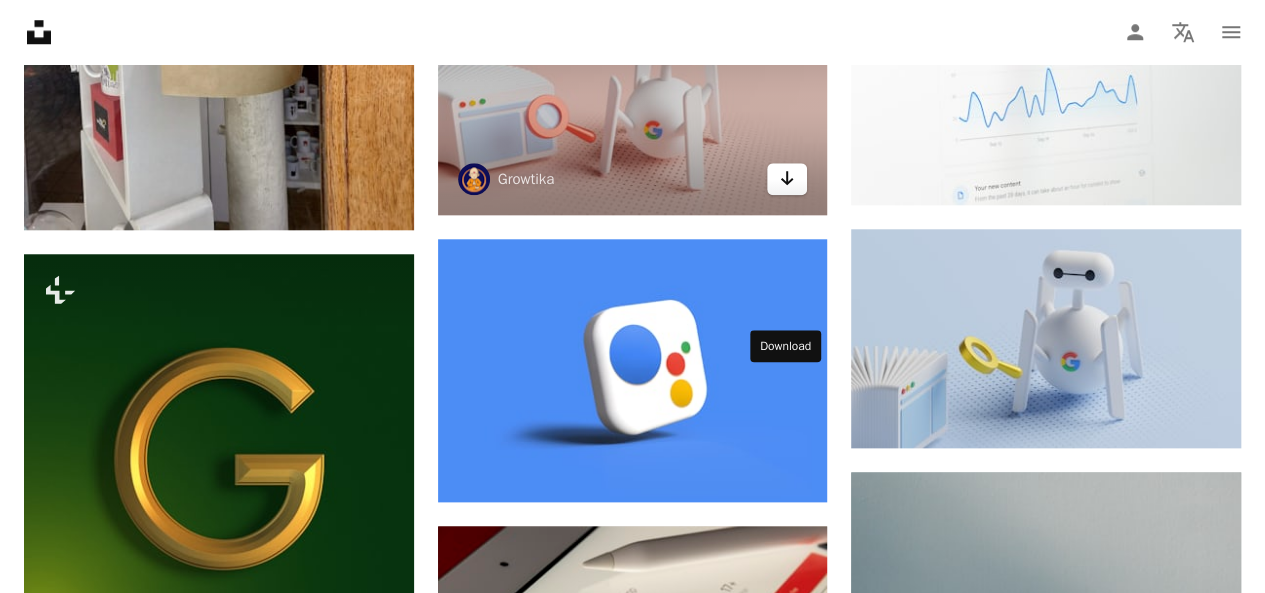 click on "Arrow pointing down" at bounding box center (787, 179) 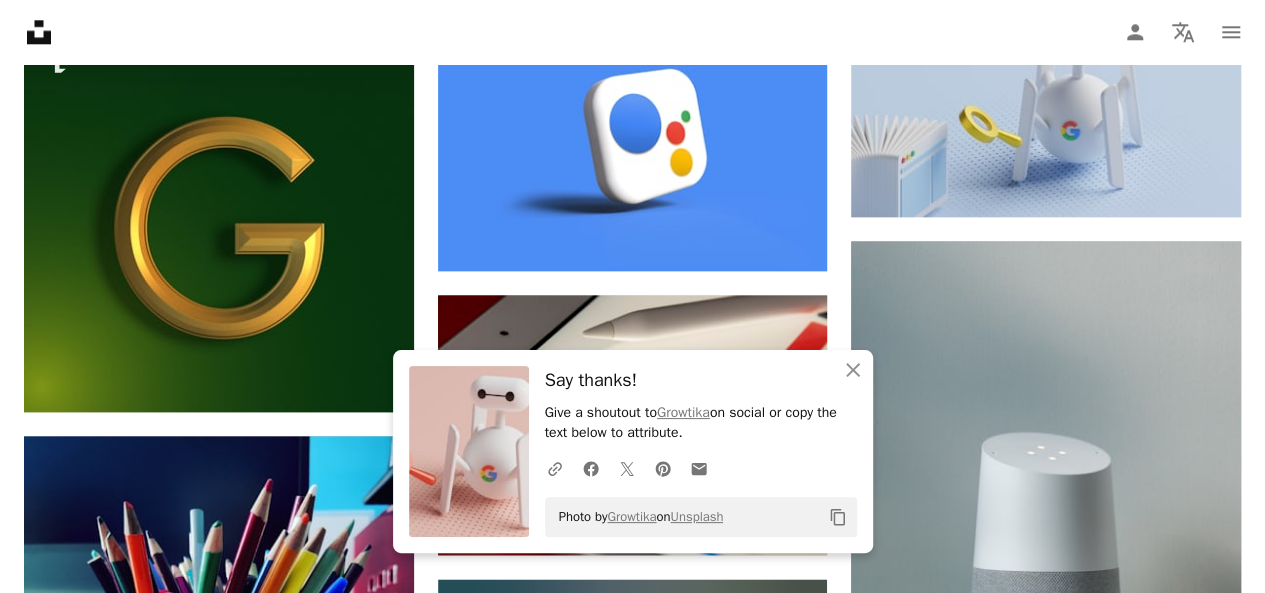 scroll, scrollTop: 12600, scrollLeft: 0, axis: vertical 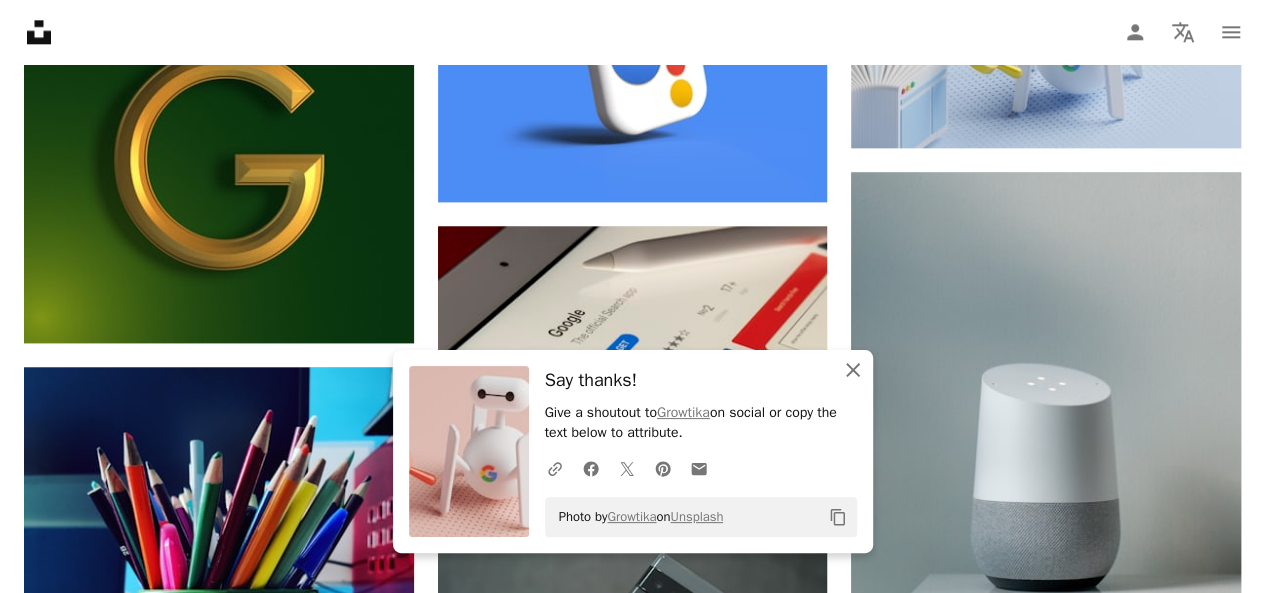 click on "An X shape" 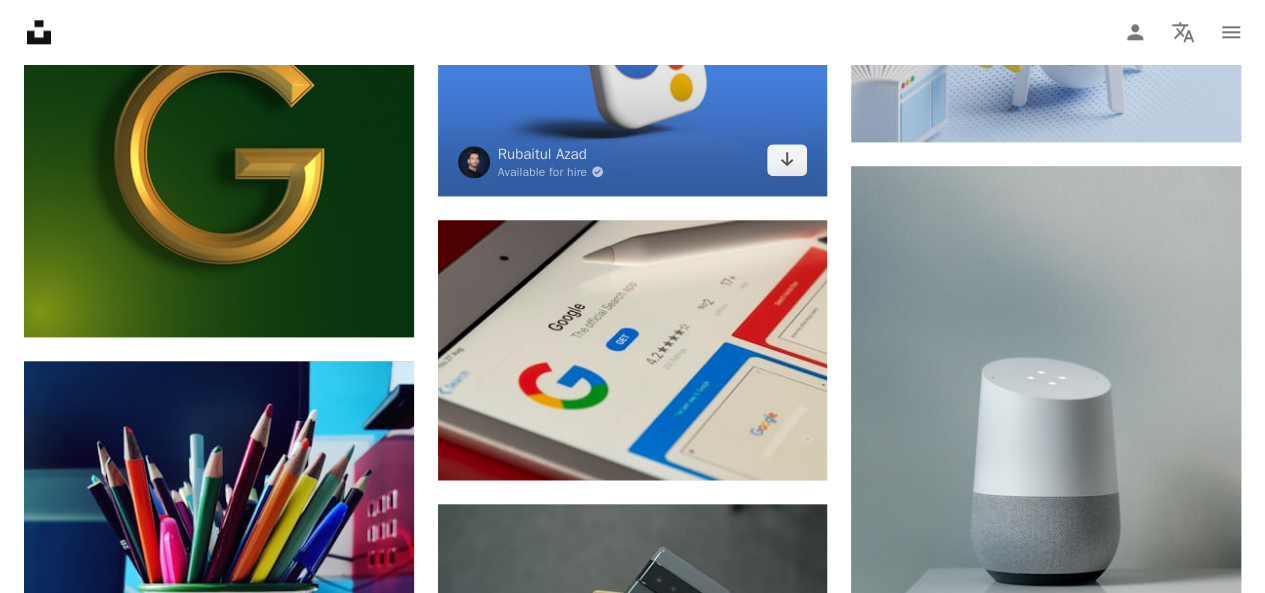scroll, scrollTop: 12700, scrollLeft: 0, axis: vertical 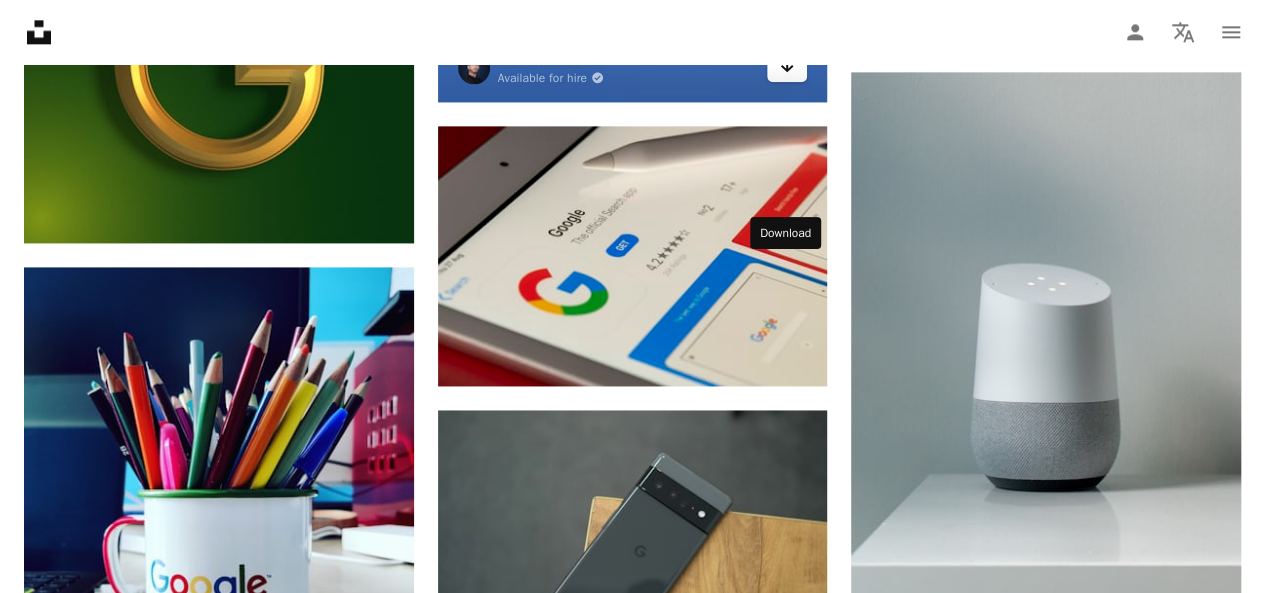click on "Arrow pointing down" 